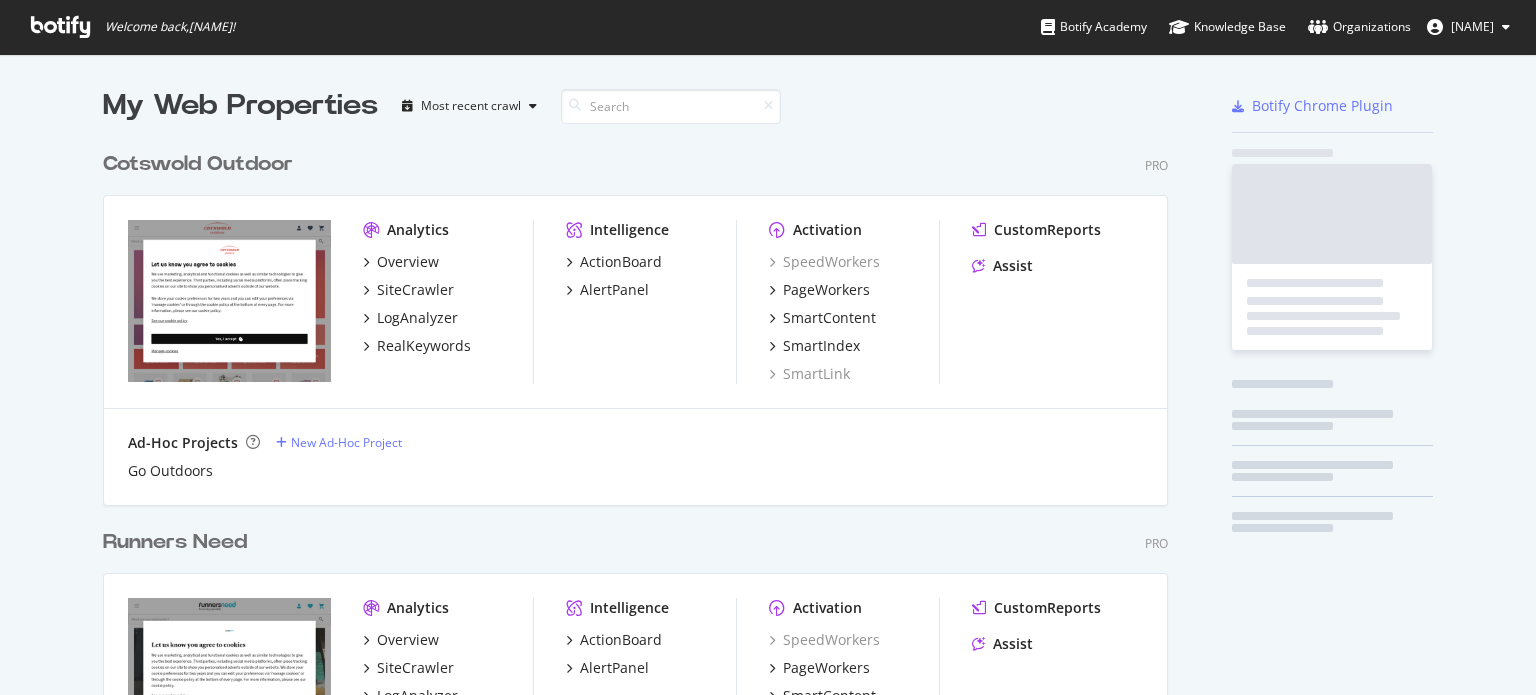 scroll, scrollTop: 0, scrollLeft: 0, axis: both 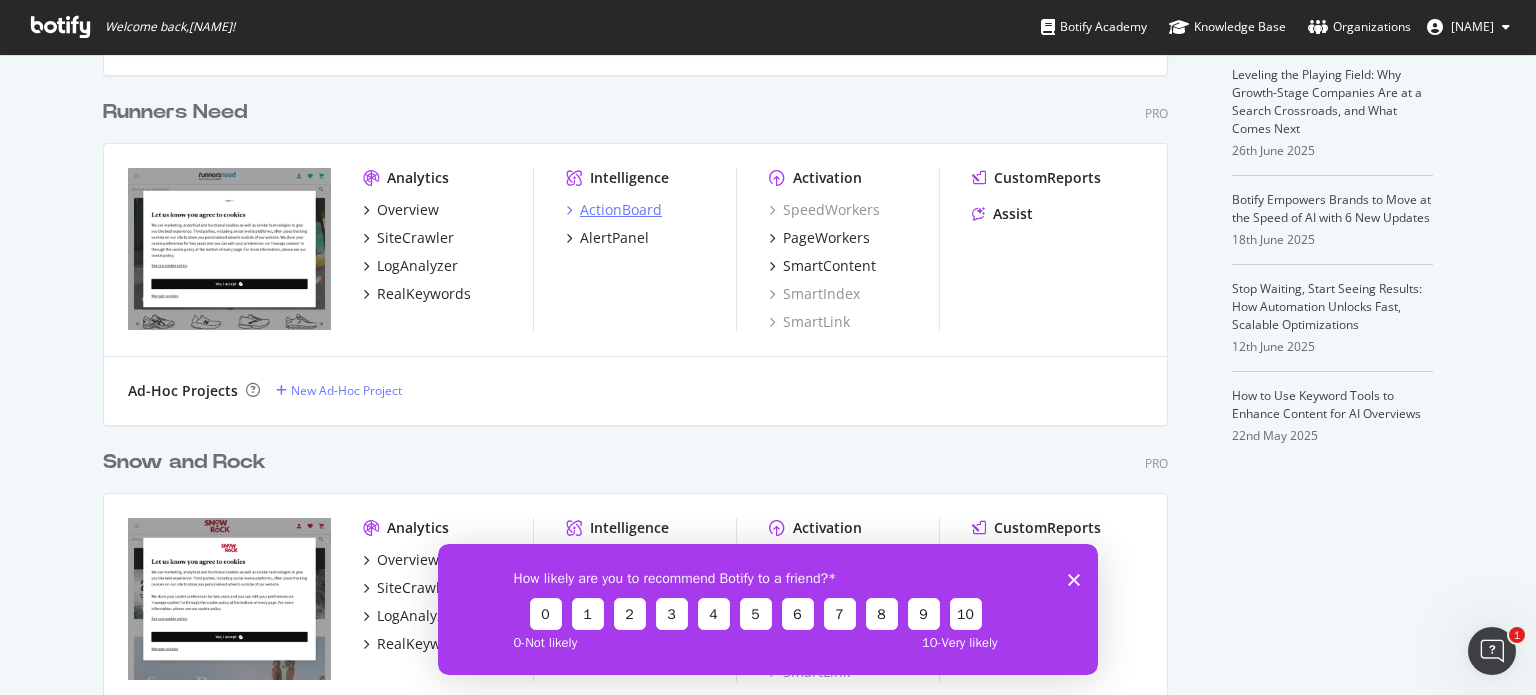 click on "ActionBoard" at bounding box center (621, 210) 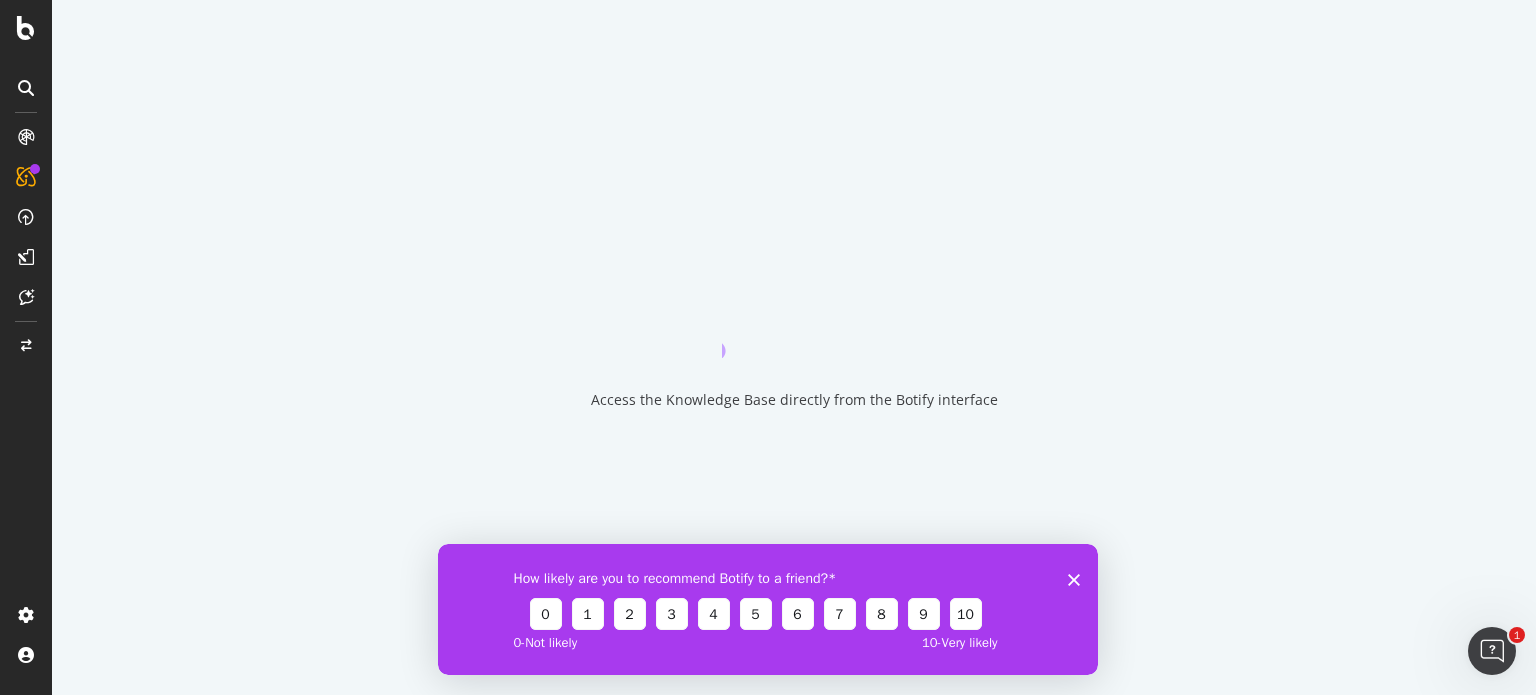 click 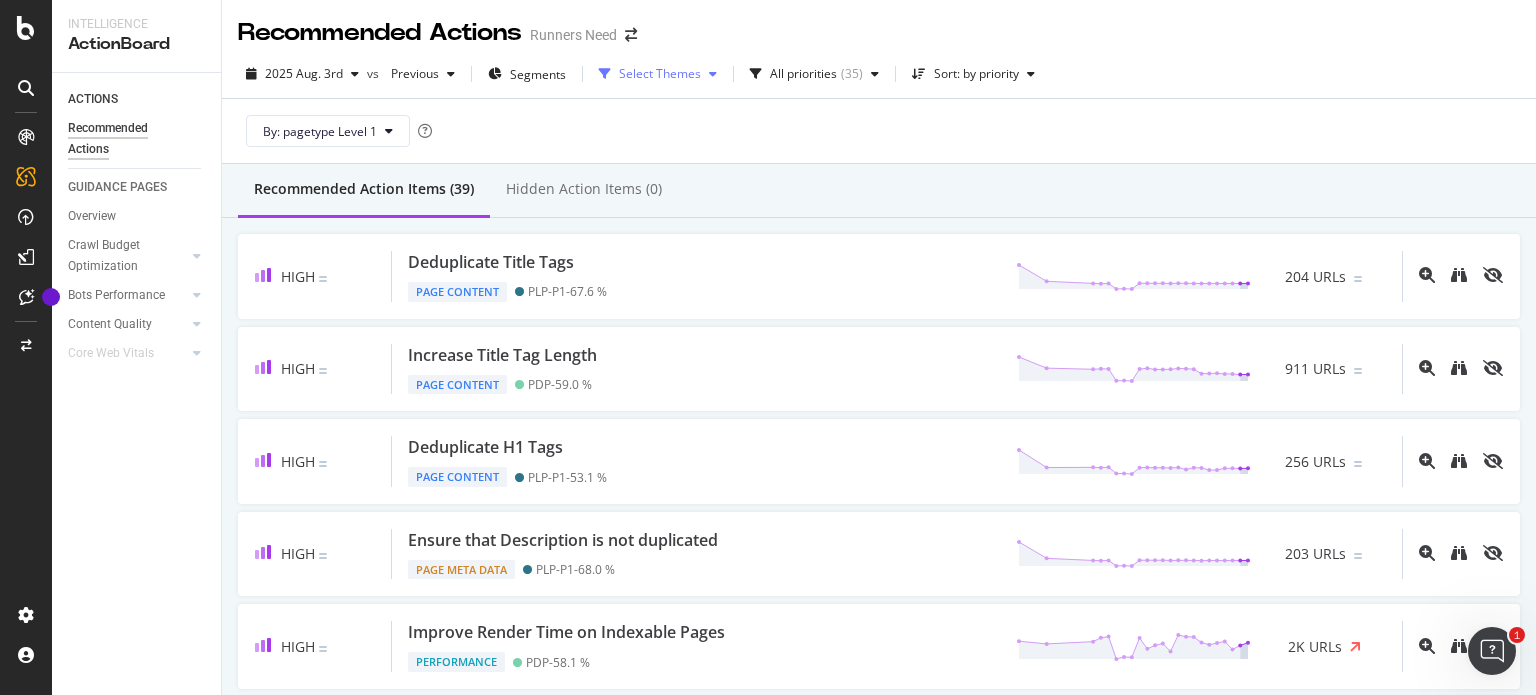click on "Select Themes" at bounding box center (660, 74) 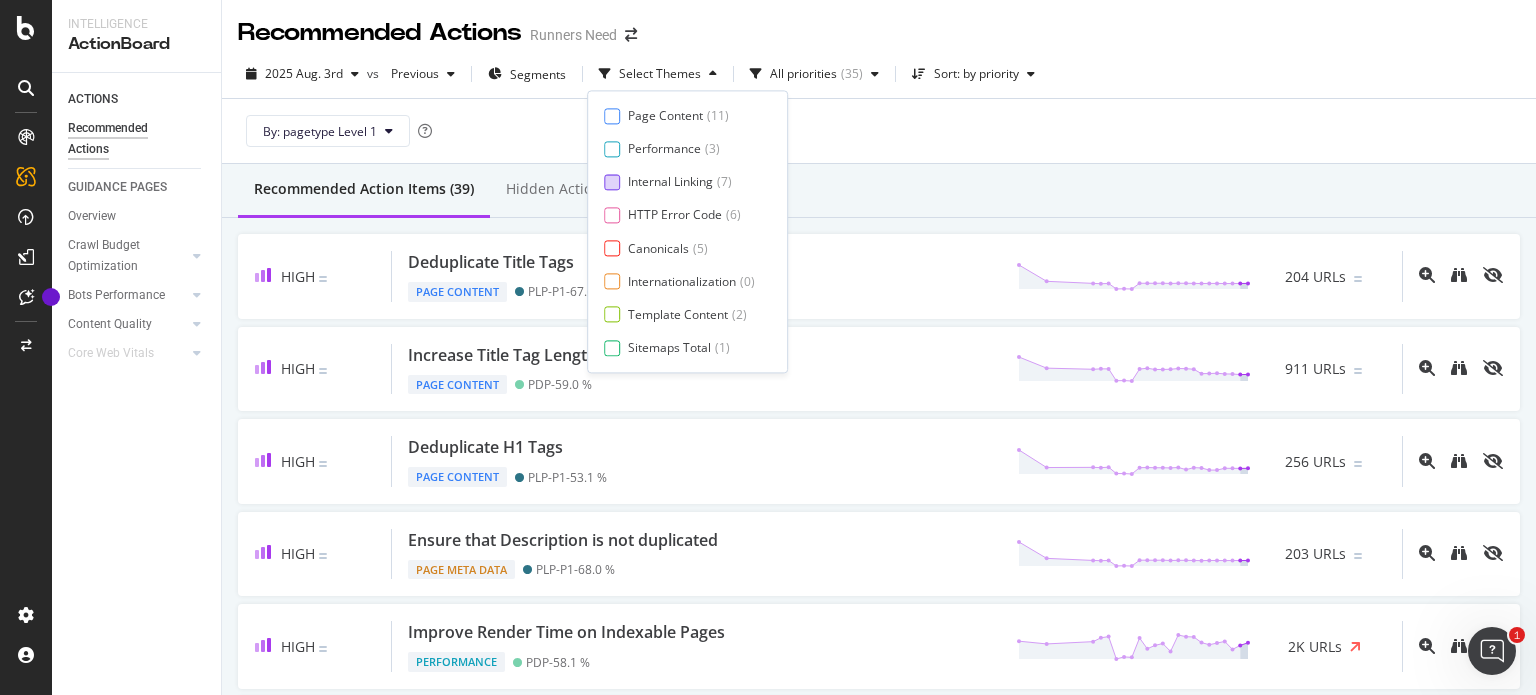 click on "Internal Linking" at bounding box center [670, 182] 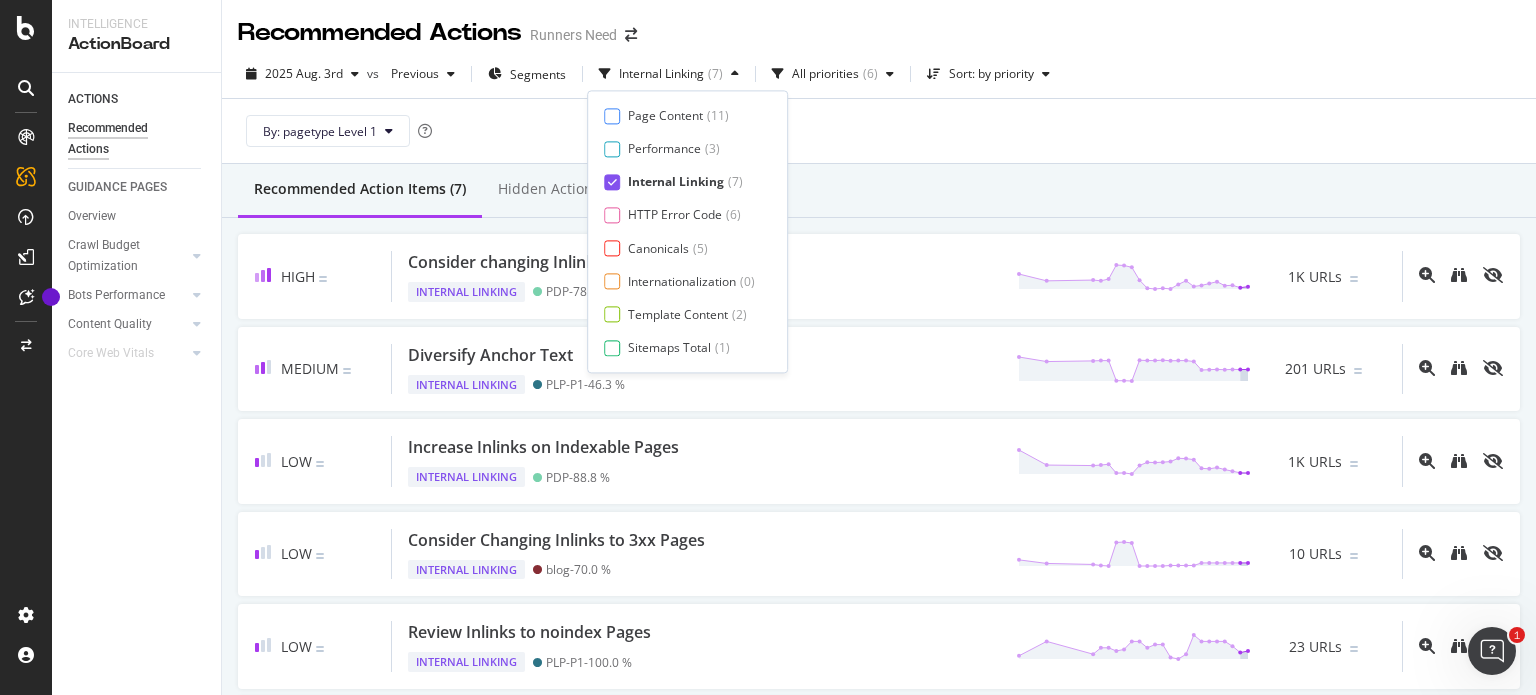 click on "Recommended Action Items (7) Hidden Action Items (0)" at bounding box center [879, 191] 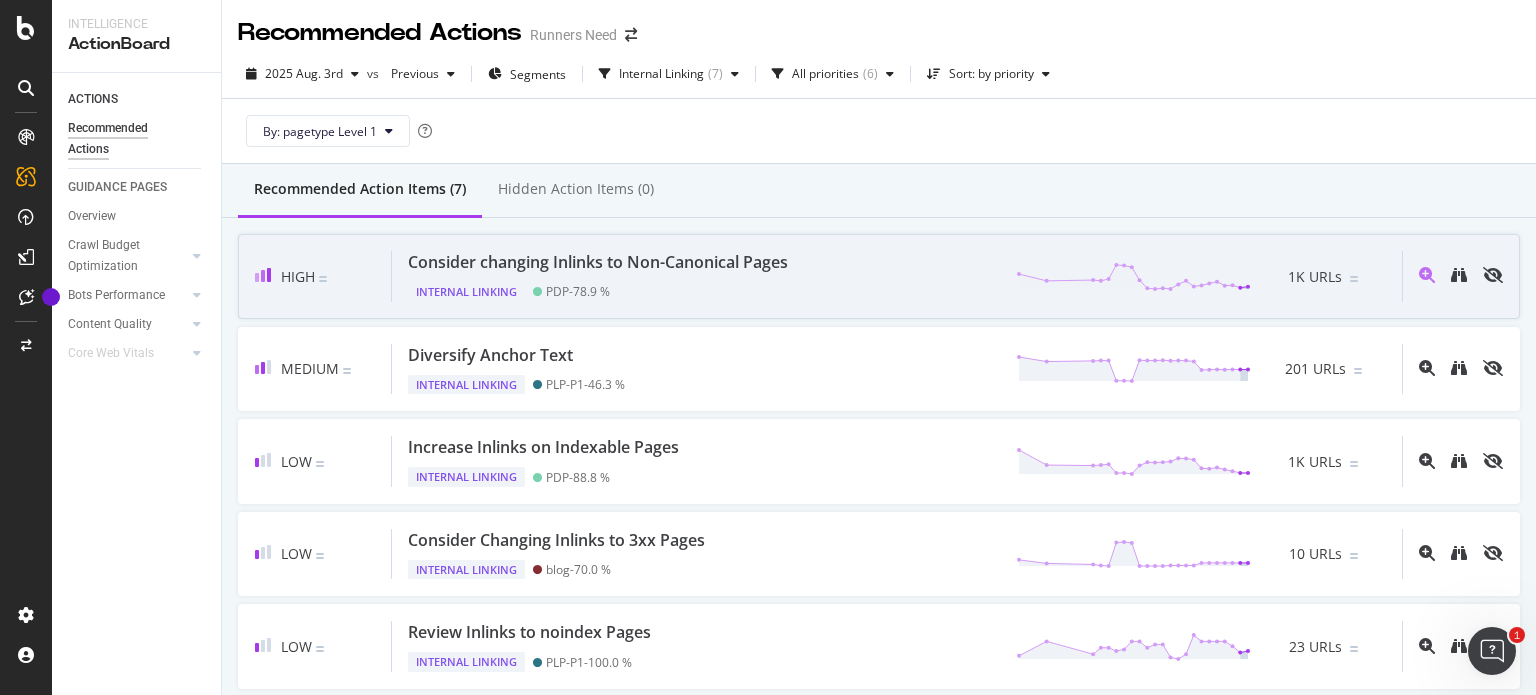 scroll, scrollTop: 88, scrollLeft: 0, axis: vertical 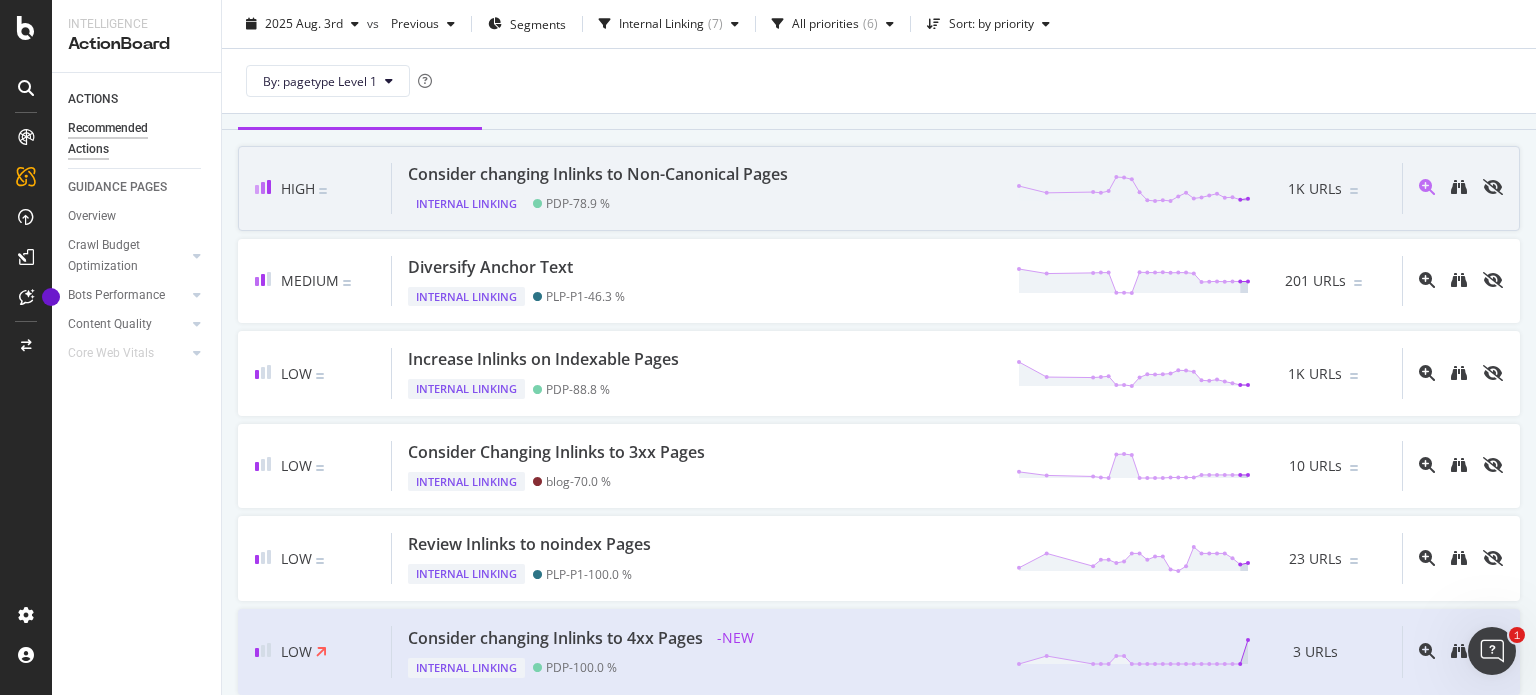 click on "Consider changing Inlinks to Non-Canonical Pages" at bounding box center [598, 174] 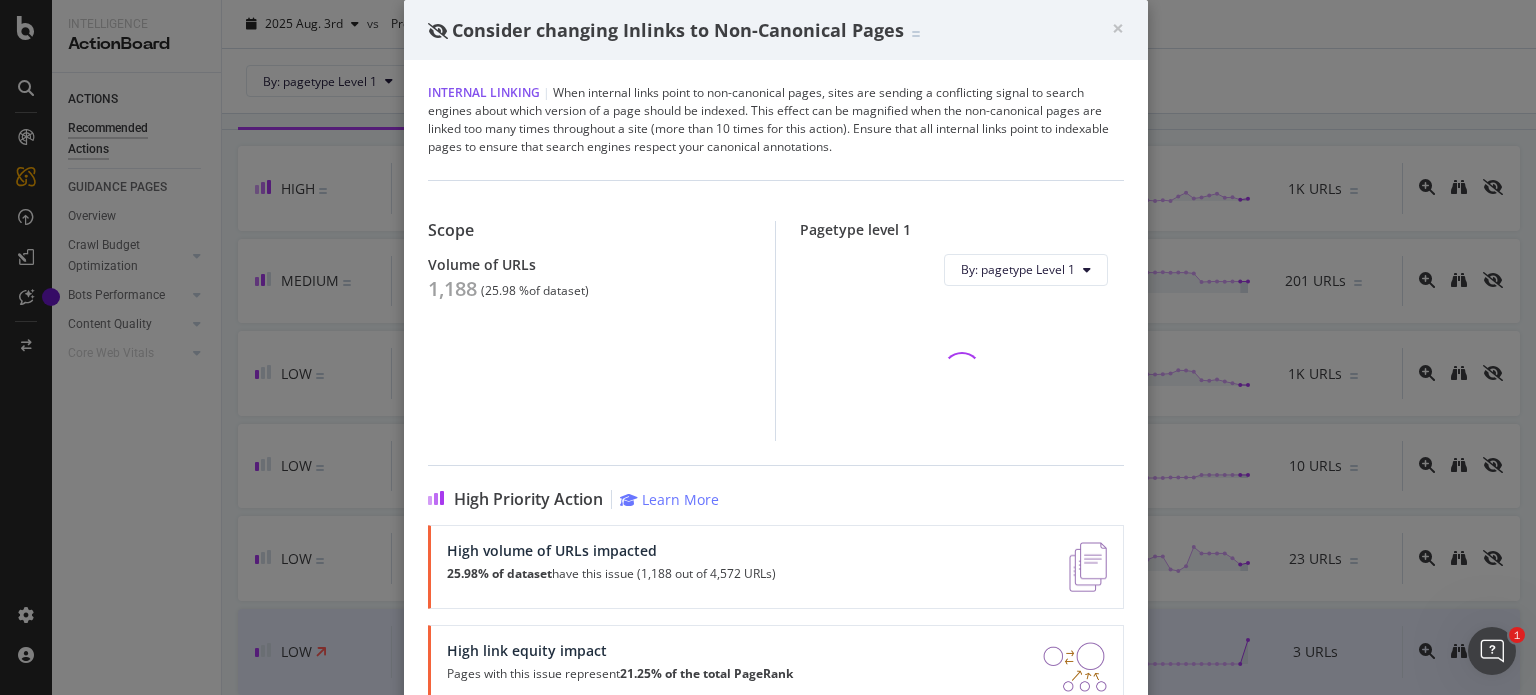 click on "1,188" at bounding box center [452, 289] 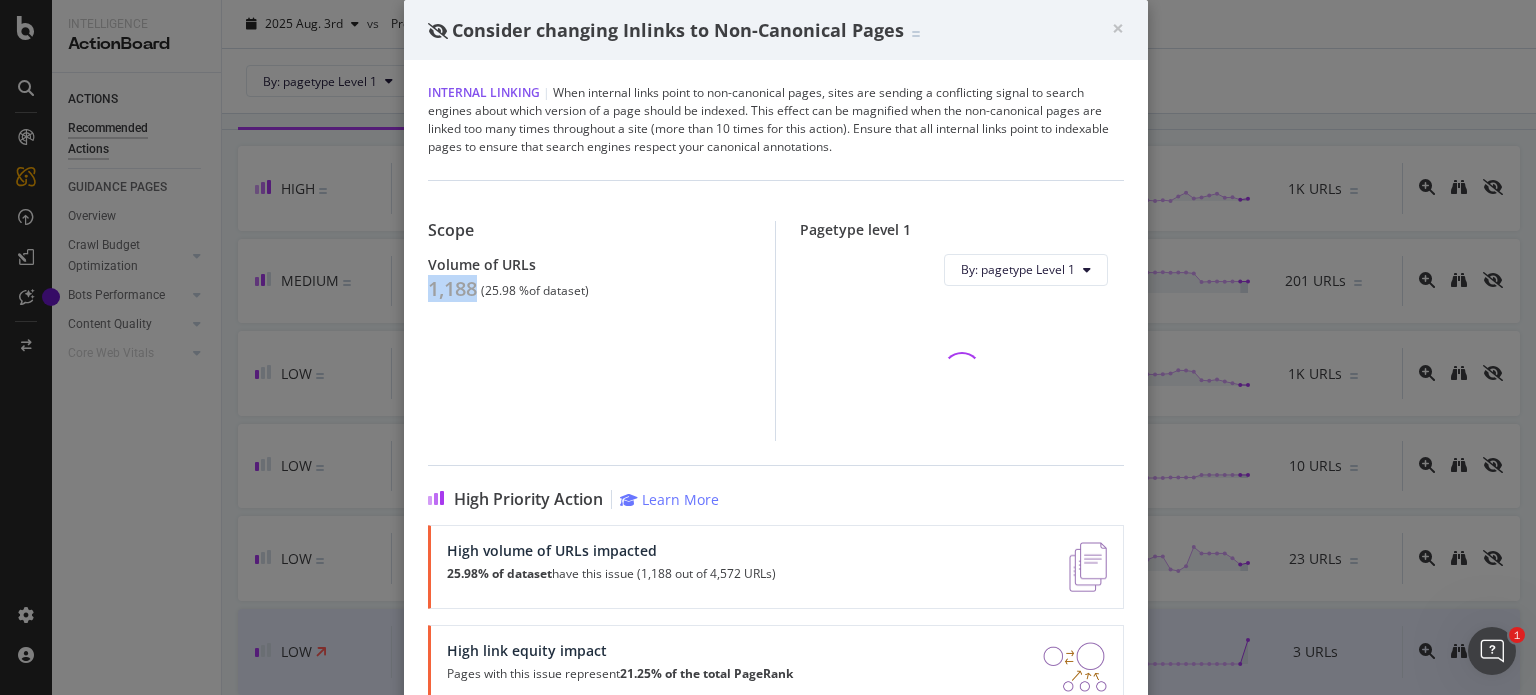 click on "1,188" at bounding box center [452, 289] 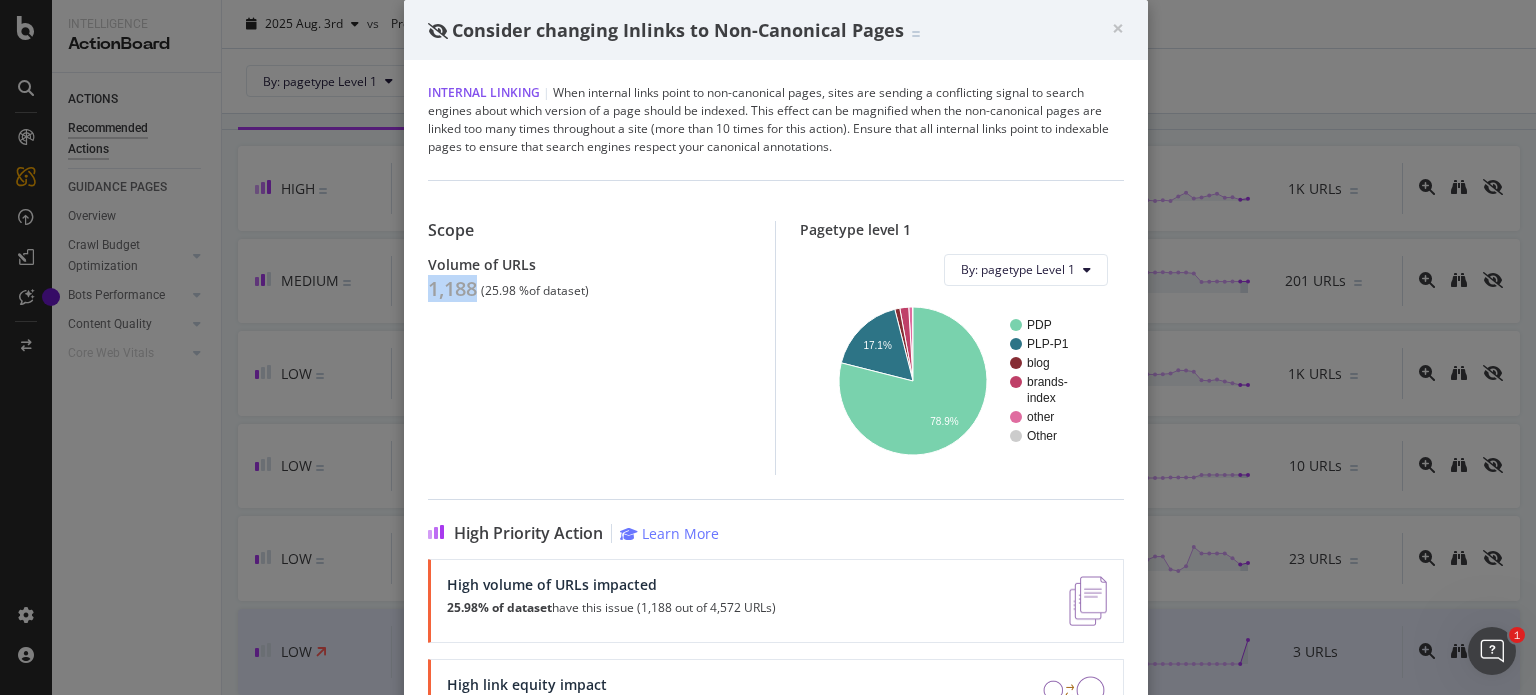 copy on "1,188" 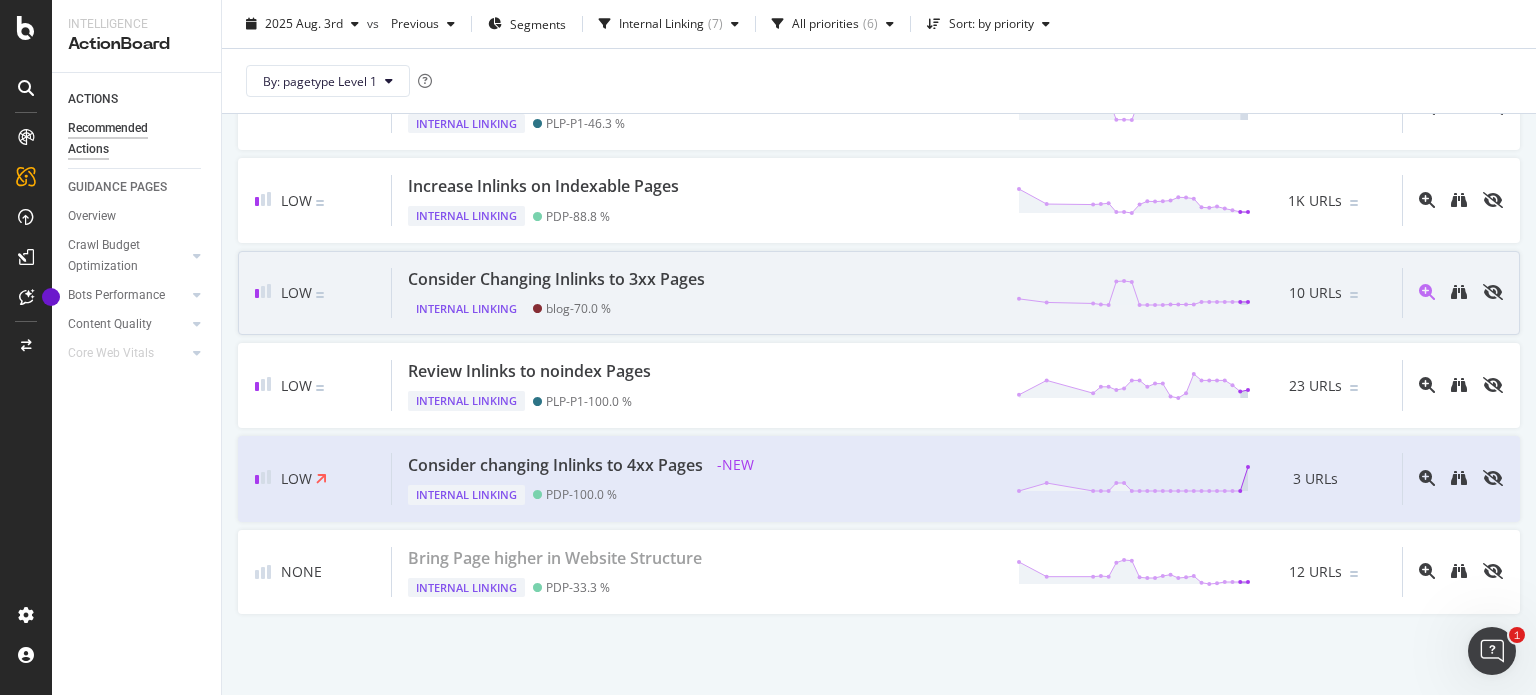 scroll, scrollTop: 72, scrollLeft: 0, axis: vertical 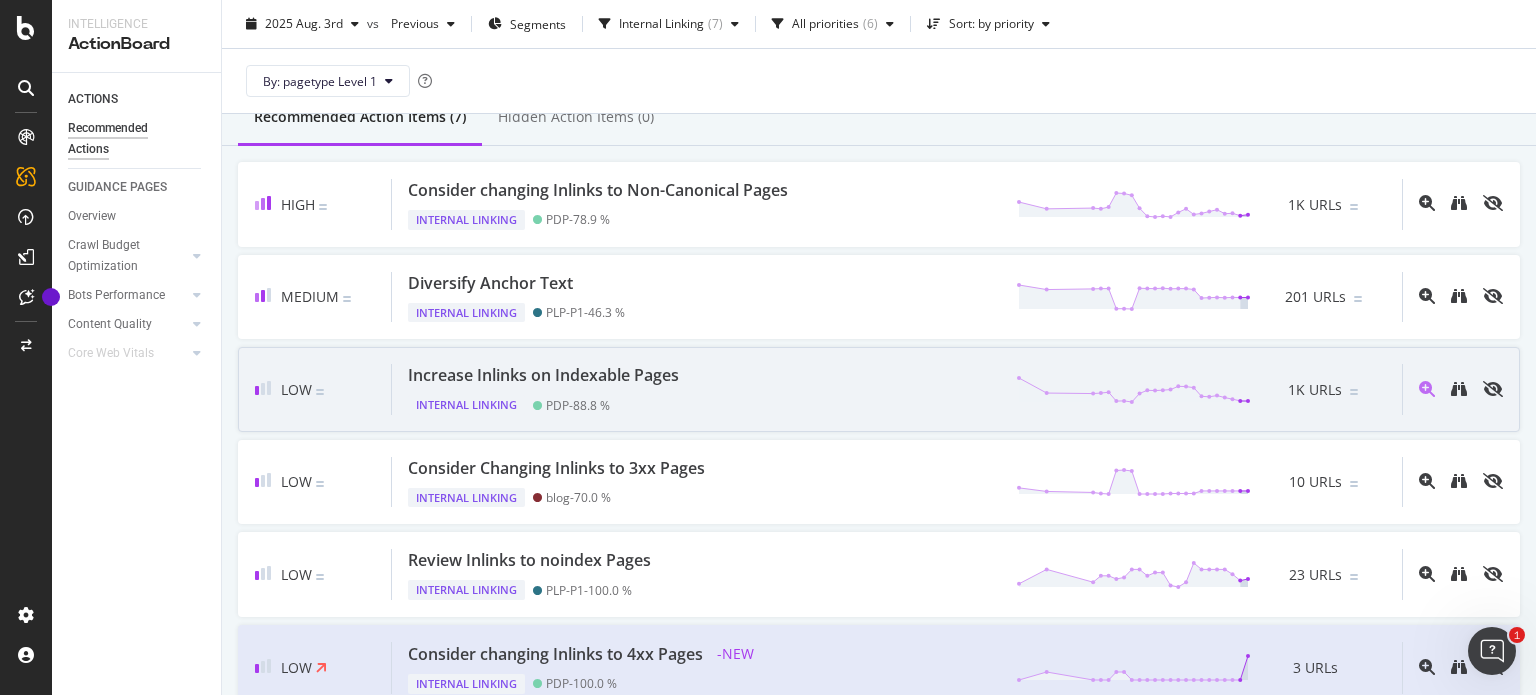 click on "Increase Inlinks on Indexable Pages Internal Linking PDP  -  88.8 % 1K URLs" at bounding box center (897, 389) 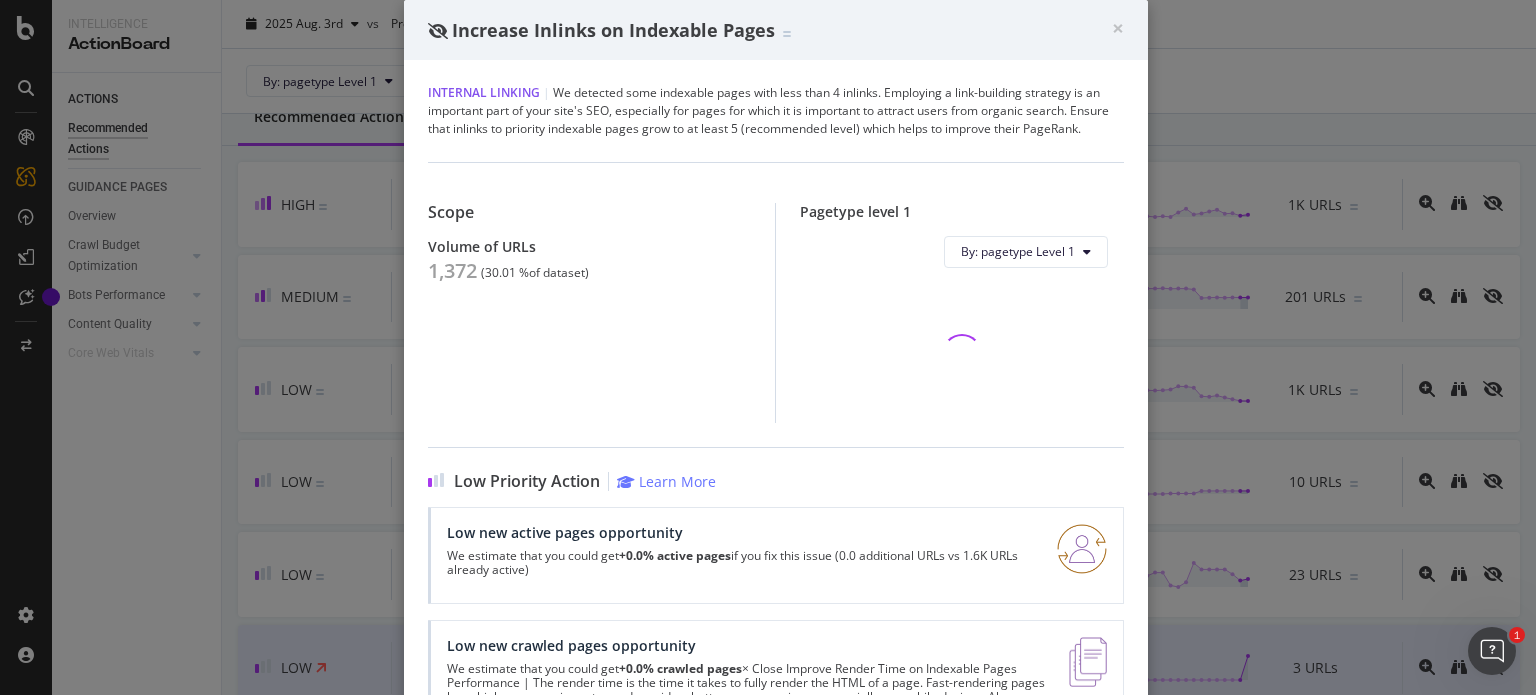 click on "1,372" at bounding box center (452, 271) 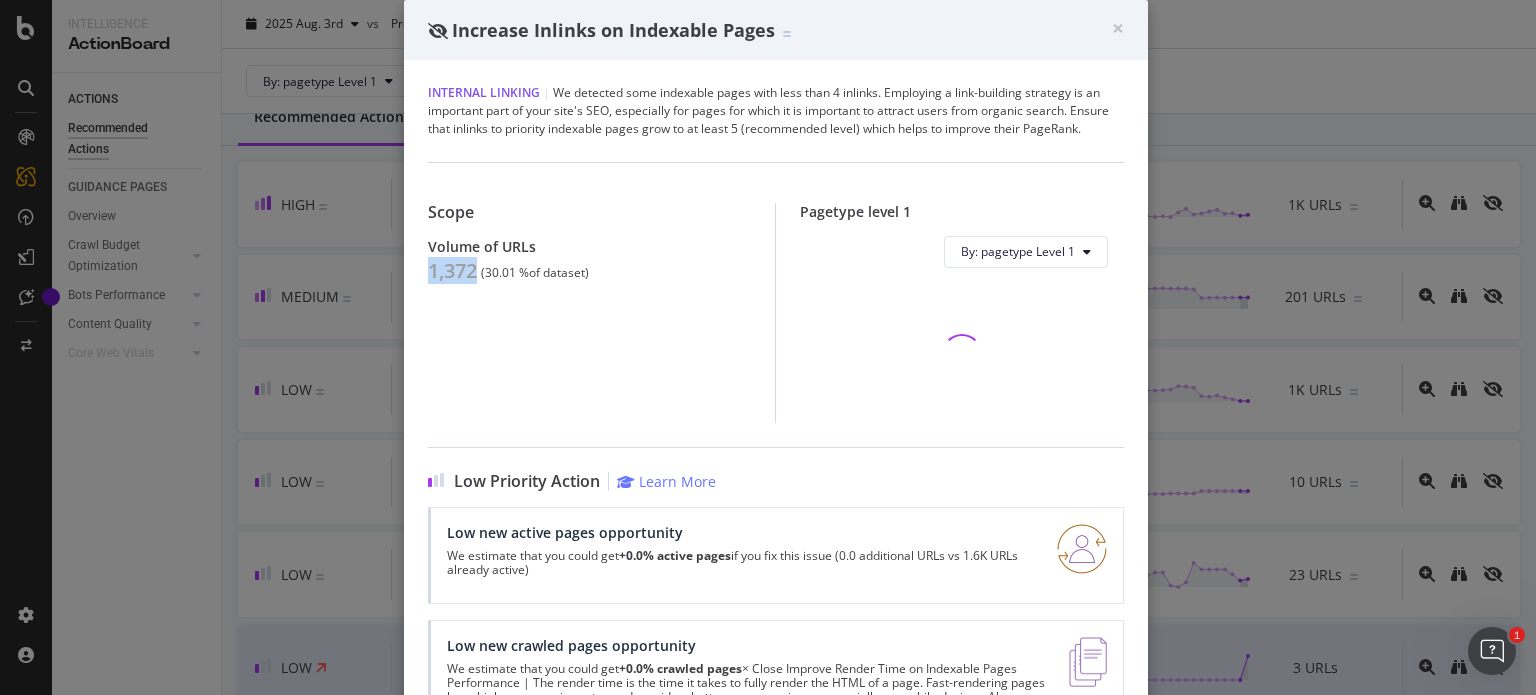 click on "1,372" at bounding box center [452, 271] 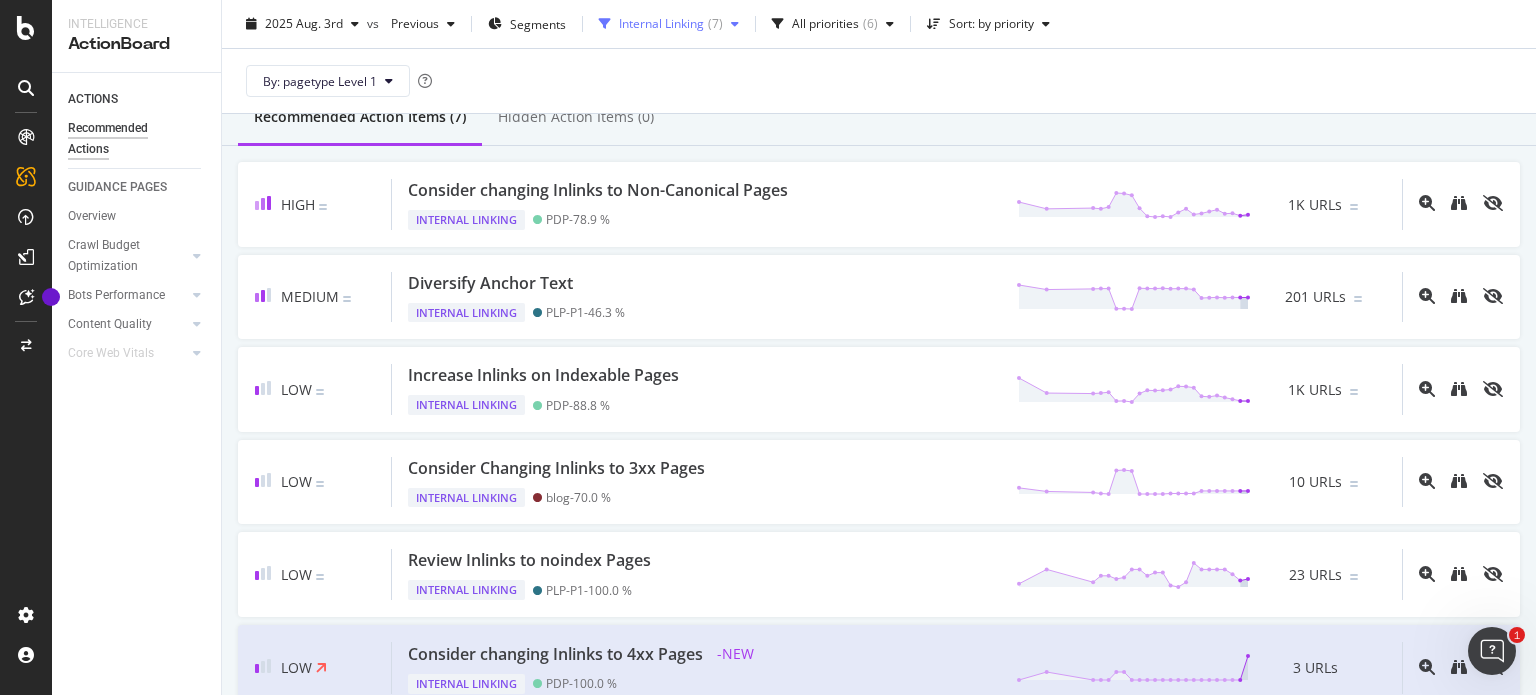 click on "( 7 )" at bounding box center (715, 24) 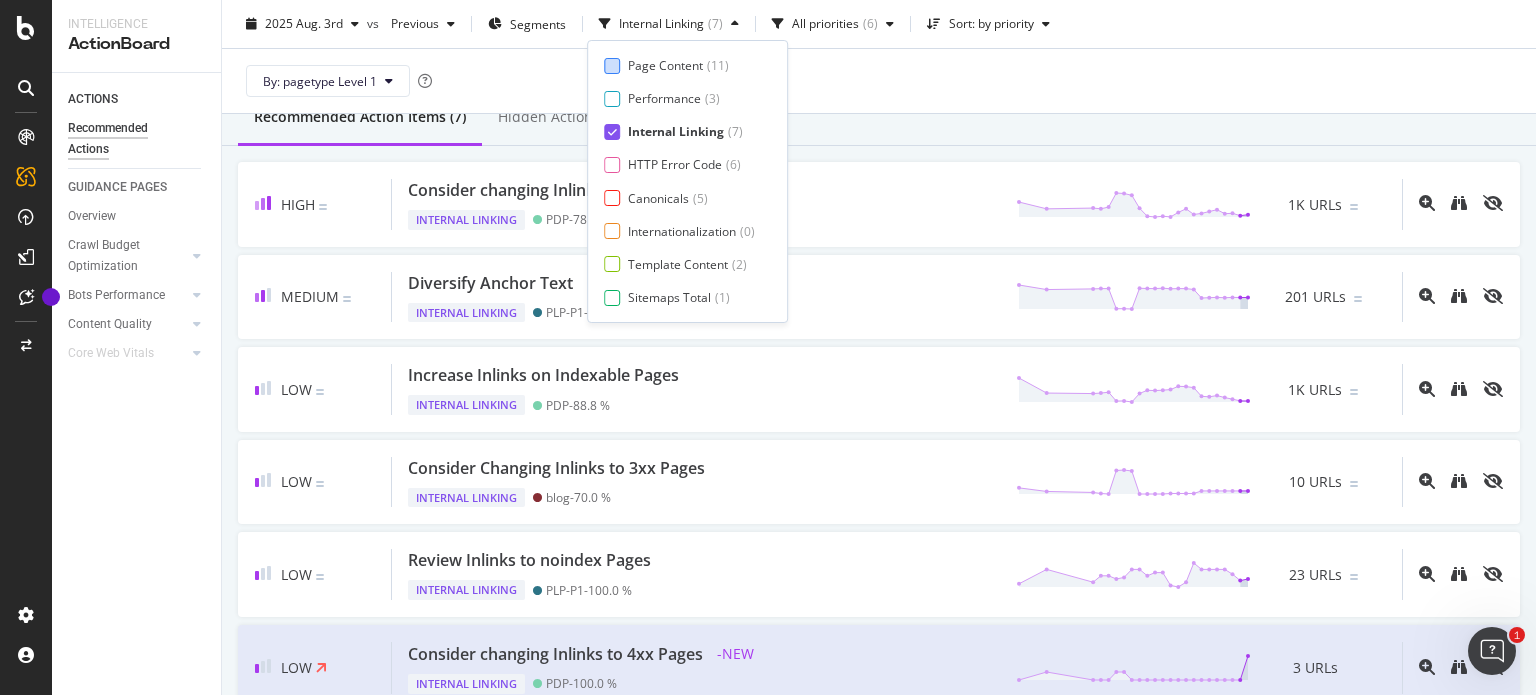 click on "Page Content" at bounding box center [665, 65] 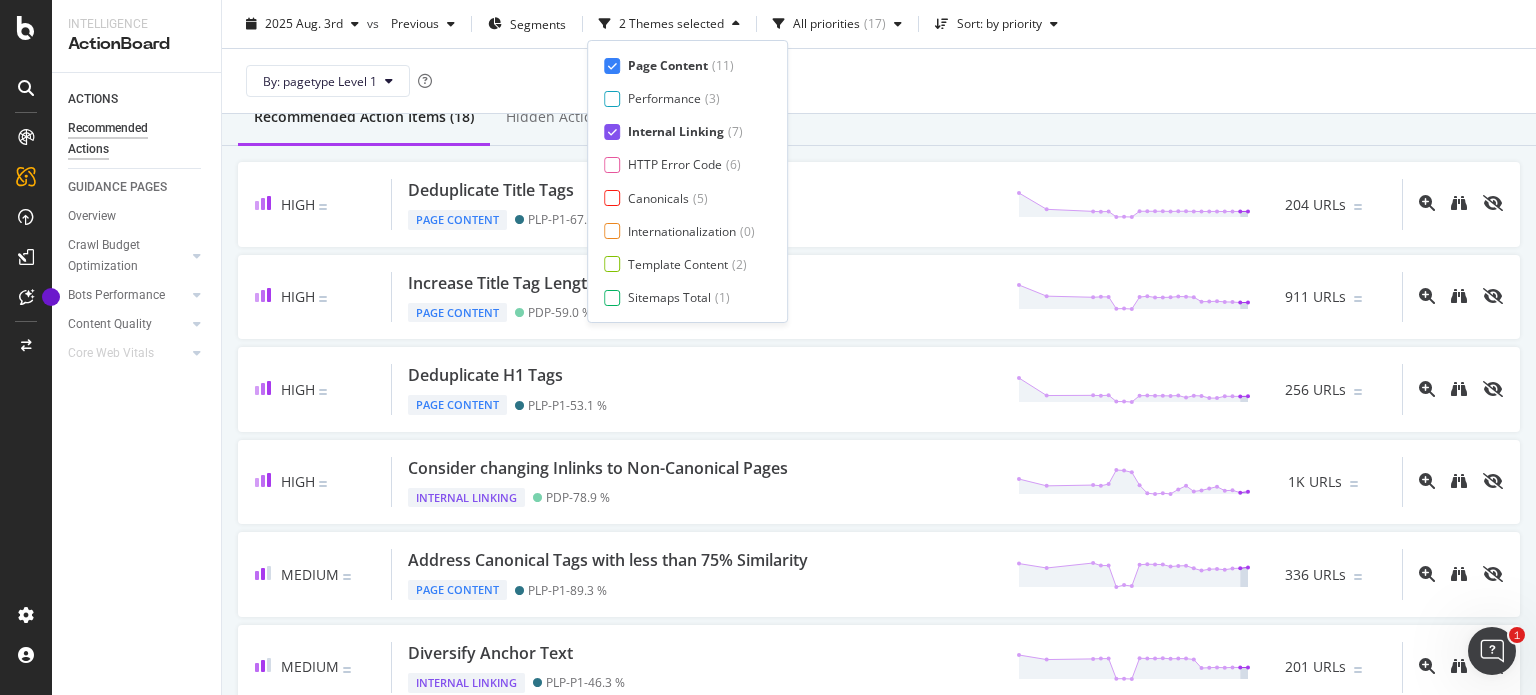 click on "Internal Linking" at bounding box center [676, 131] 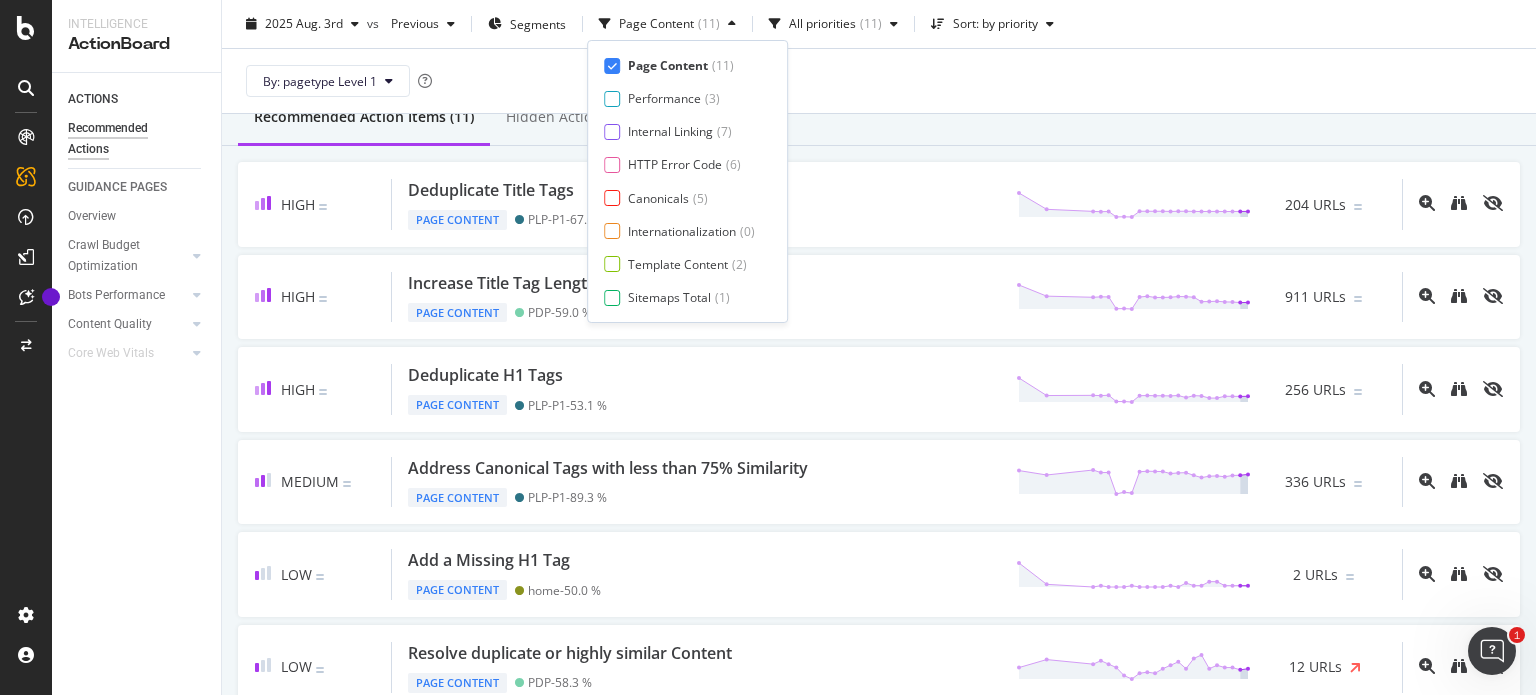 click on "By: pagetype Level 1" at bounding box center [879, 81] 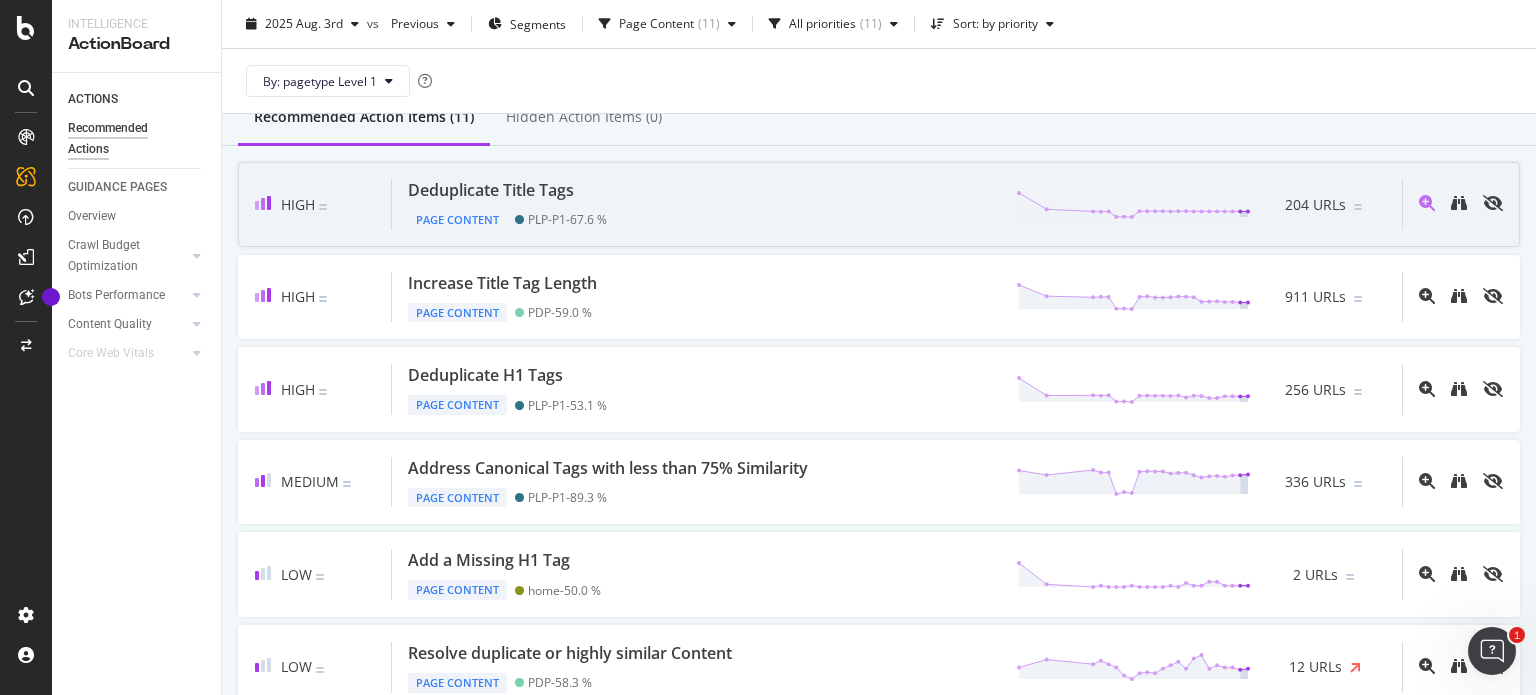 scroll, scrollTop: 104, scrollLeft: 0, axis: vertical 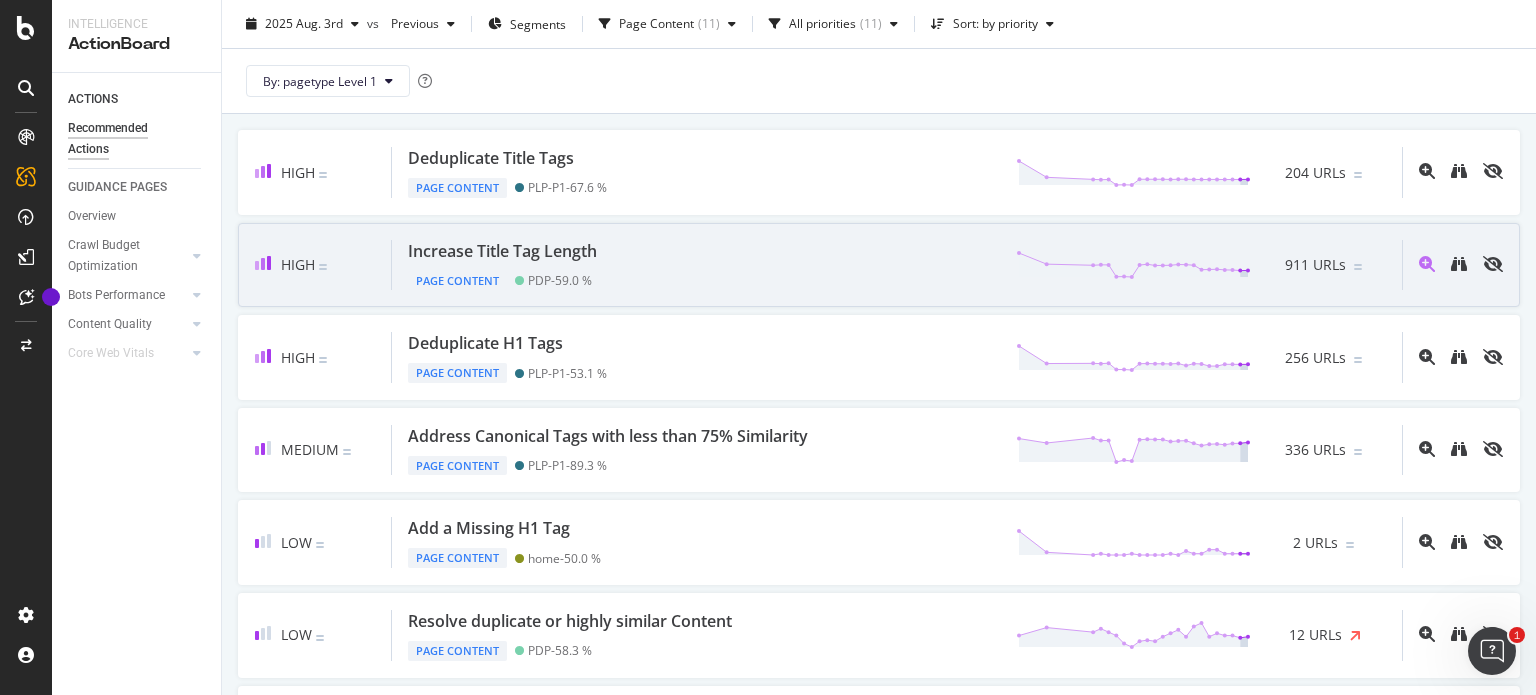 click on "Increase Title Tag Length Page Content PDP  -  59.0 % 911 URLs" at bounding box center [897, 265] 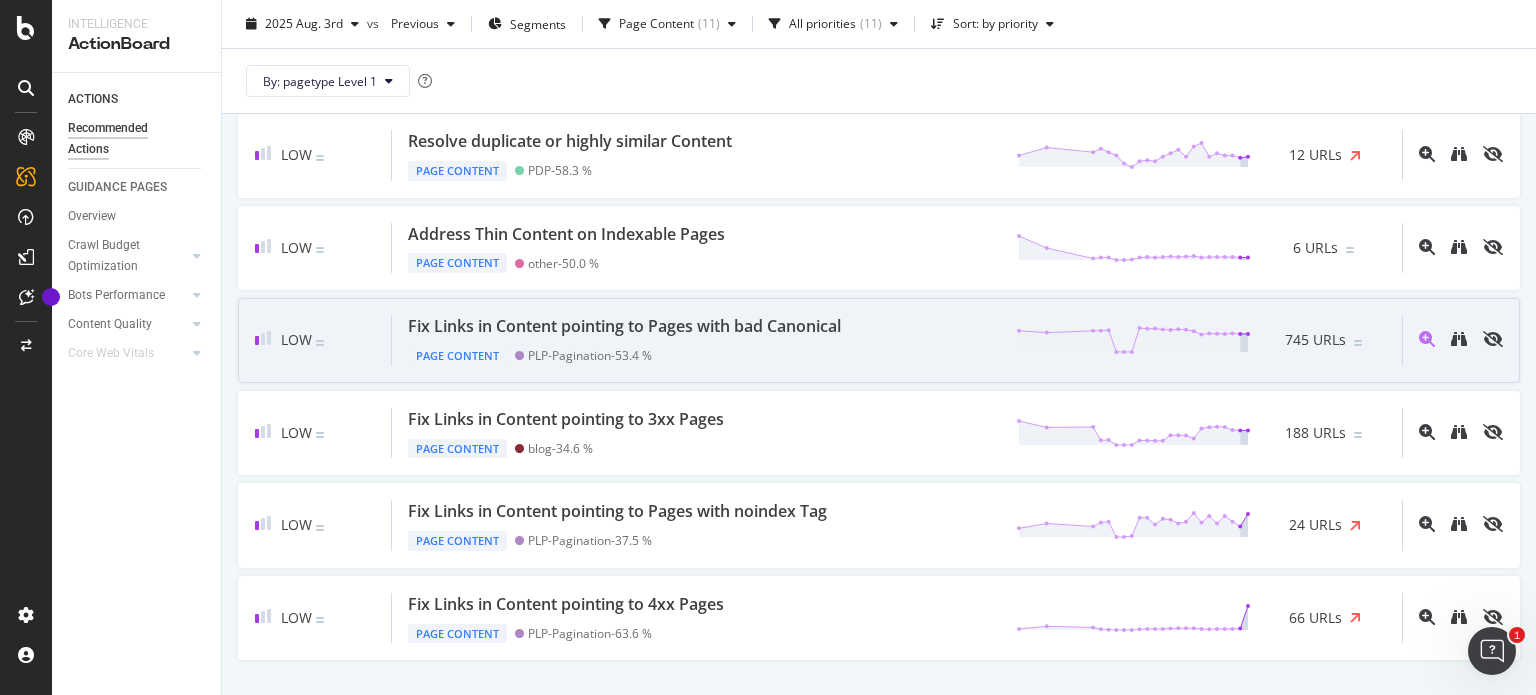 scroll, scrollTop: 628, scrollLeft: 0, axis: vertical 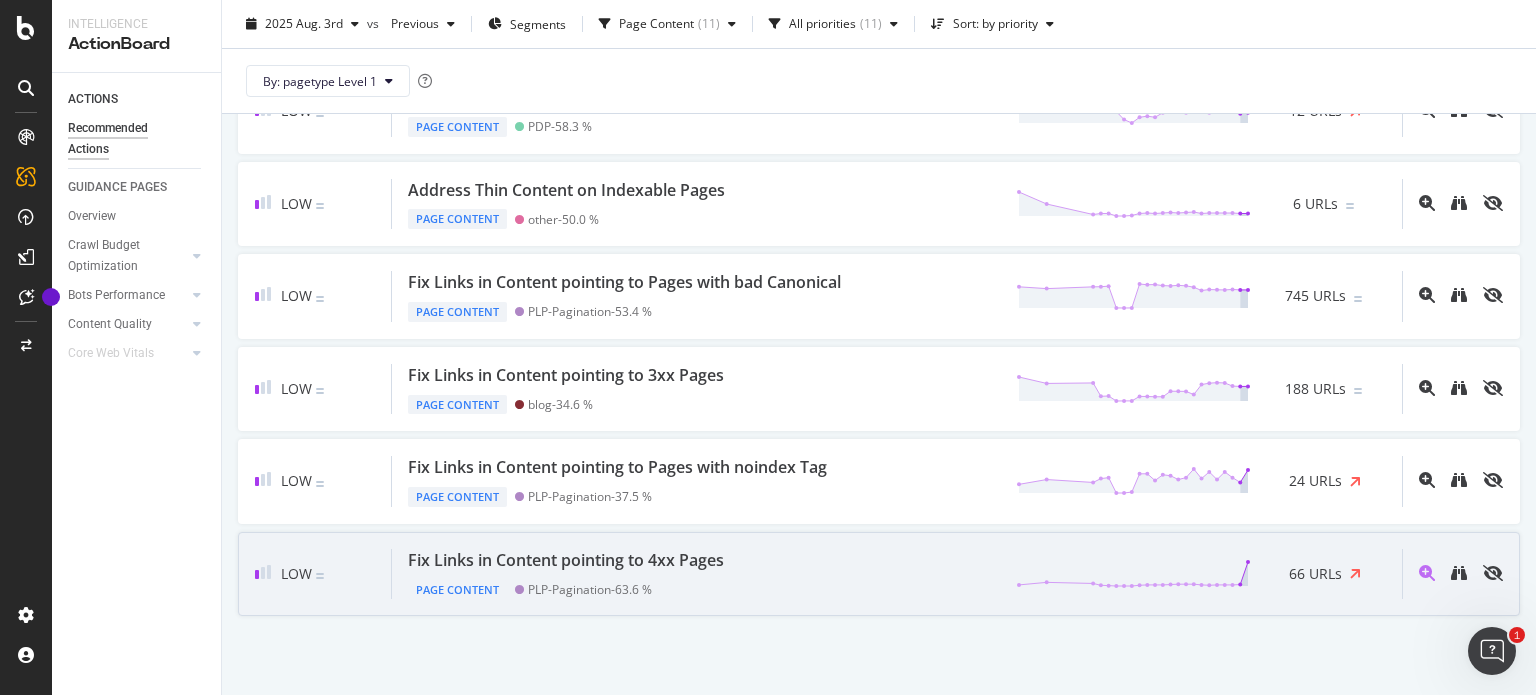 click on "Page Content PLP-Pagination  -  63.6 %" at bounding box center [570, 586] 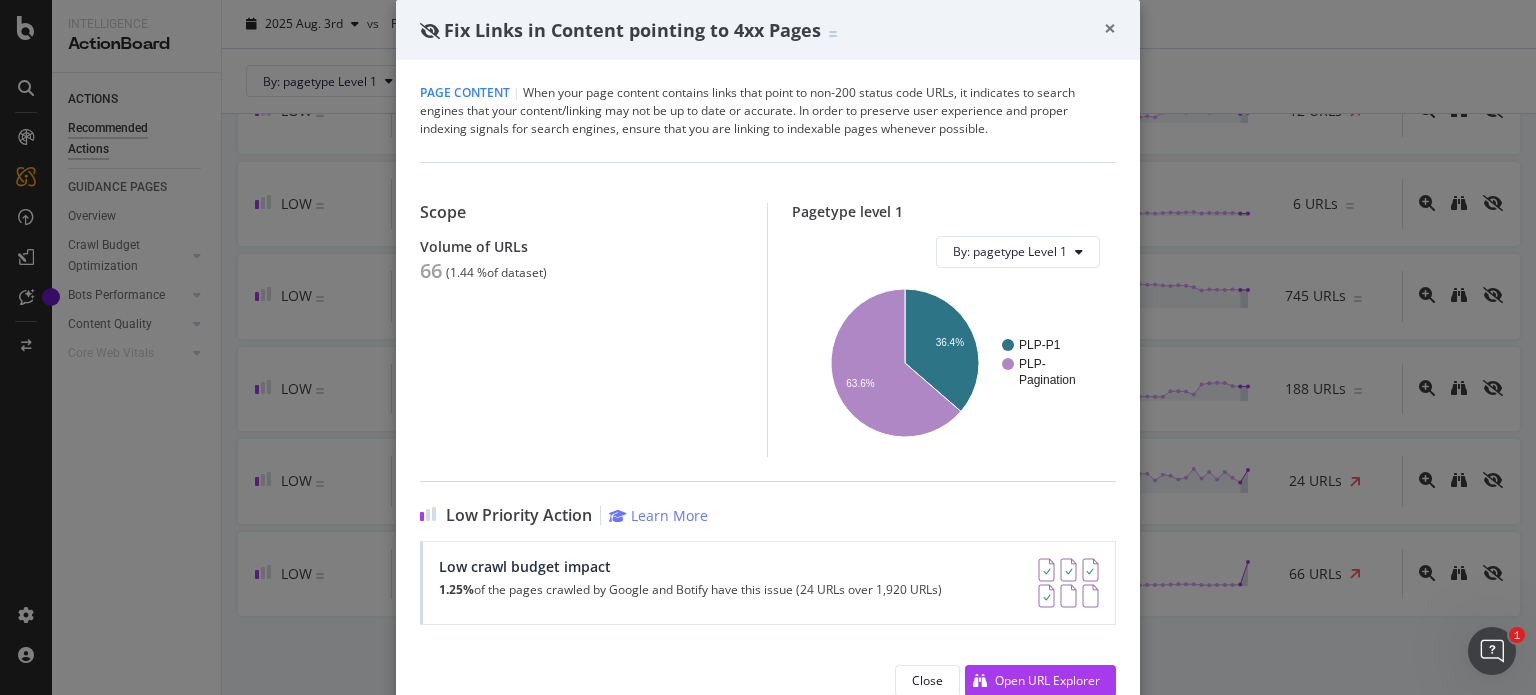 click on "×" at bounding box center (1110, 28) 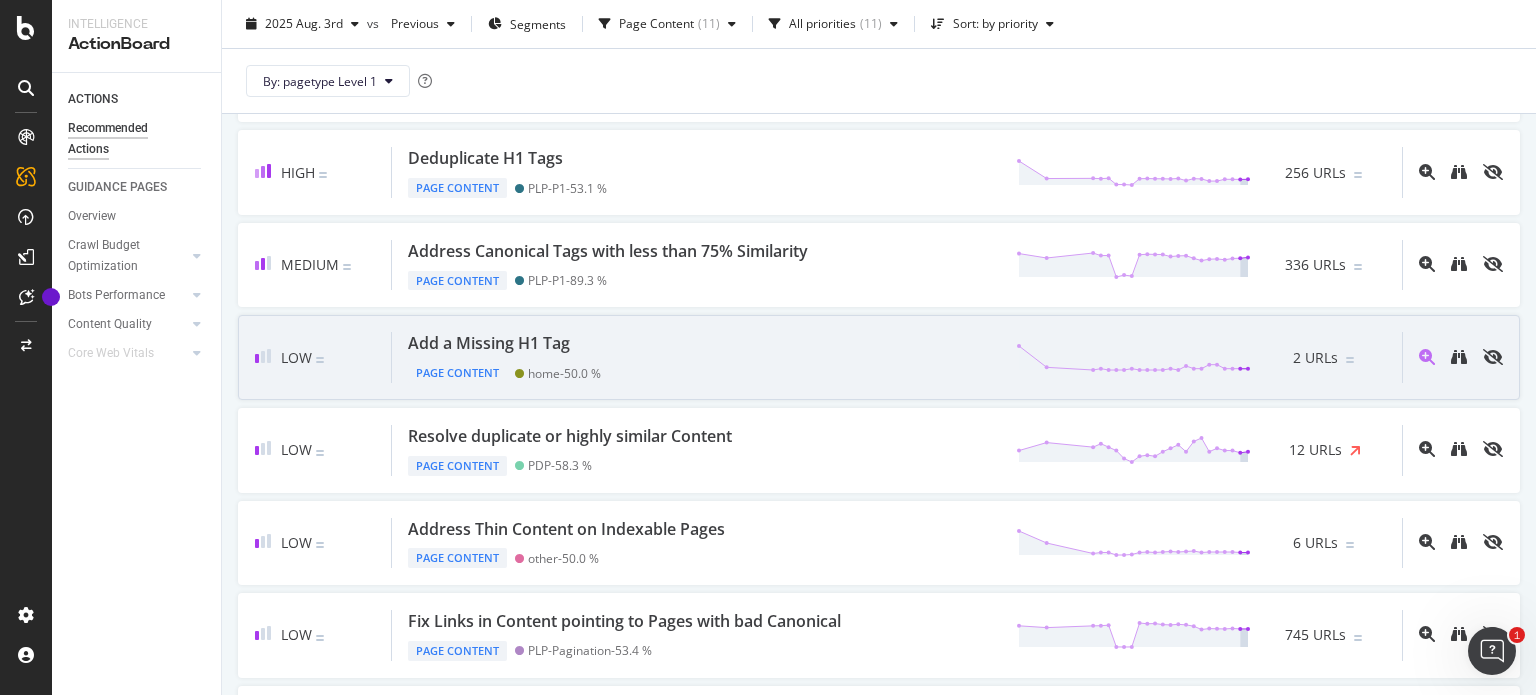 scroll, scrollTop: 388, scrollLeft: 0, axis: vertical 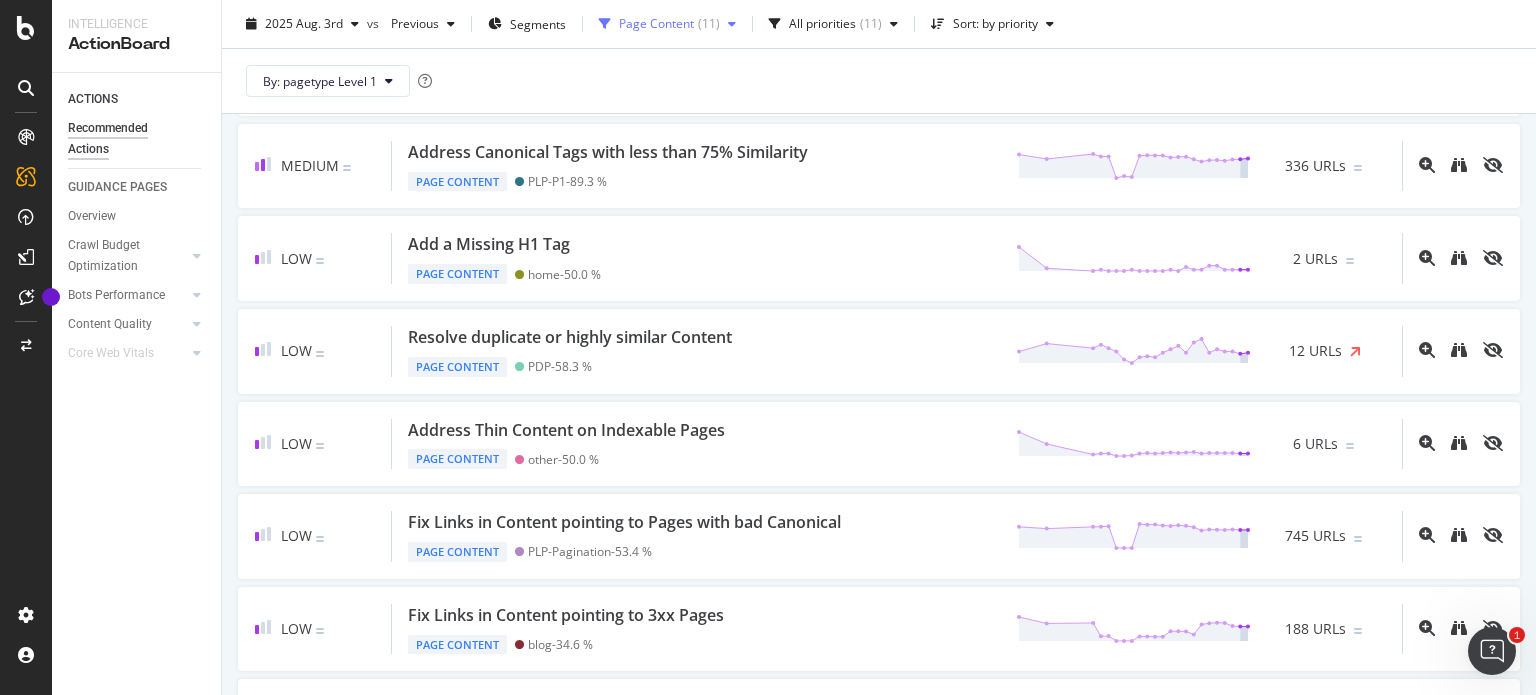 click on "Page Content ( 11 )" at bounding box center (667, 24) 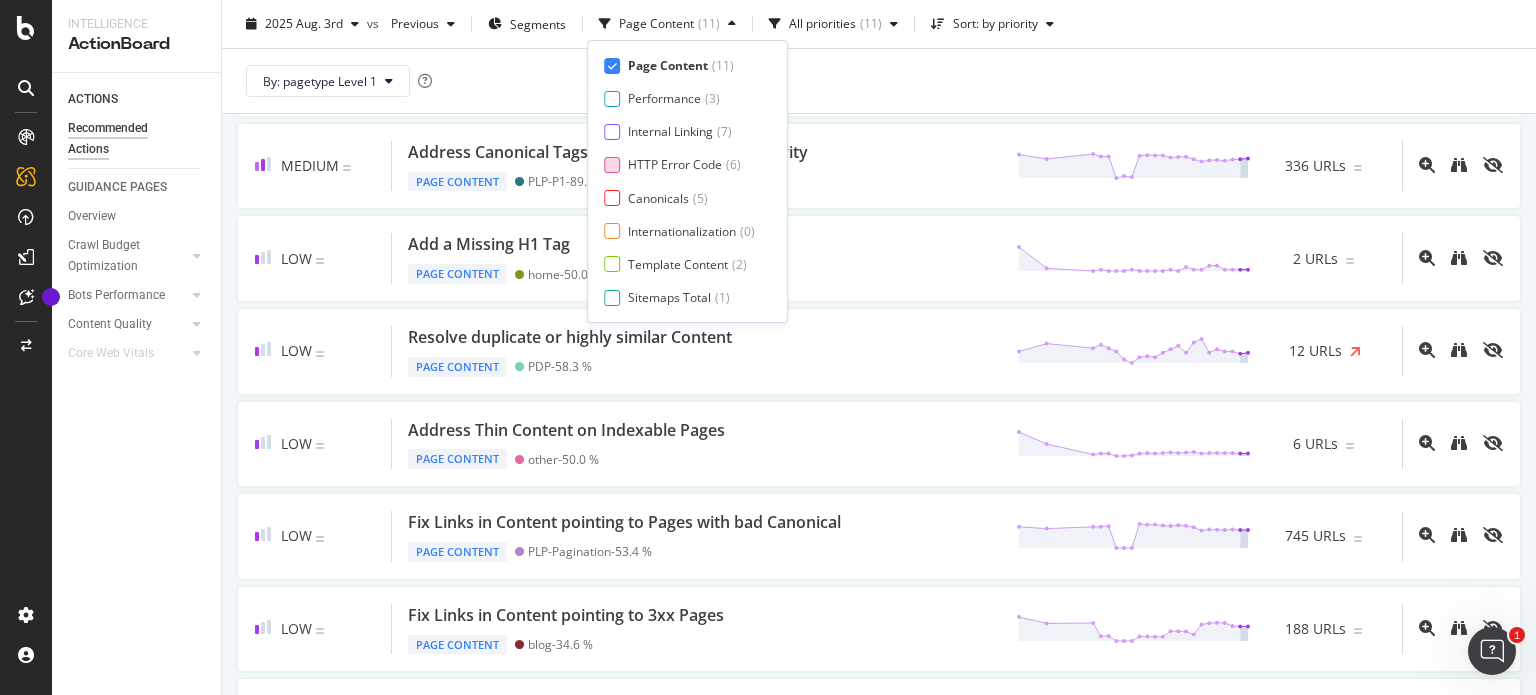 click on "HTTP Error Code" at bounding box center (675, 164) 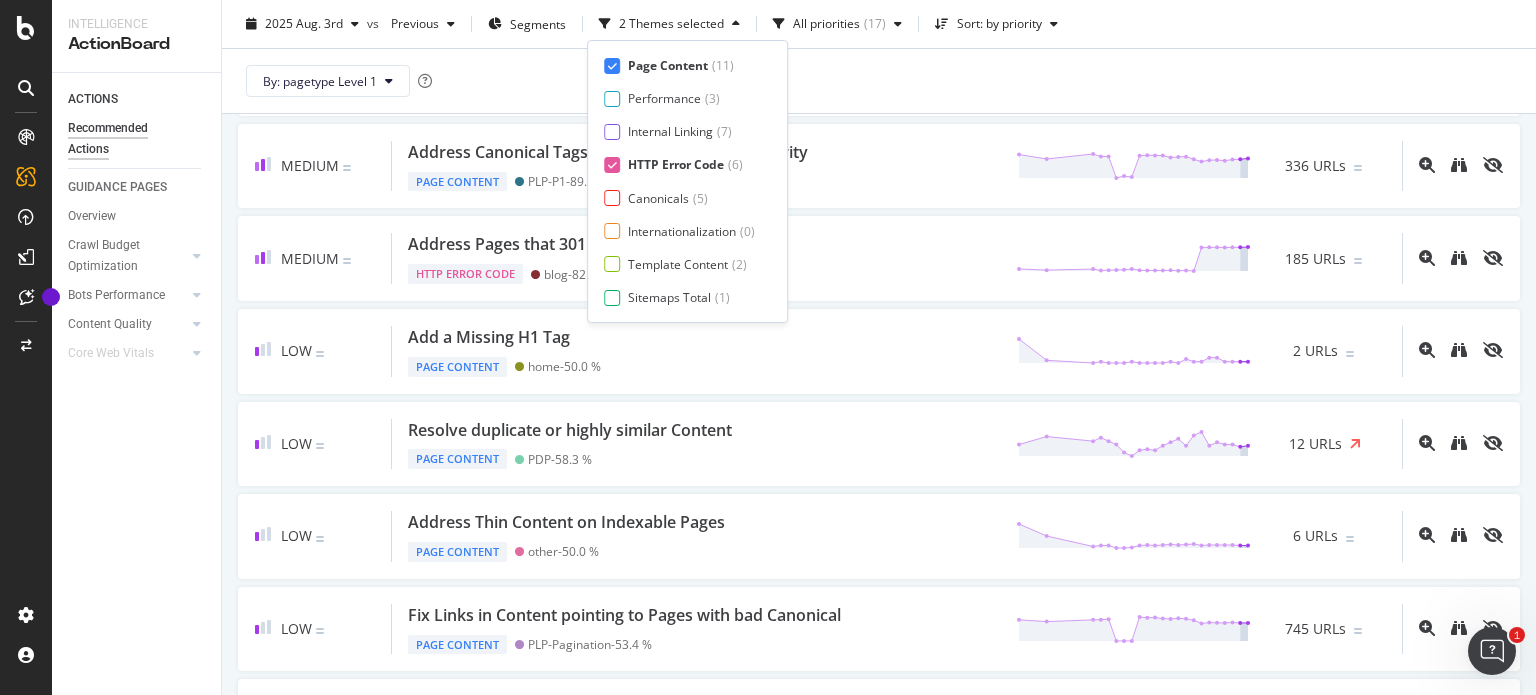 click on "Page Content" at bounding box center (668, 65) 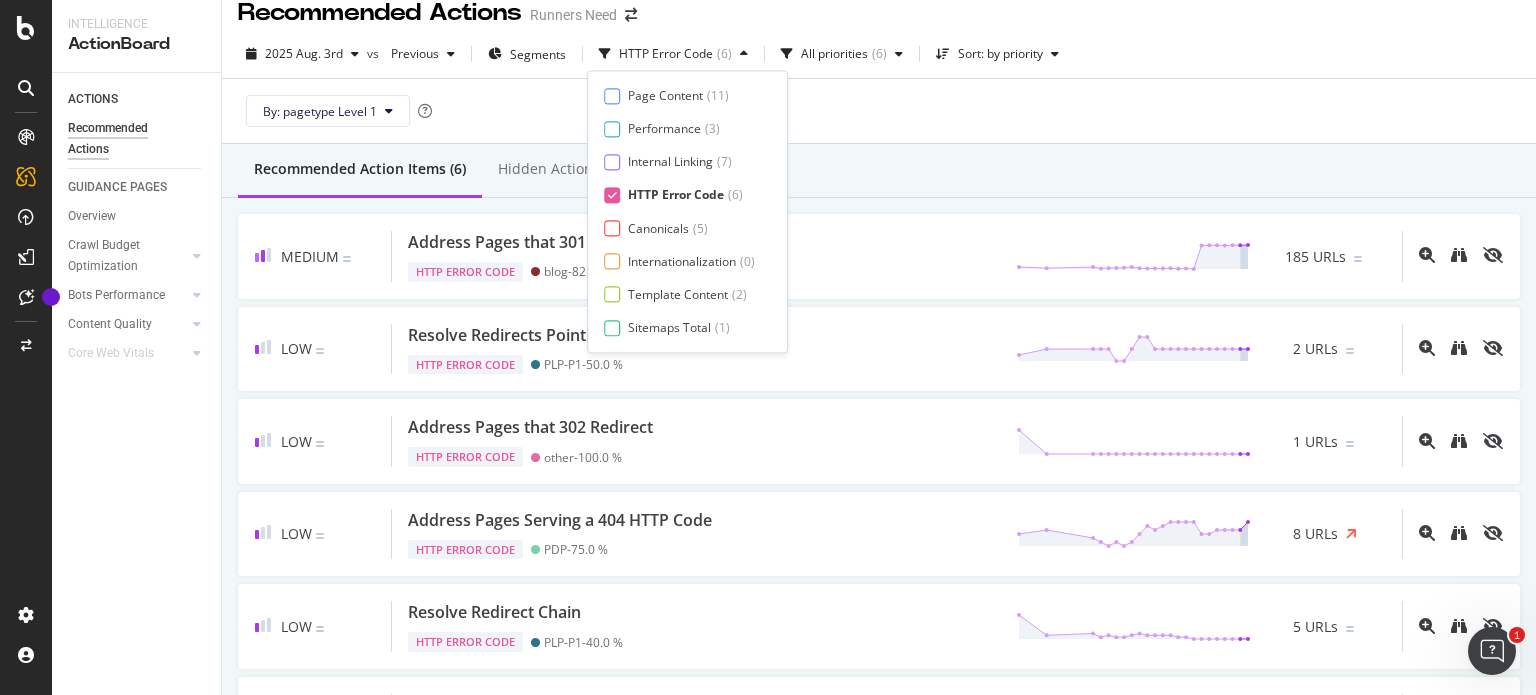 click on "By: pagetype Level 1" at bounding box center (879, 111) 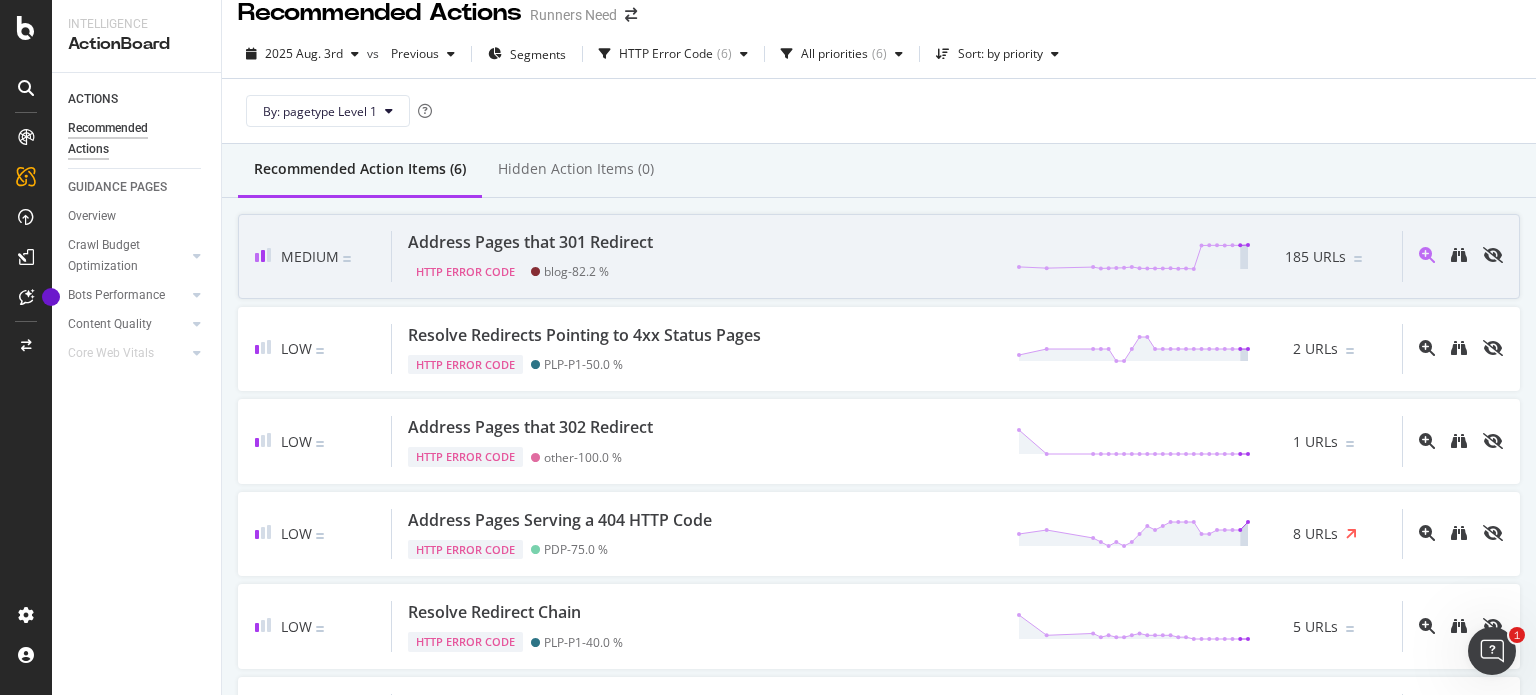 click on "HTTP Error Code blog  -  82.2 %" at bounding box center (534, 268) 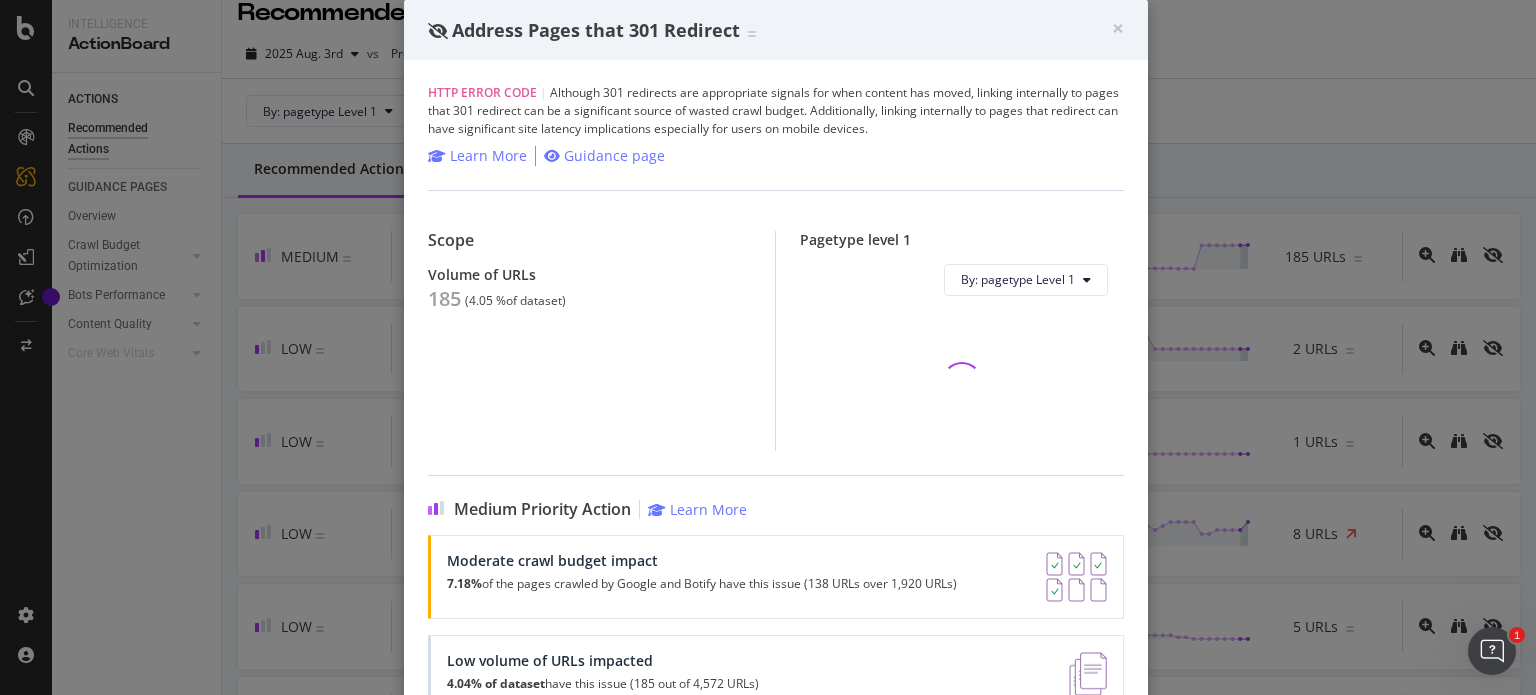 click on "Volume of URLs" at bounding box center (590, 274) 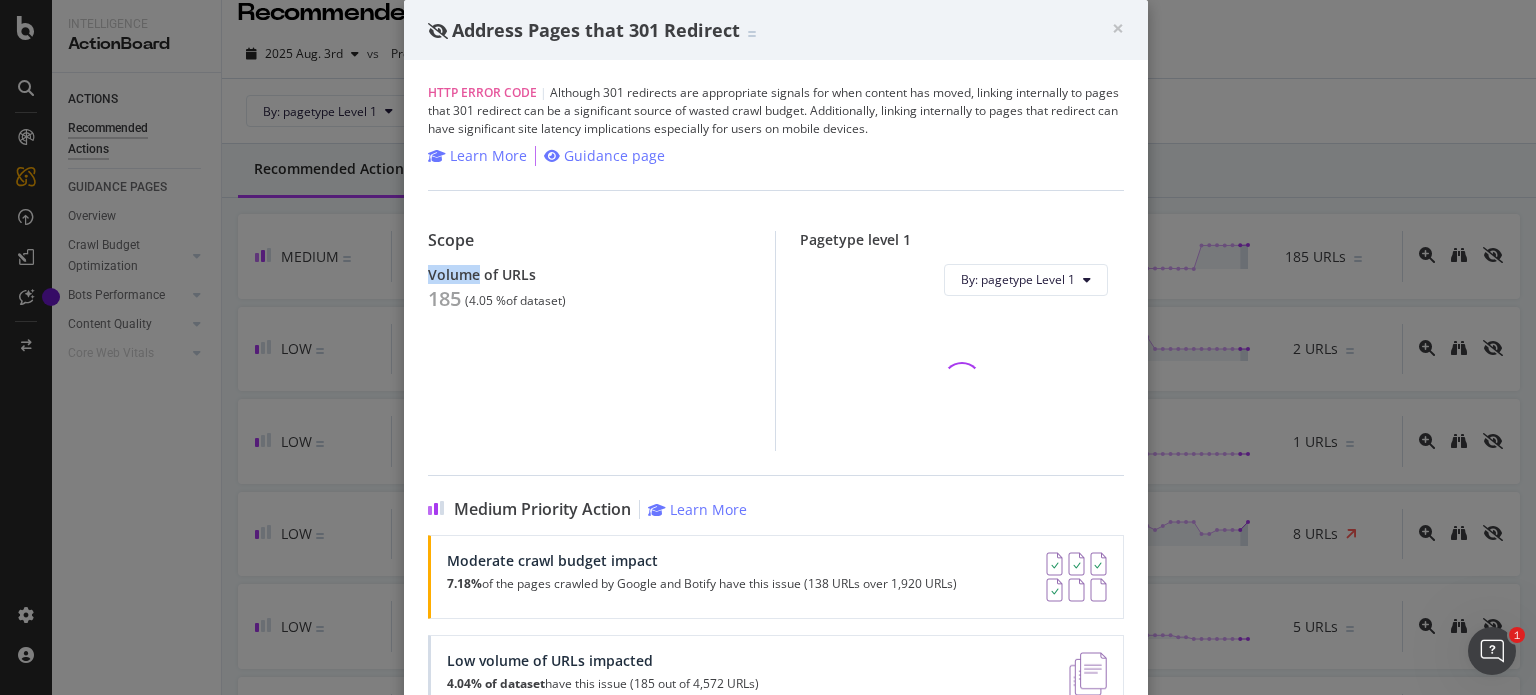 click on "Volume of URLs" at bounding box center [590, 274] 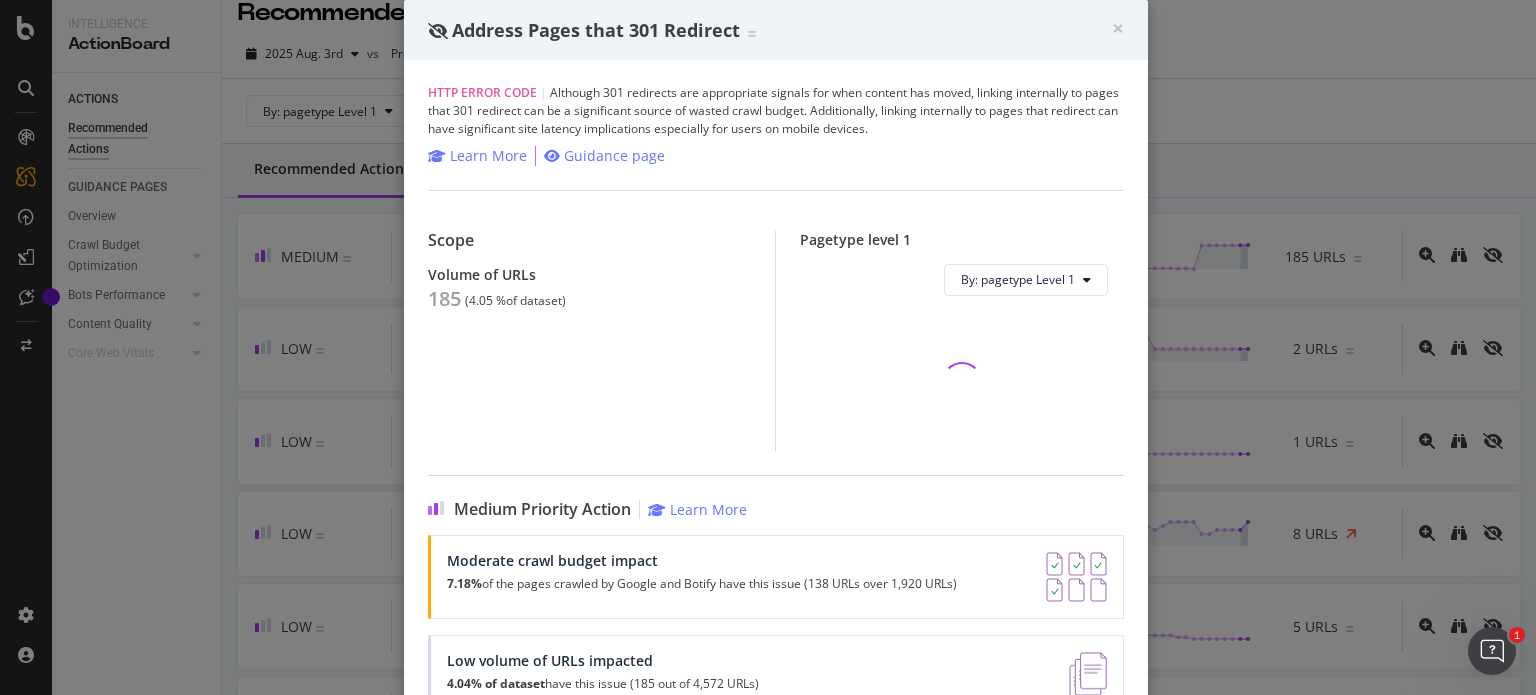 click on "185" at bounding box center [444, 299] 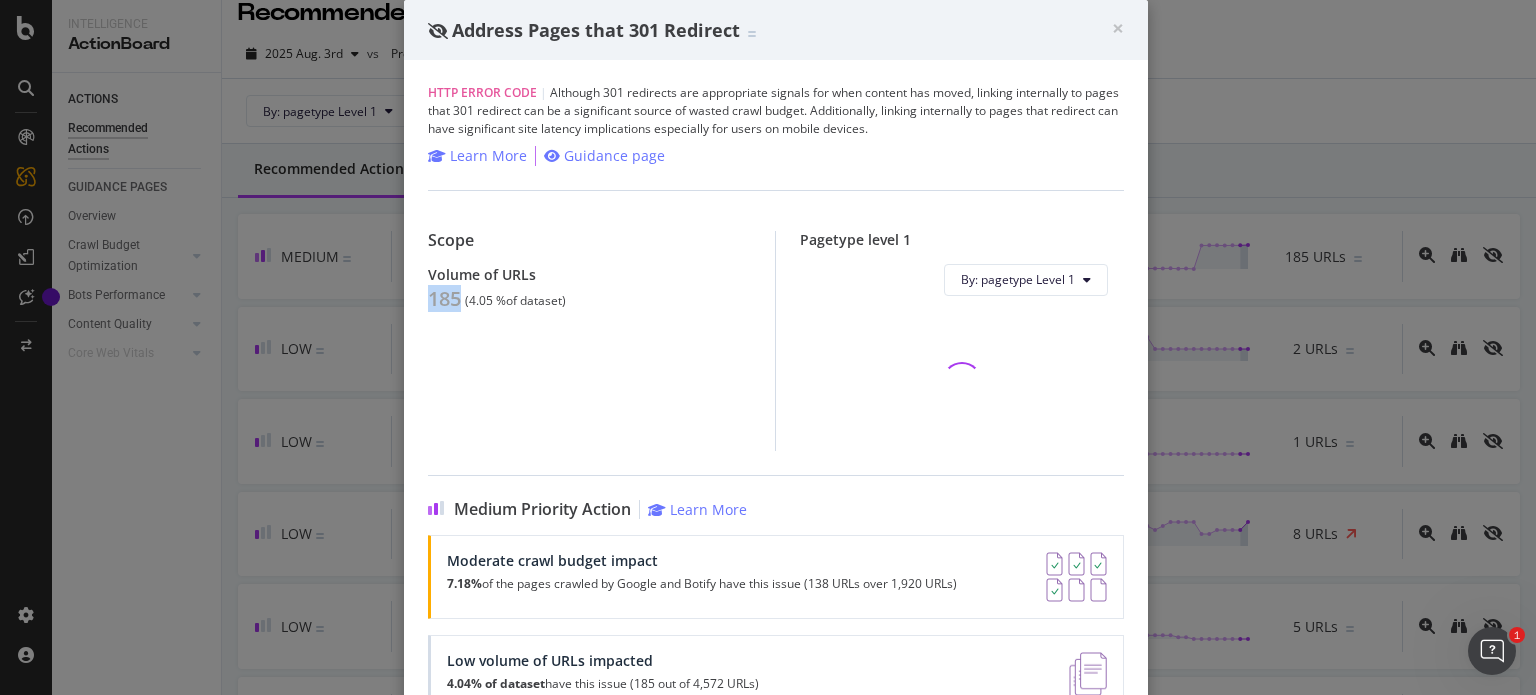 click on "185" at bounding box center [444, 299] 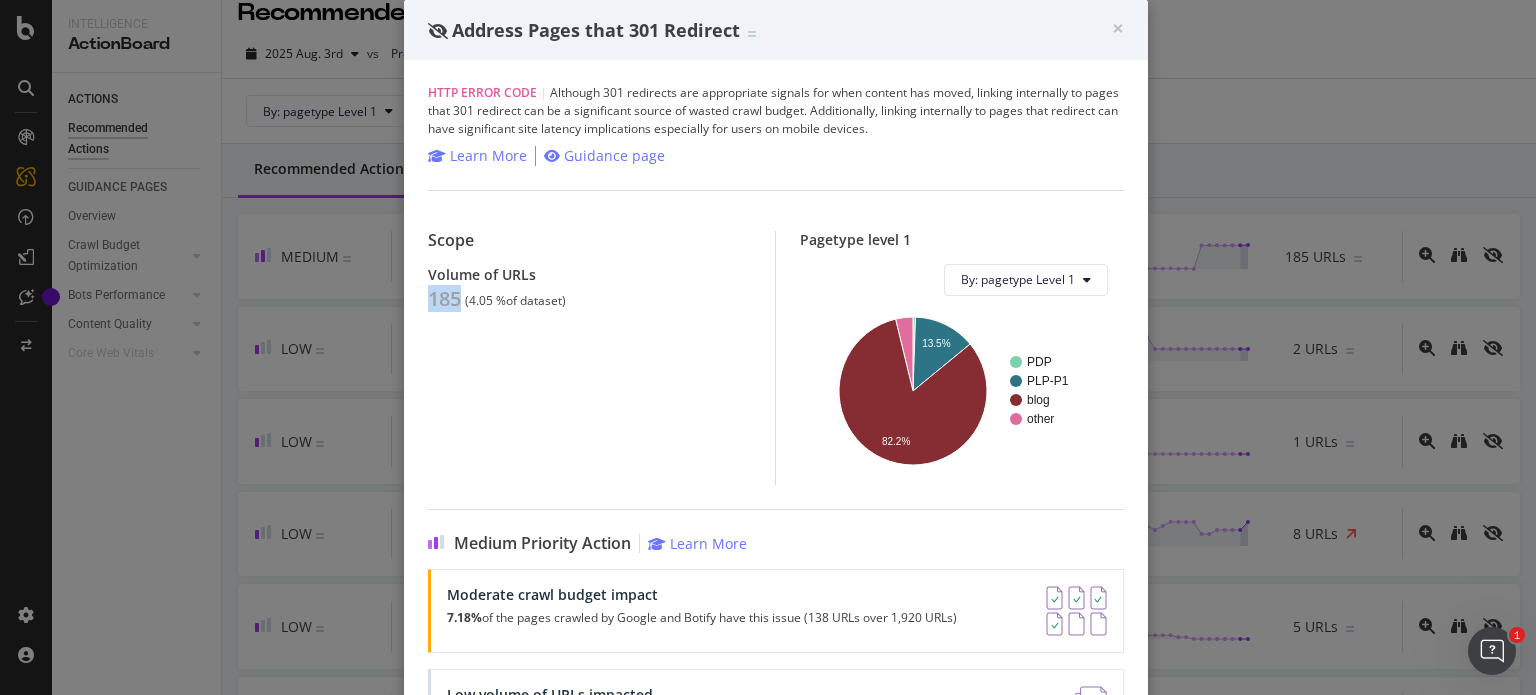 copy on "185" 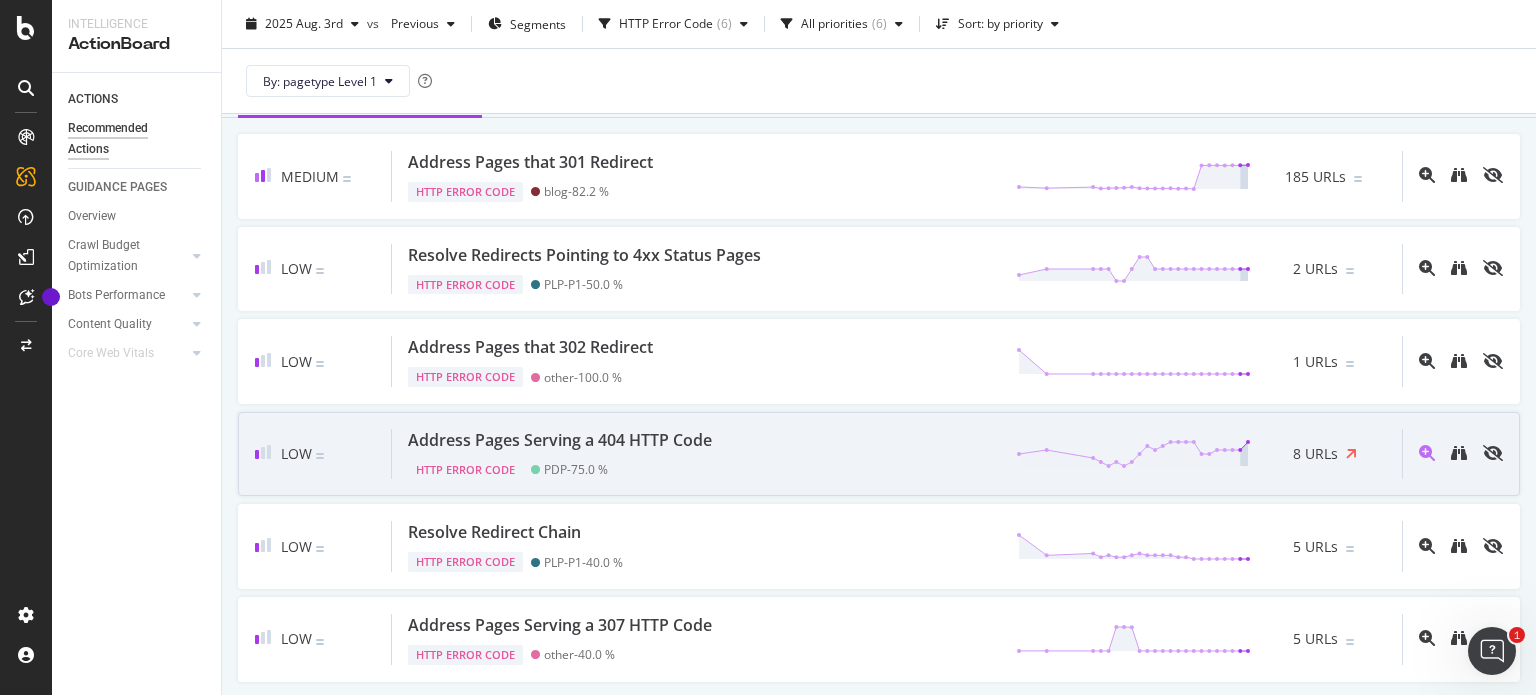 scroll, scrollTop: 168, scrollLeft: 0, axis: vertical 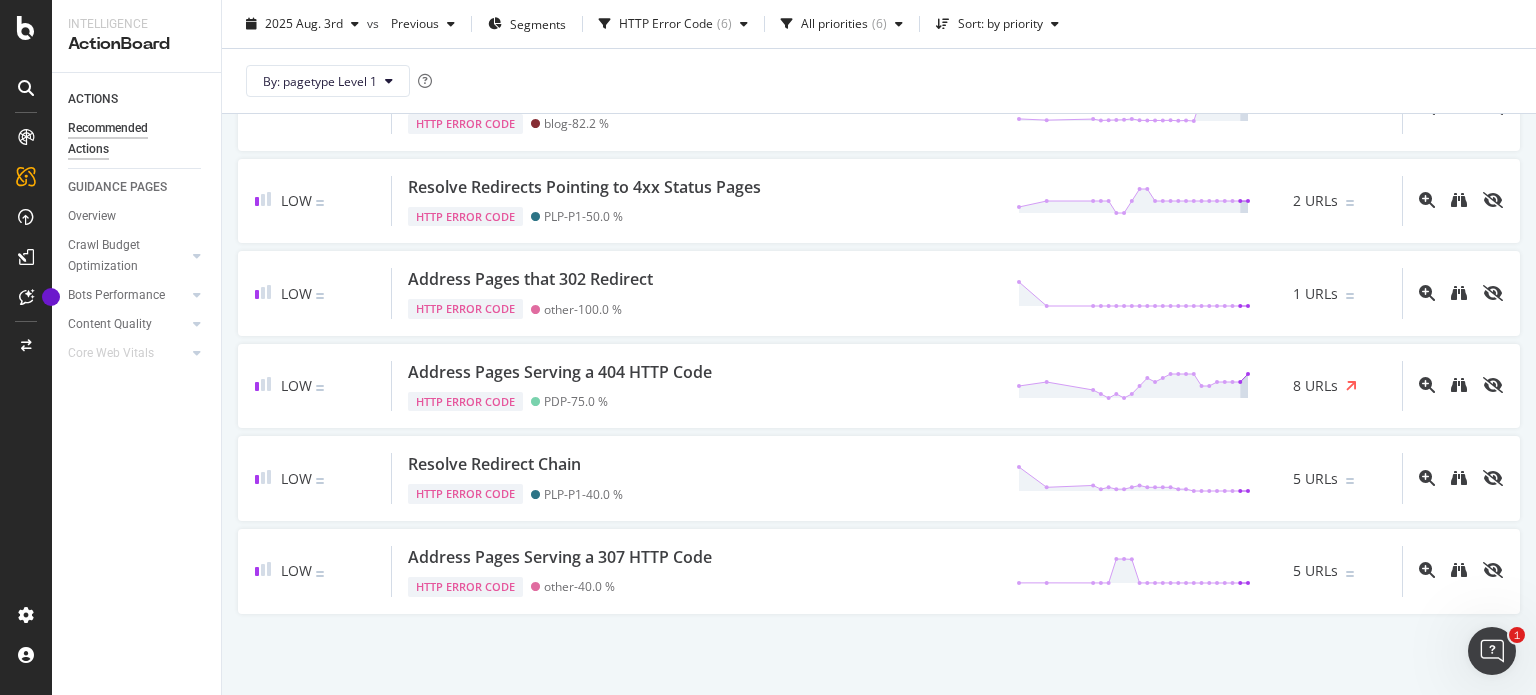 click on "2025 Aug. 3rd vs Previous Segments HTTP Error Code ( 6 ) All priorities ( 6 ) Sort: by priority" at bounding box center (879, 28) 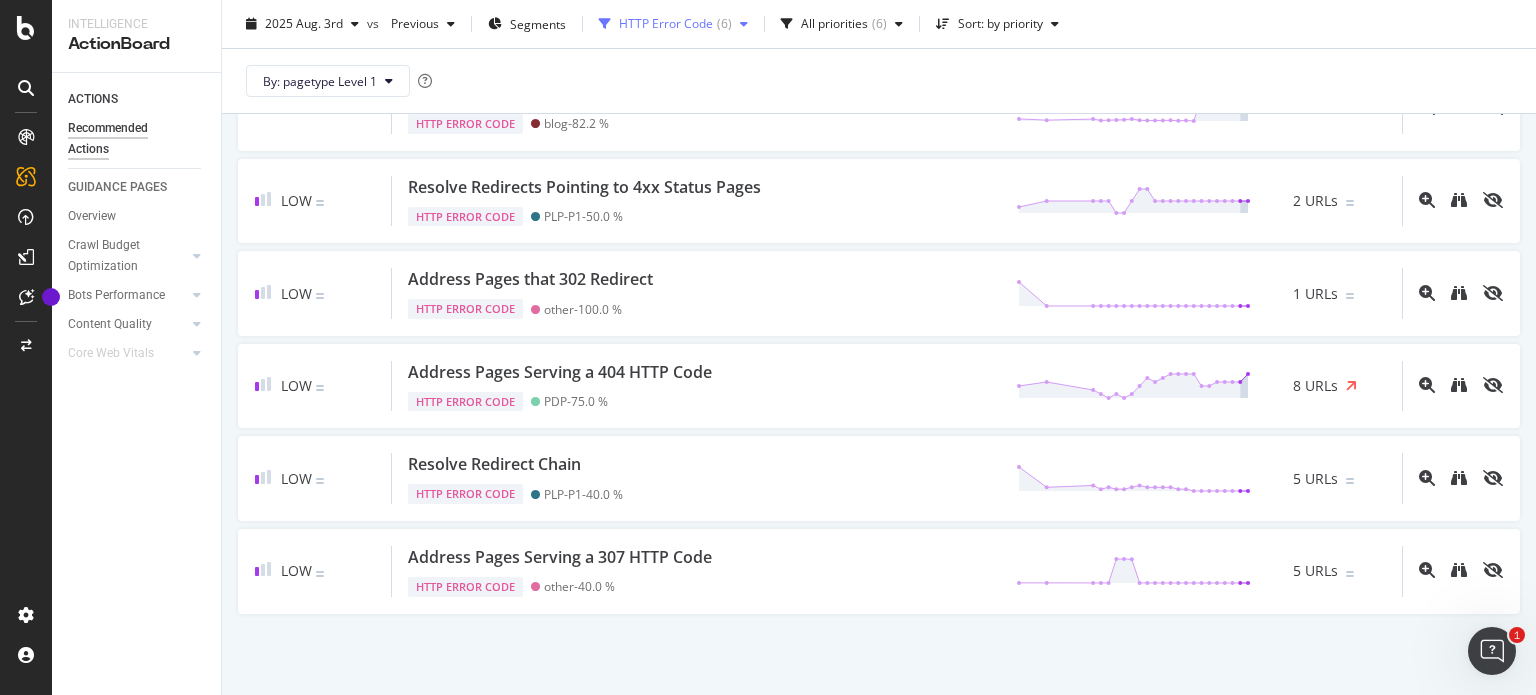 click on "HTTP Error Code" at bounding box center (666, 24) 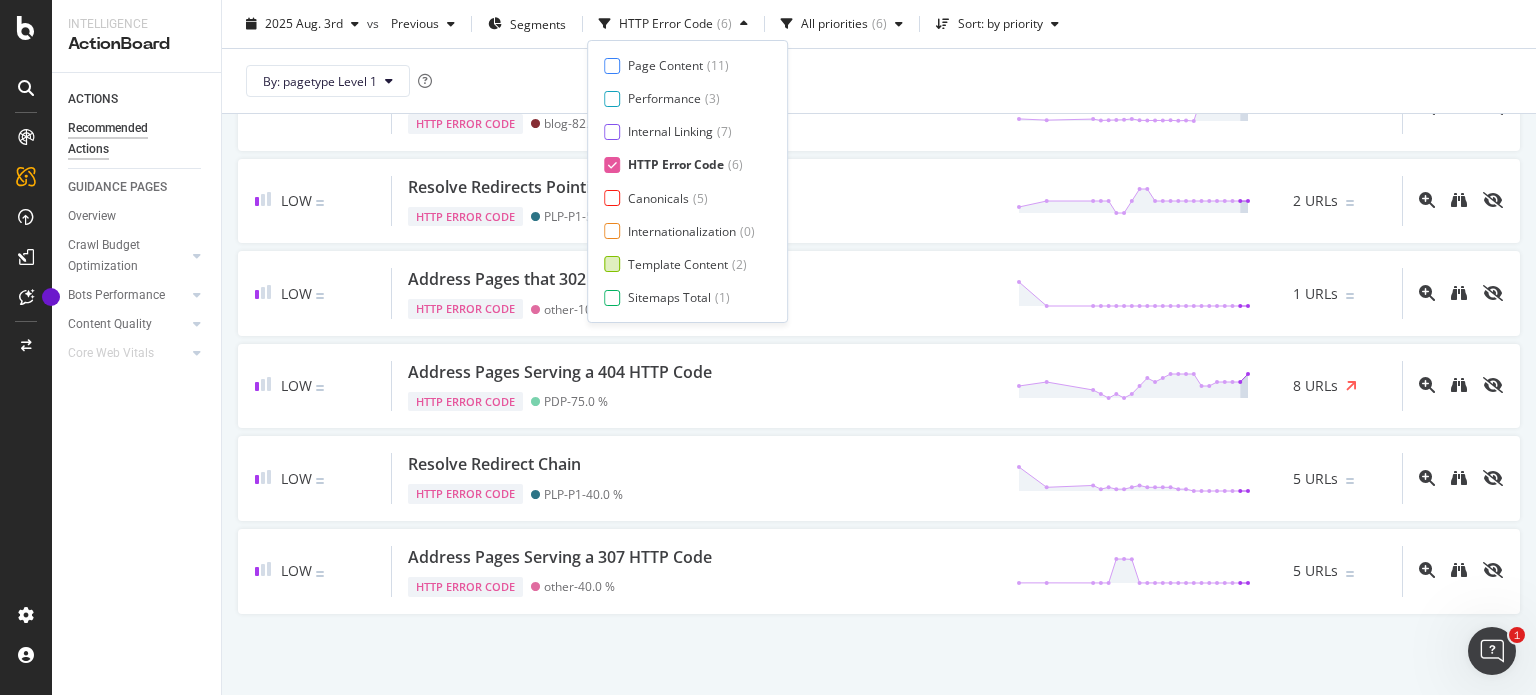 click on "Template Content" at bounding box center [678, 264] 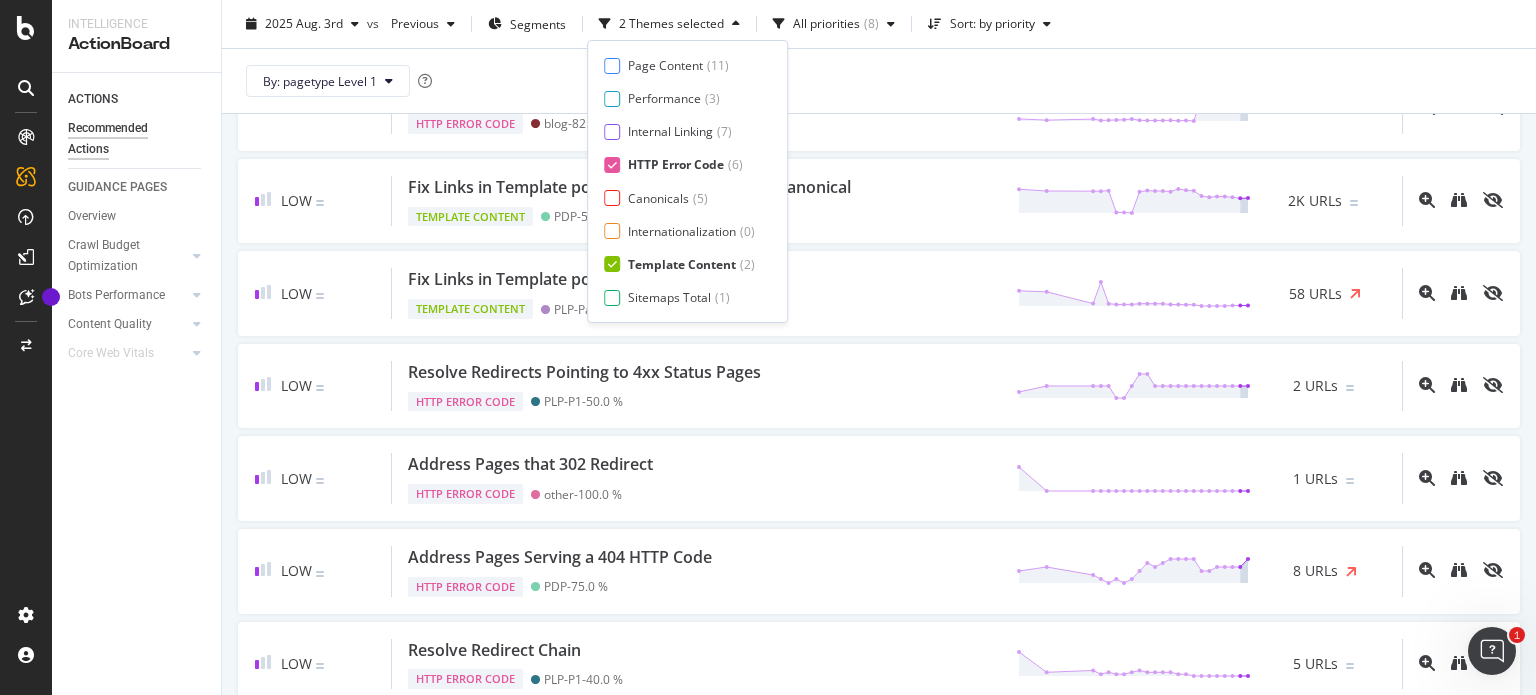 click on "HTTP Error Code" at bounding box center (676, 164) 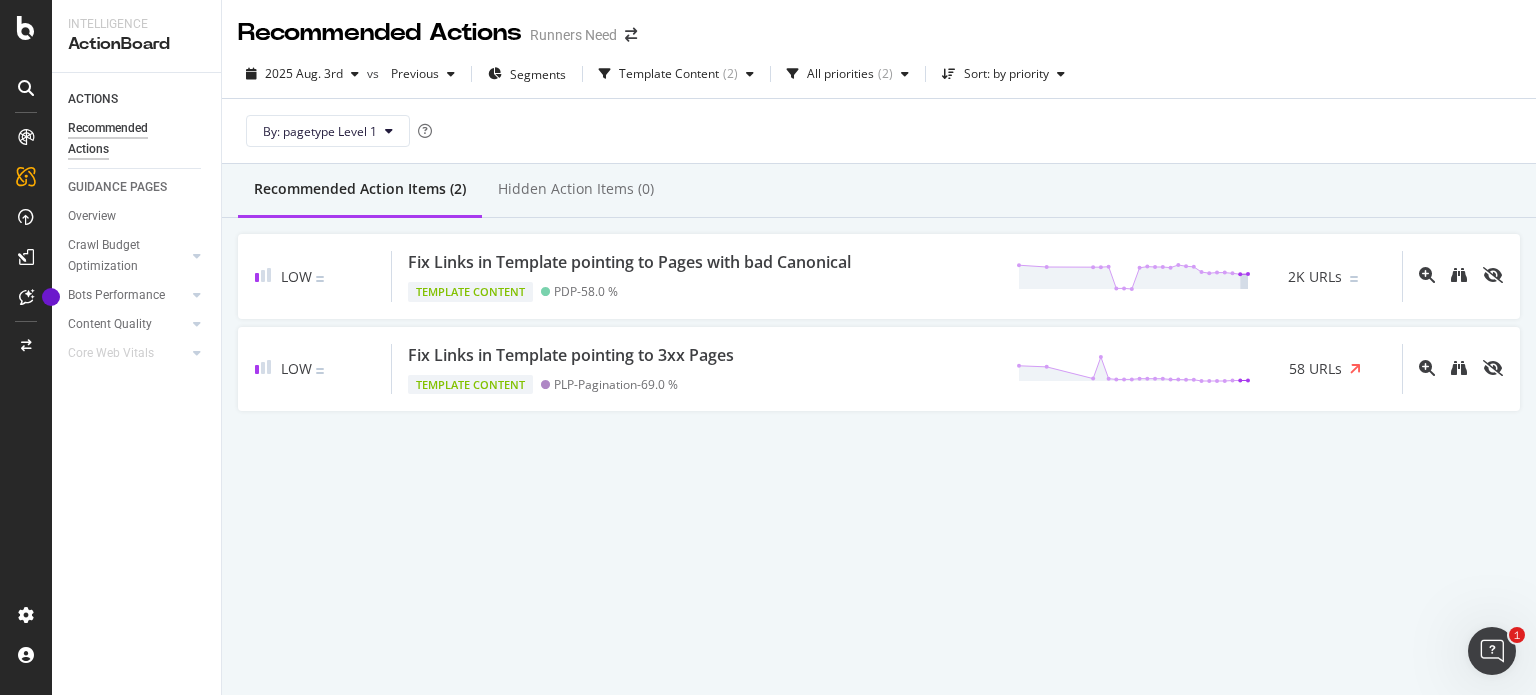 click on "By: pagetype Level 1" at bounding box center (879, 131) 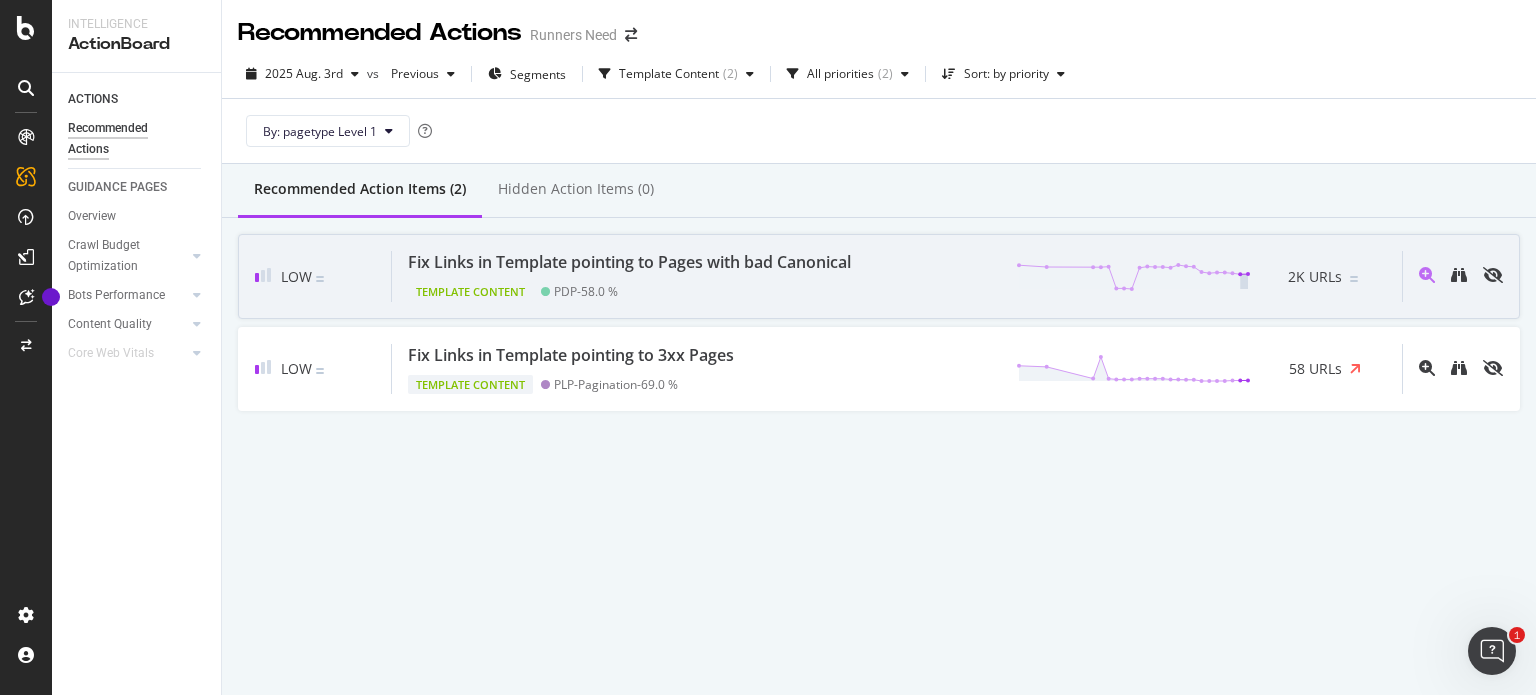 click on "Template Content PDP  -  58.0 %" at bounding box center (633, 288) 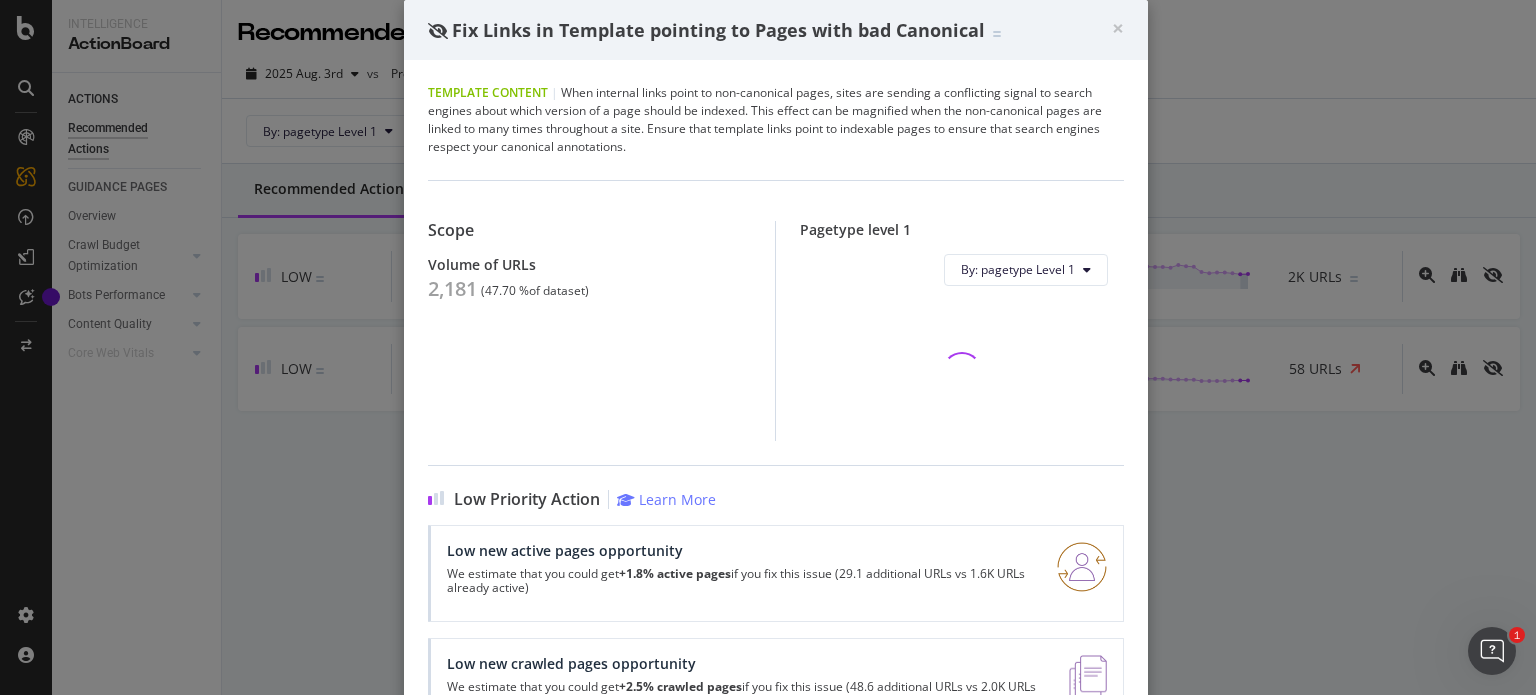 click on "2,181" at bounding box center (452, 289) 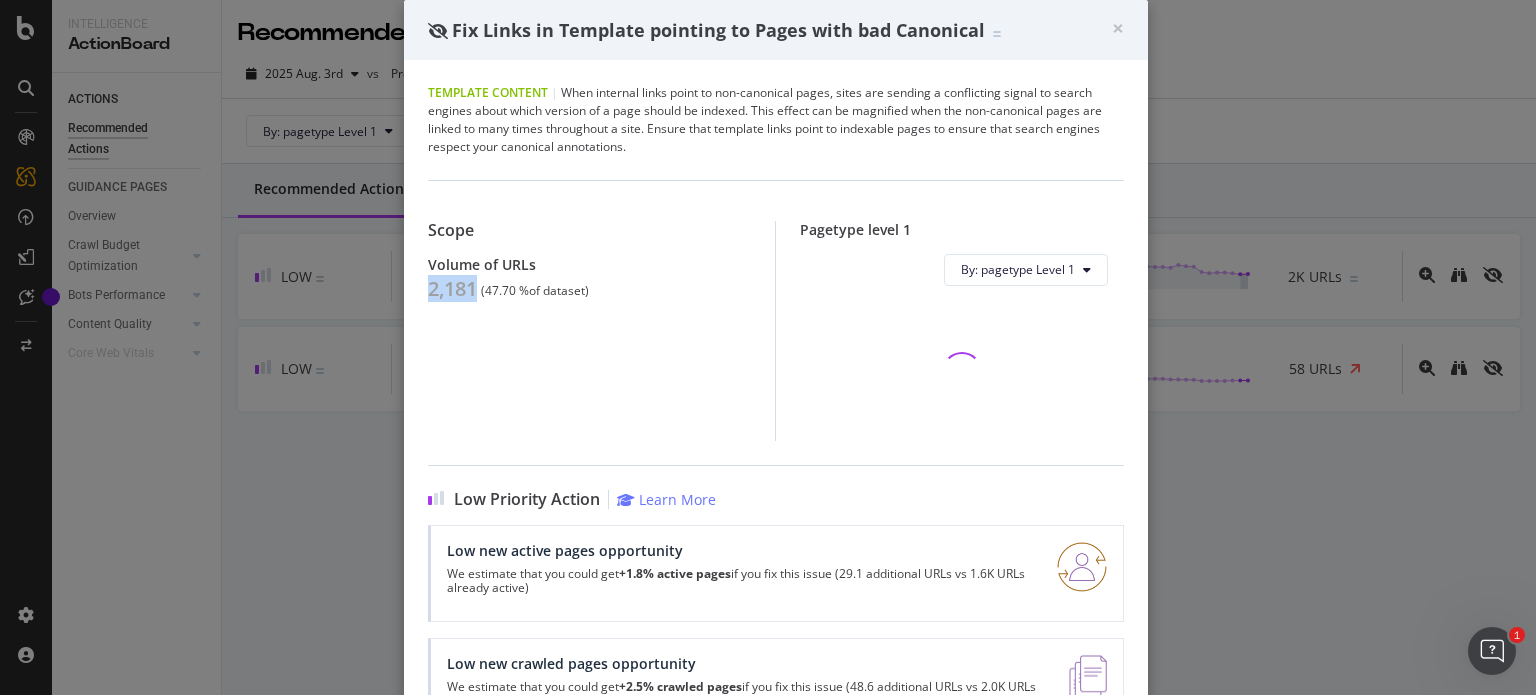 copy on "2,181" 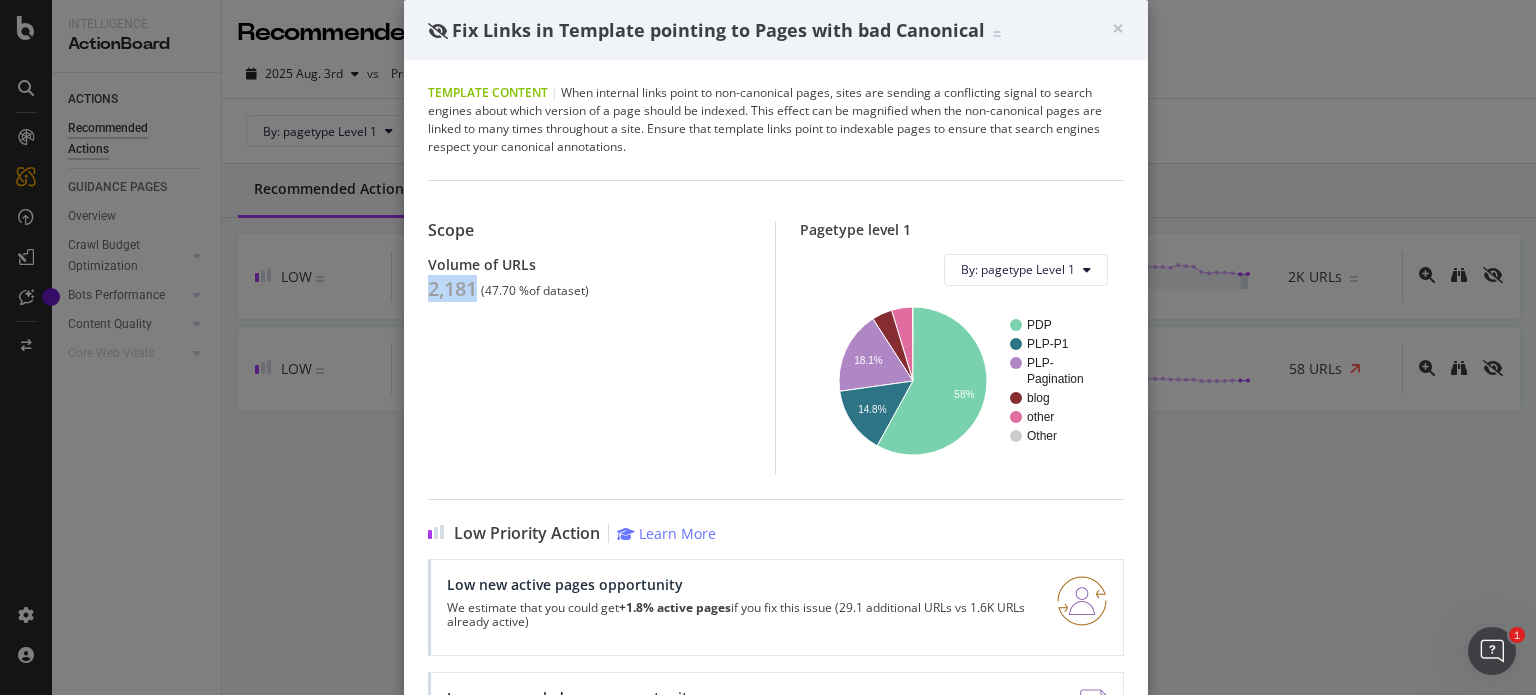 copy on "2,181" 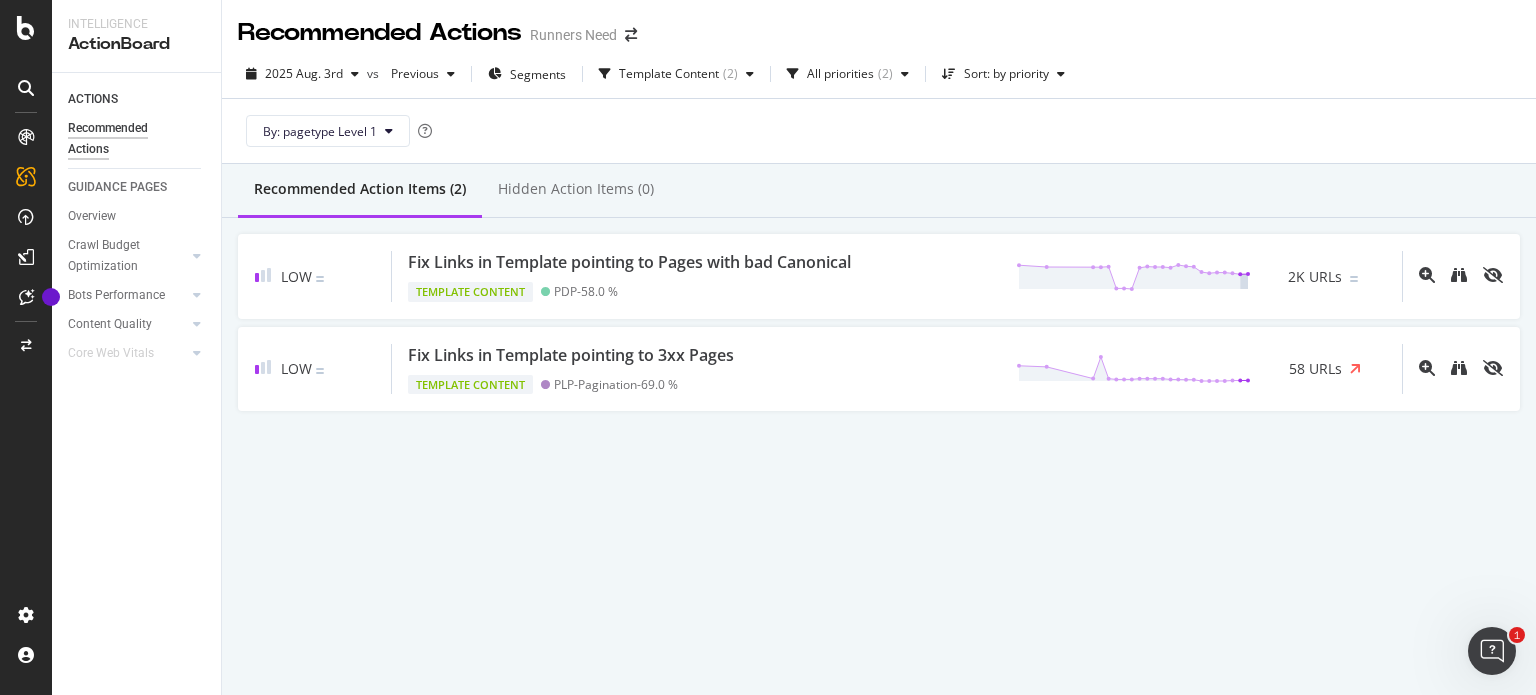 drag, startPoint x: 106, startPoint y: 155, endPoint x: 153, endPoint y: 126, distance: 55.226807 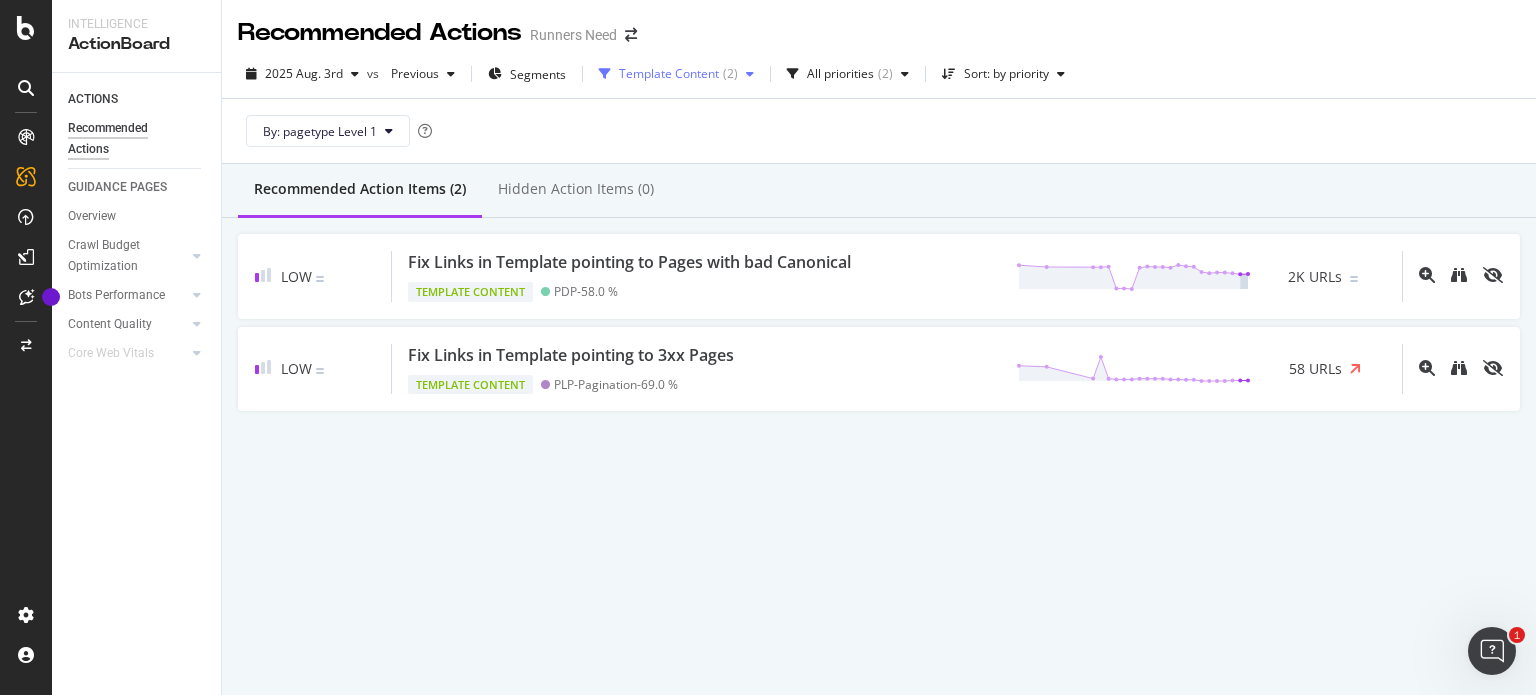 click on "Template Content" at bounding box center [669, 74] 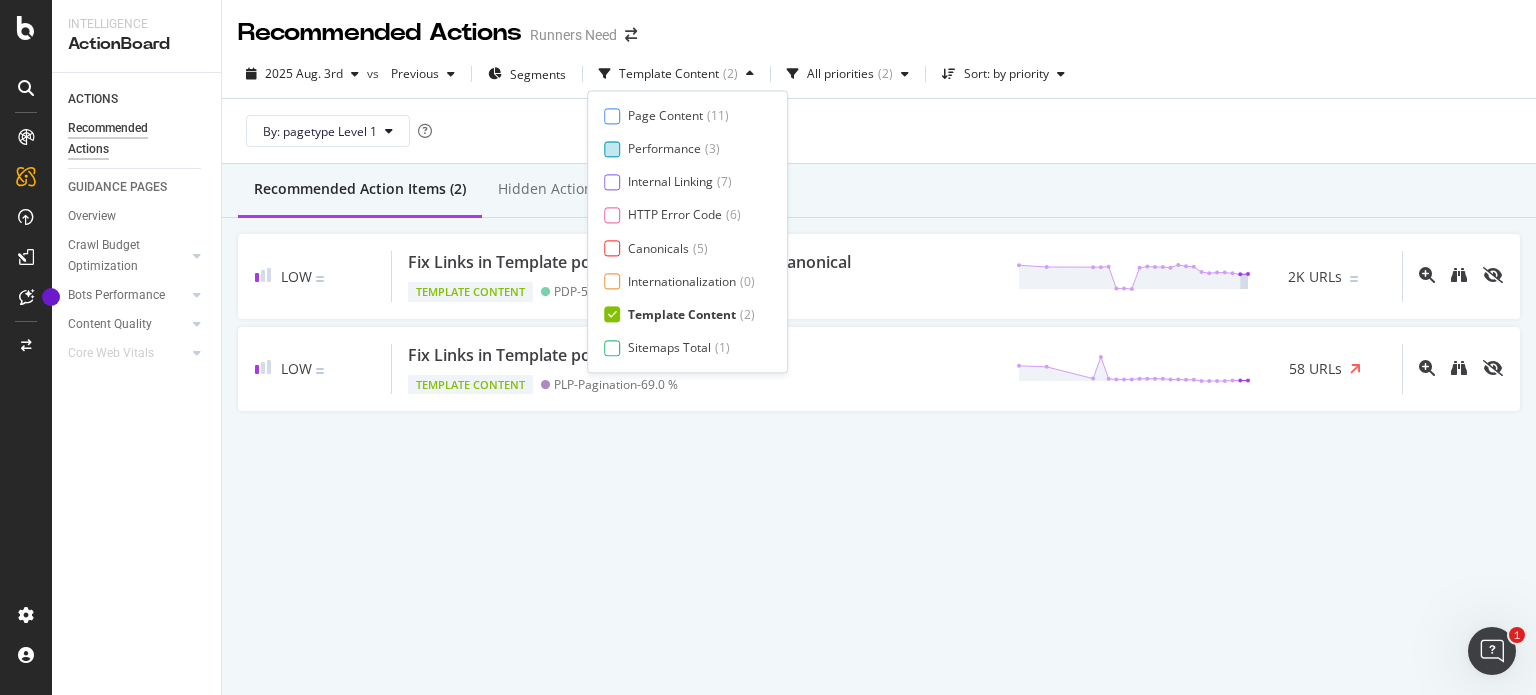 click on "Performance" at bounding box center (664, 149) 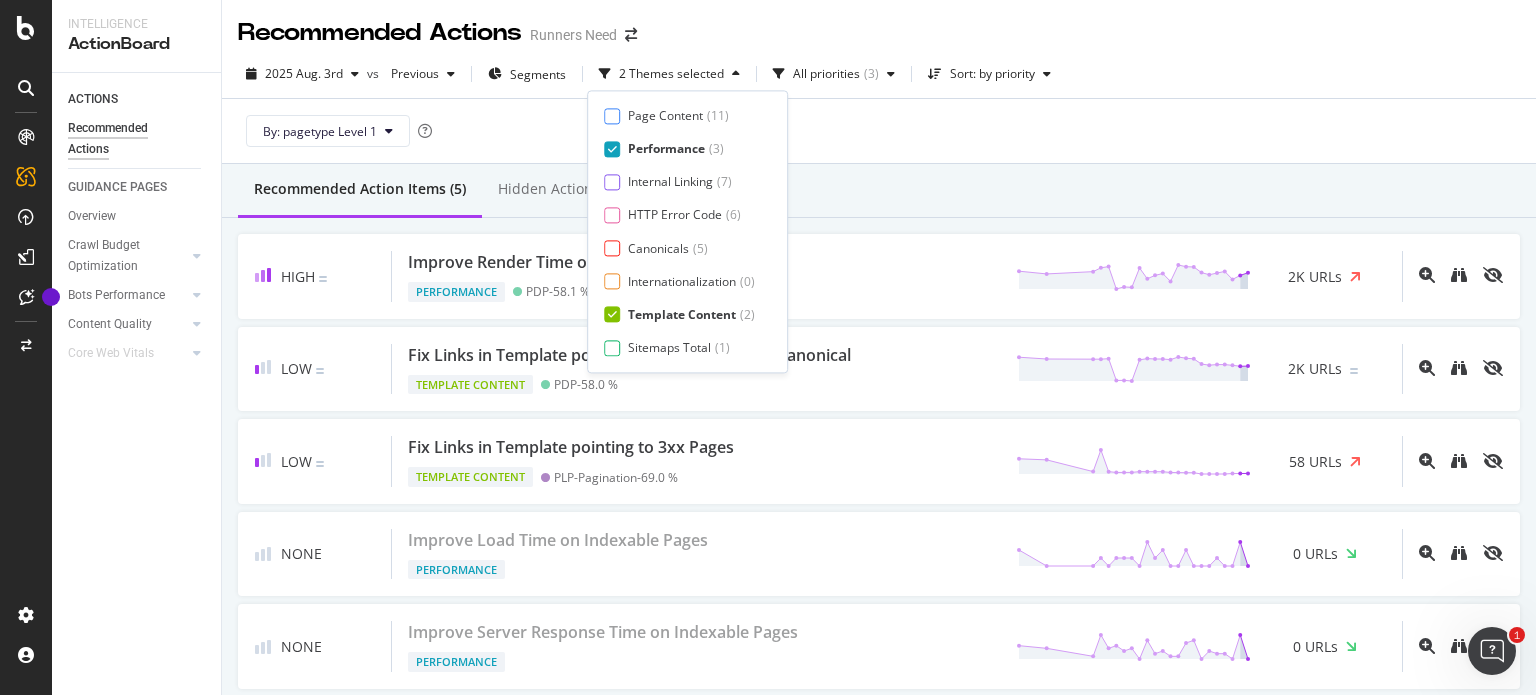 click on "Template Content" at bounding box center [682, 314] 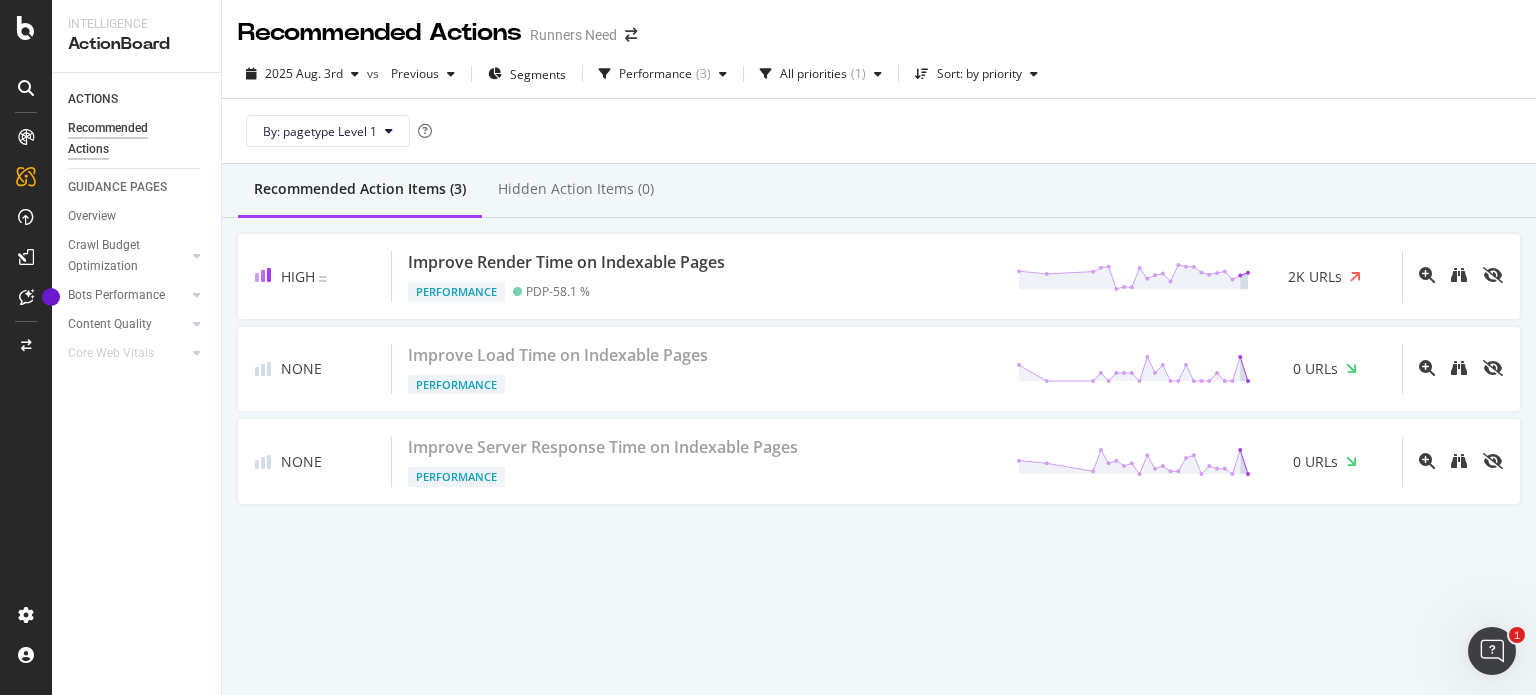 click on "By: pagetype Level 1" at bounding box center [879, 131] 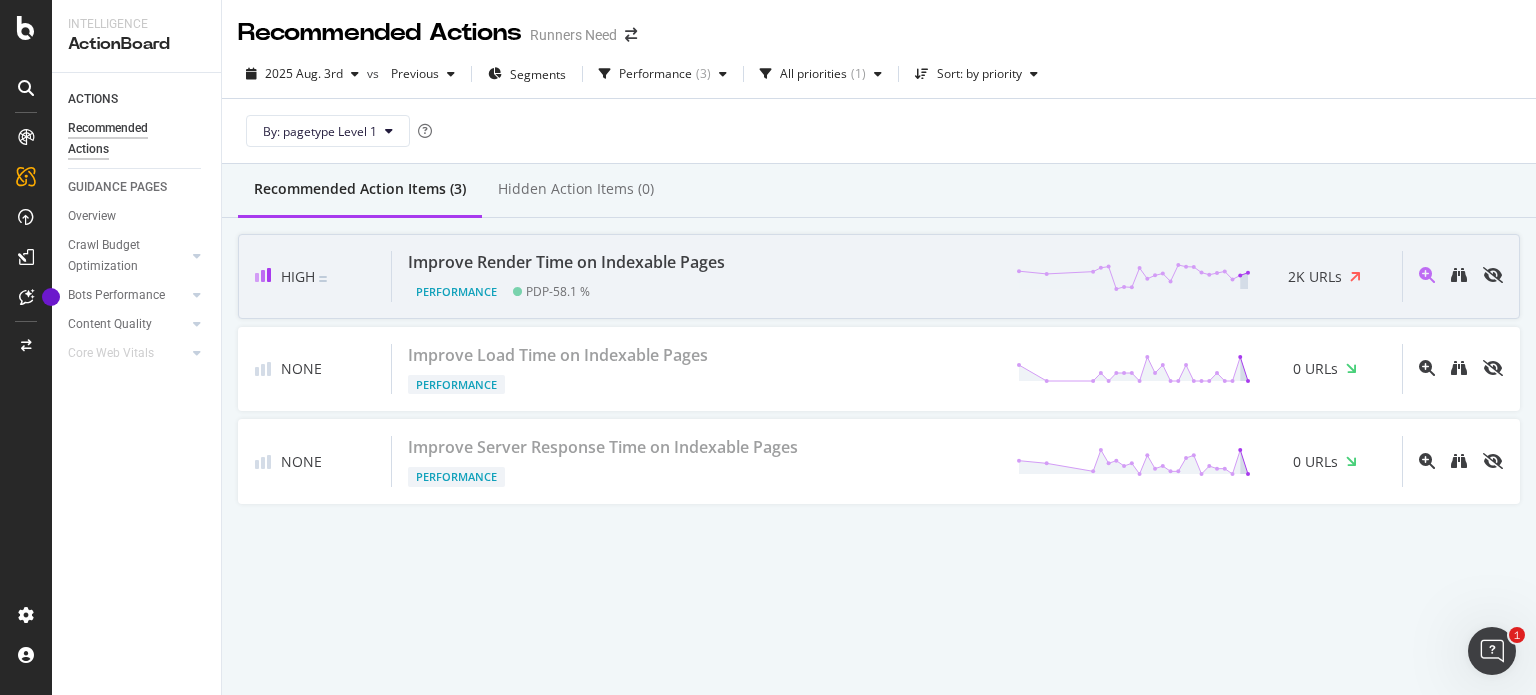 click on "Performance PDP  -  58.1 %" at bounding box center [570, 288] 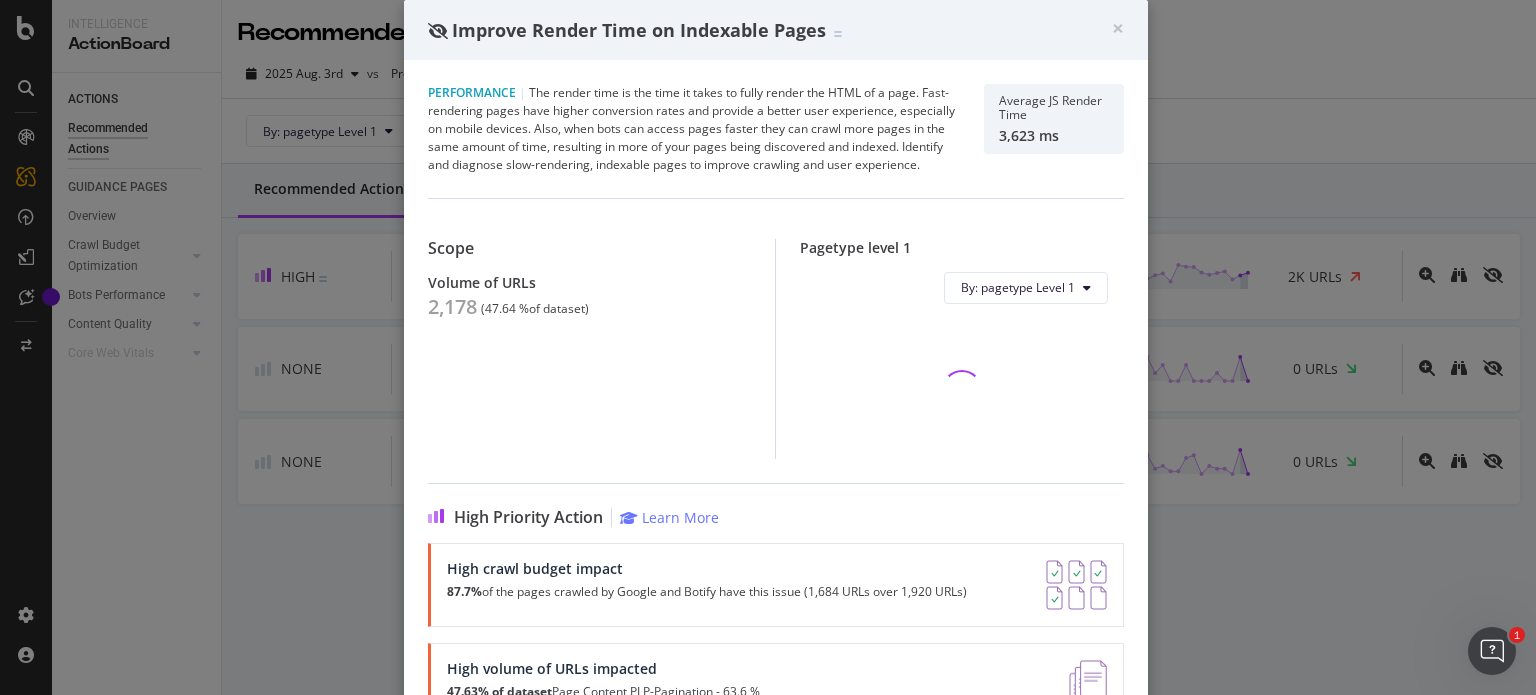 click on "2,178" at bounding box center [452, 307] 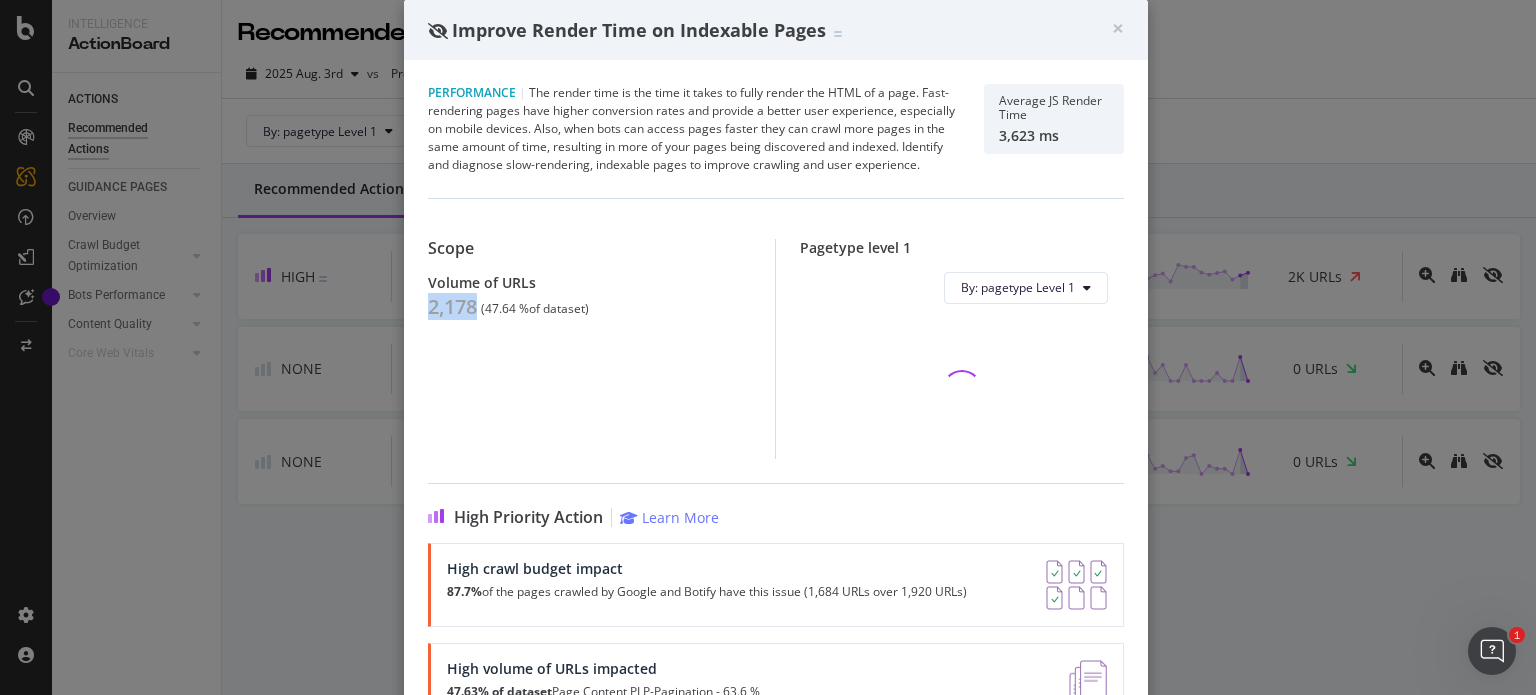 click on "2,178" at bounding box center [452, 307] 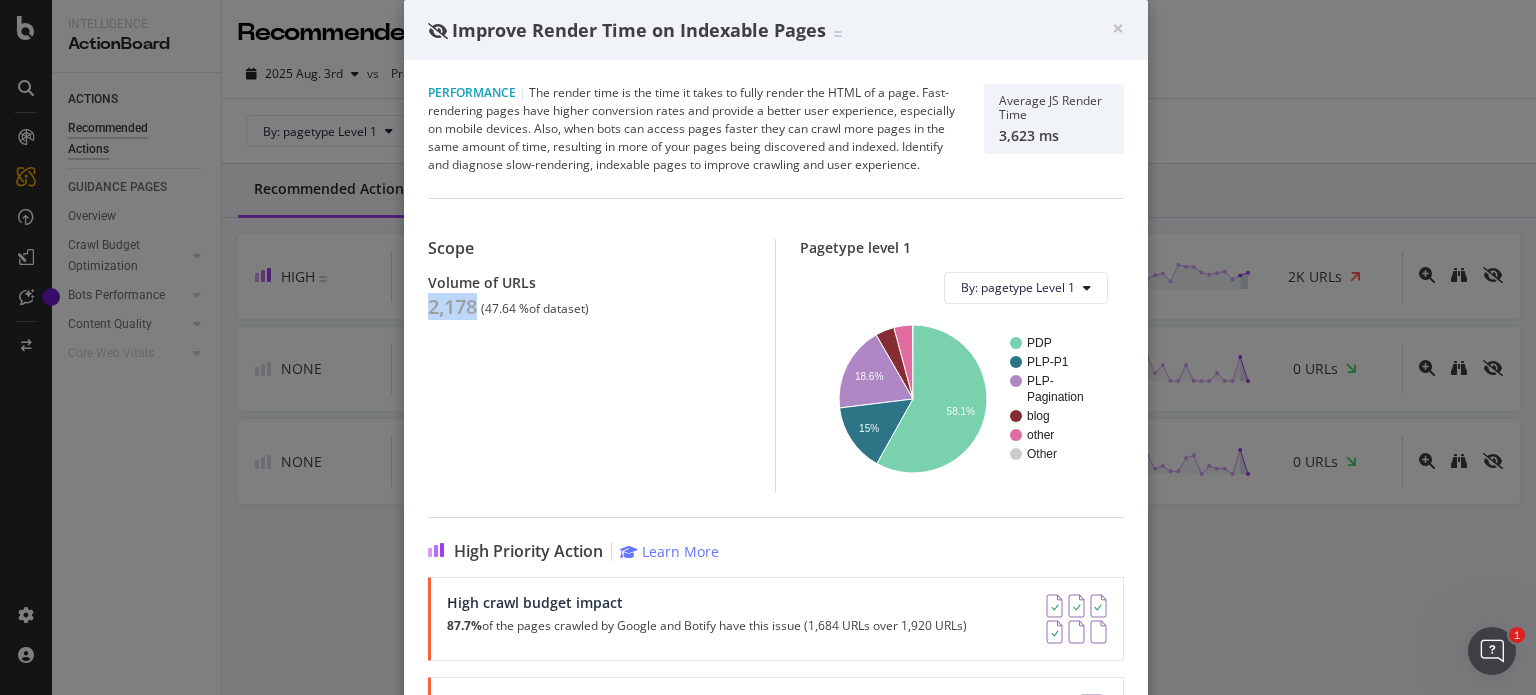 copy on "2,178" 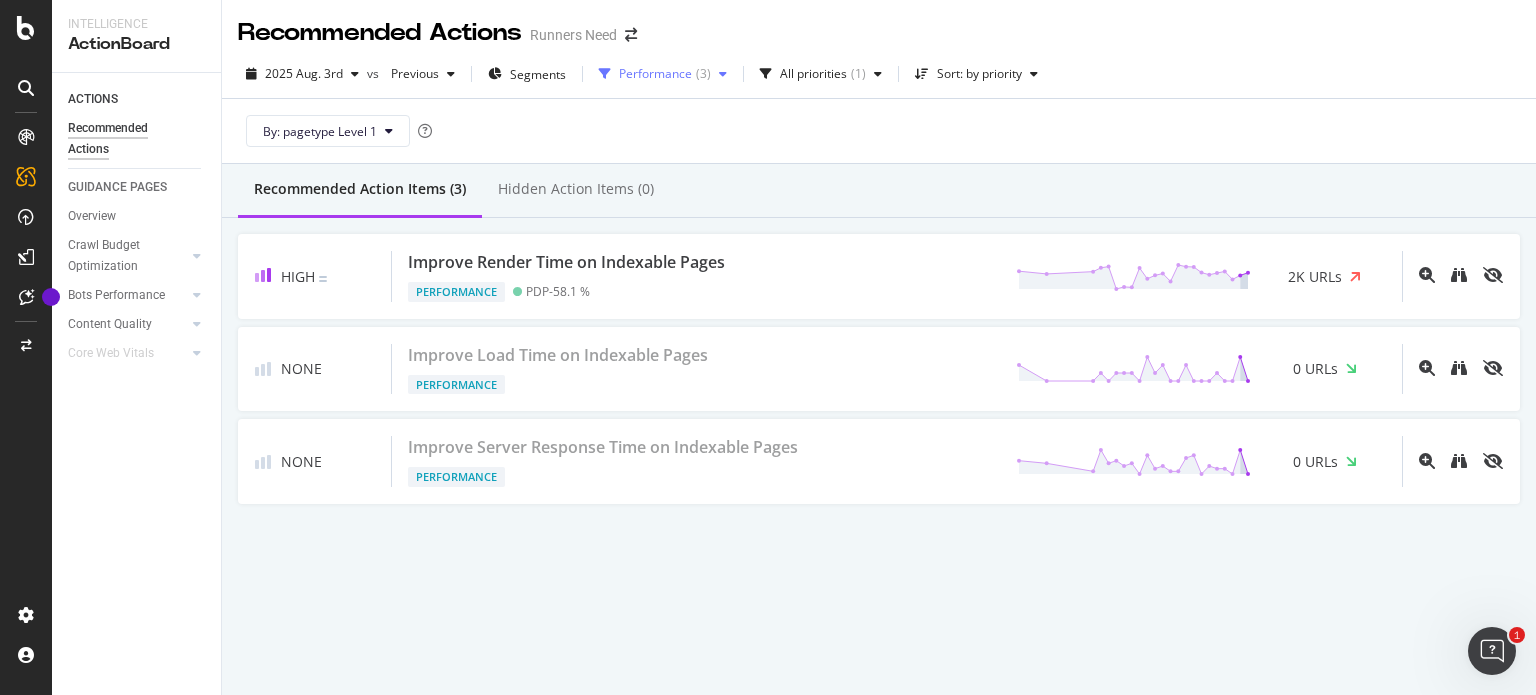 click on "Performance" at bounding box center [655, 74] 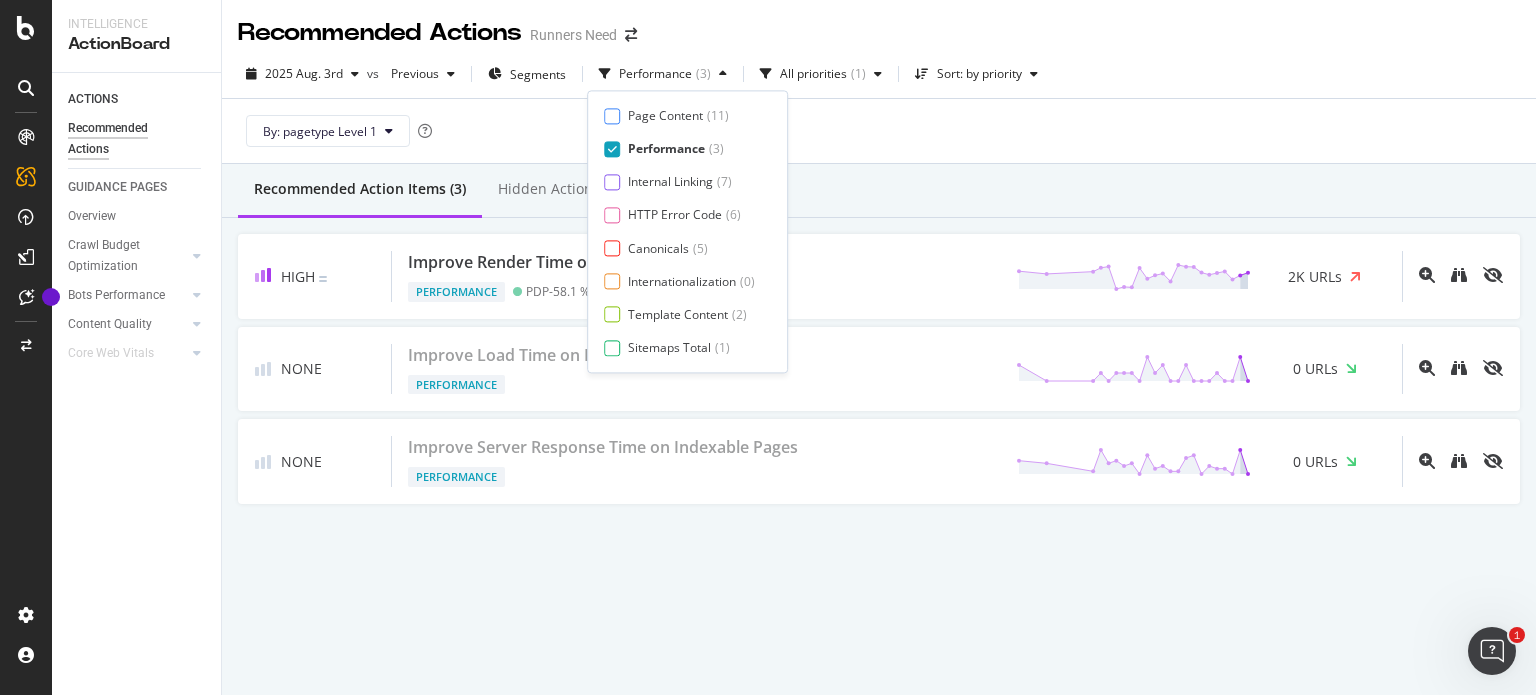 click on "Performance" at bounding box center [666, 149] 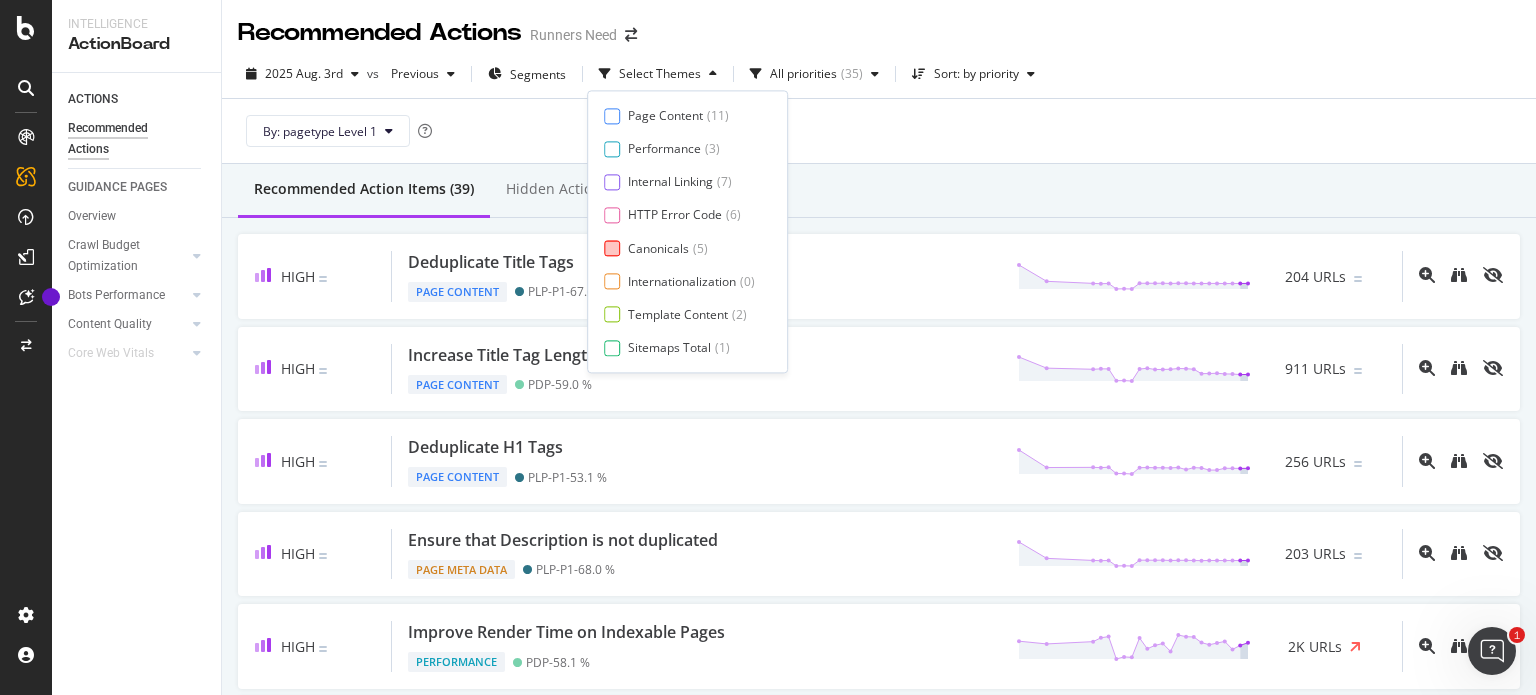 click on "Canonicals" at bounding box center (658, 248) 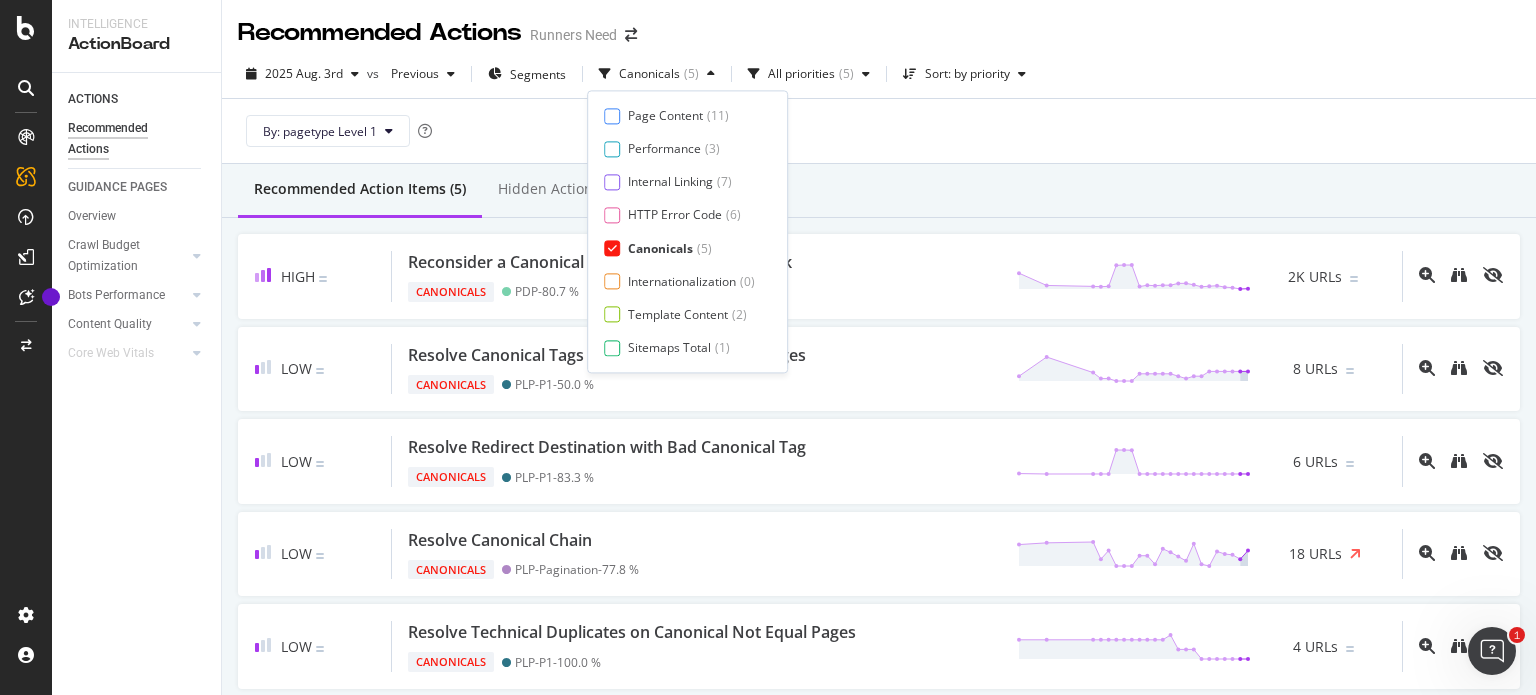 click on "Recommended Action Items (5) Hidden Action Items (0)" at bounding box center (879, 191) 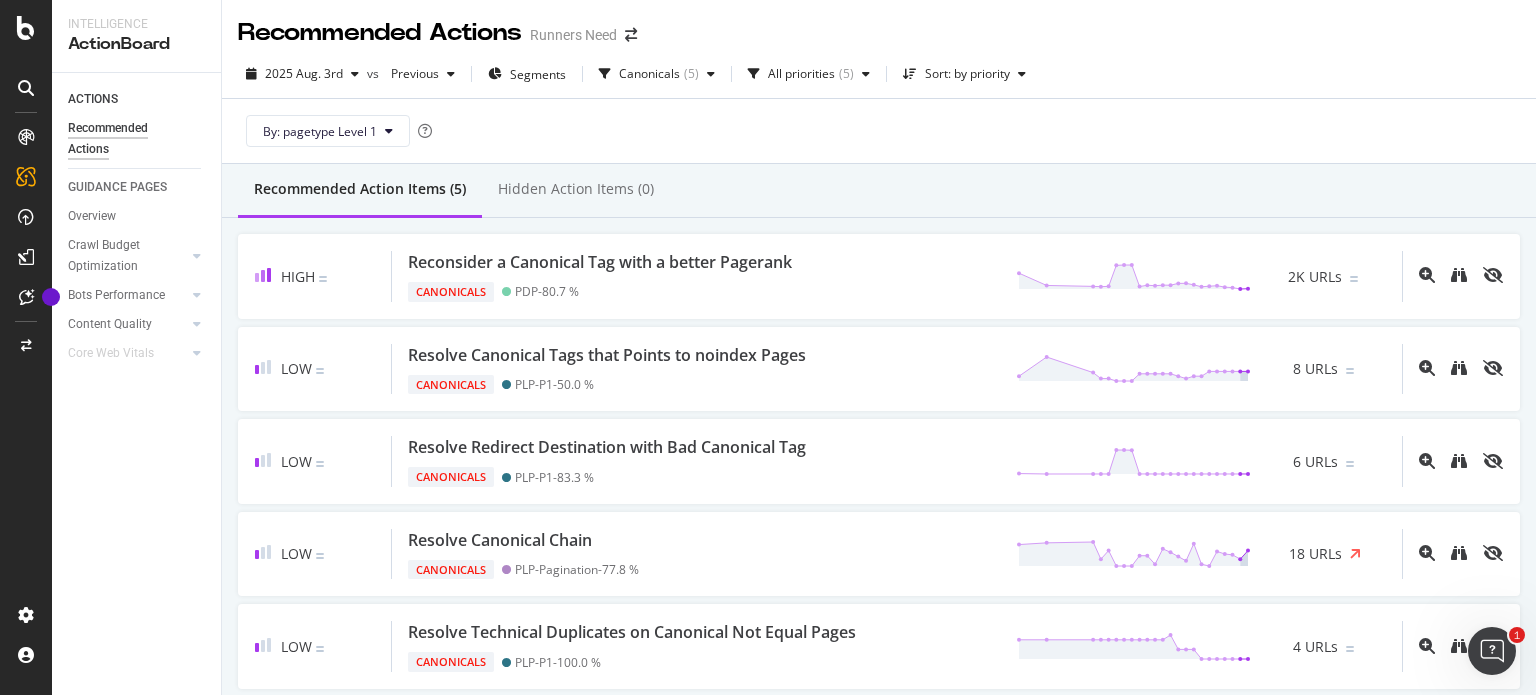 scroll, scrollTop: 76, scrollLeft: 0, axis: vertical 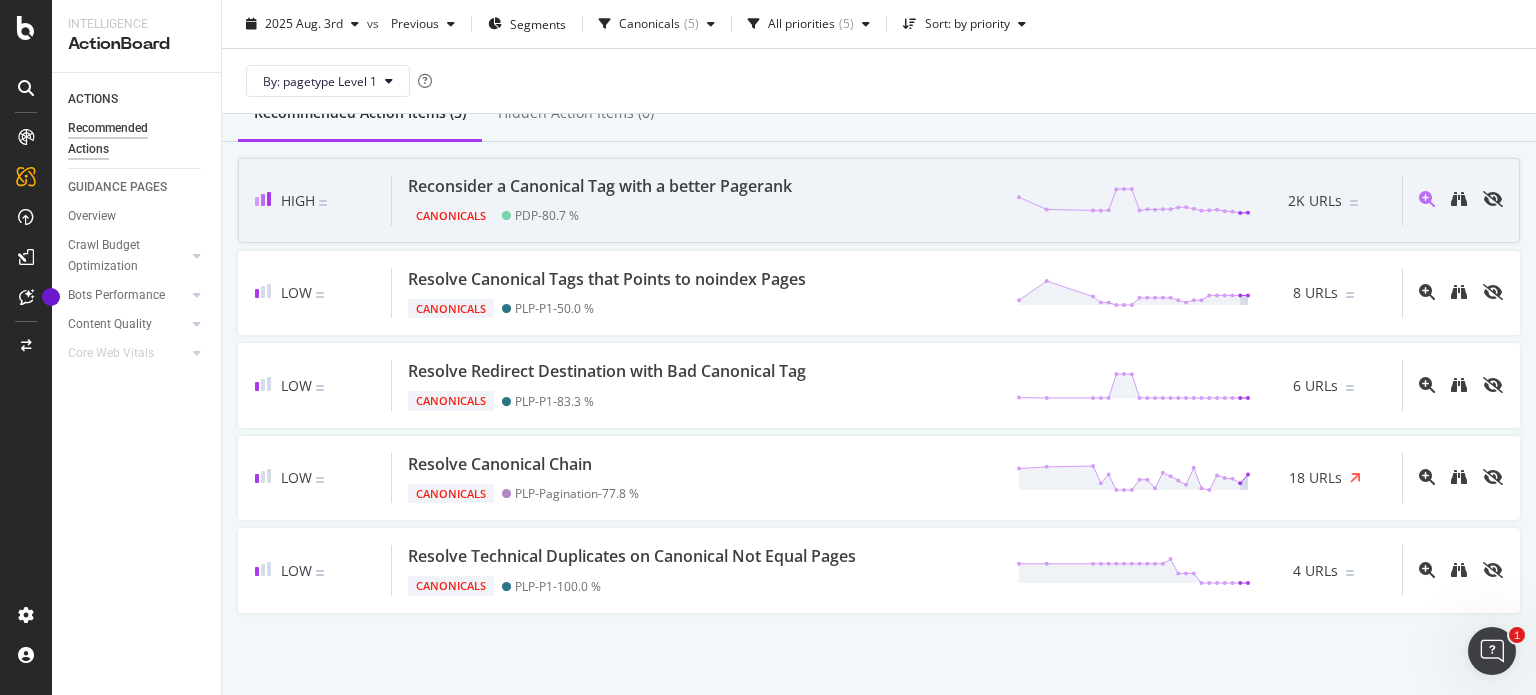 click on "Reconsider a Canonical Tag with a better Pagerank" at bounding box center [604, 186] 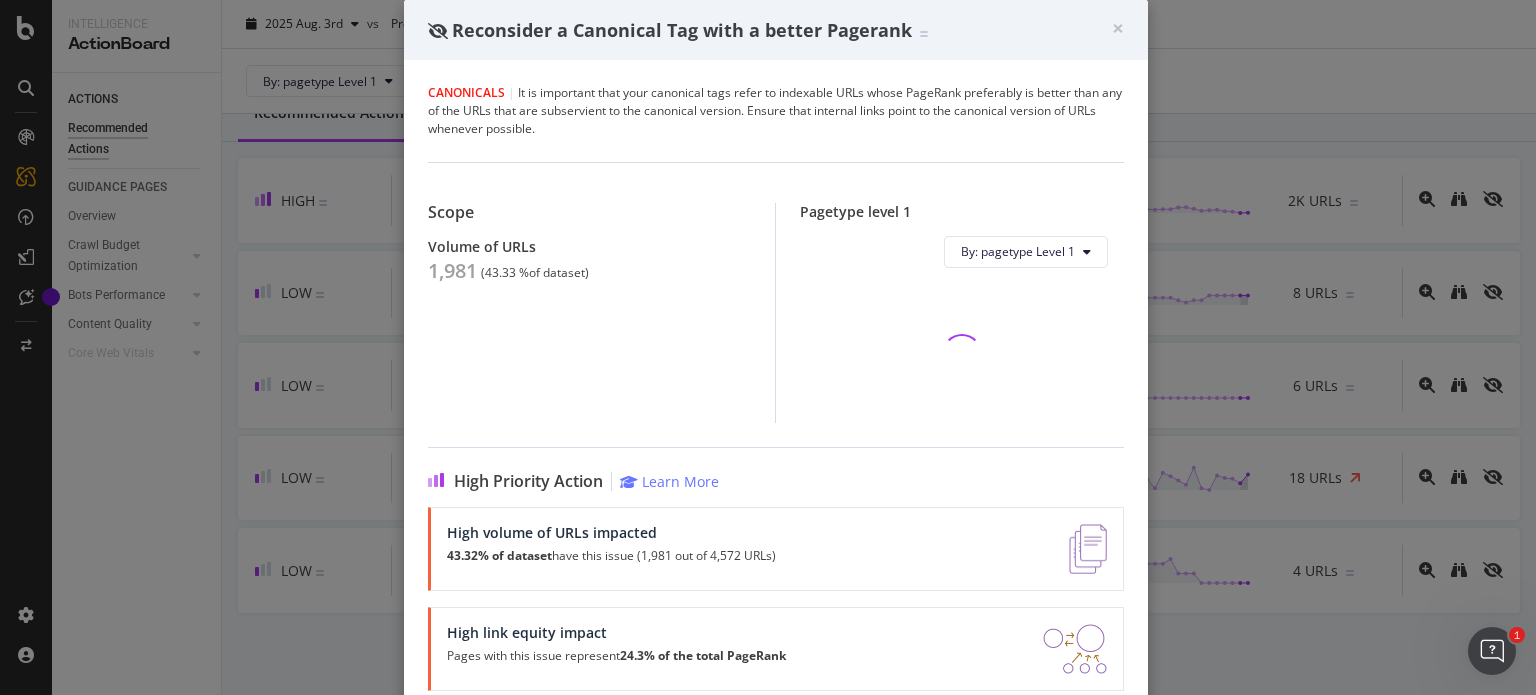 click on "1,981" at bounding box center [452, 271] 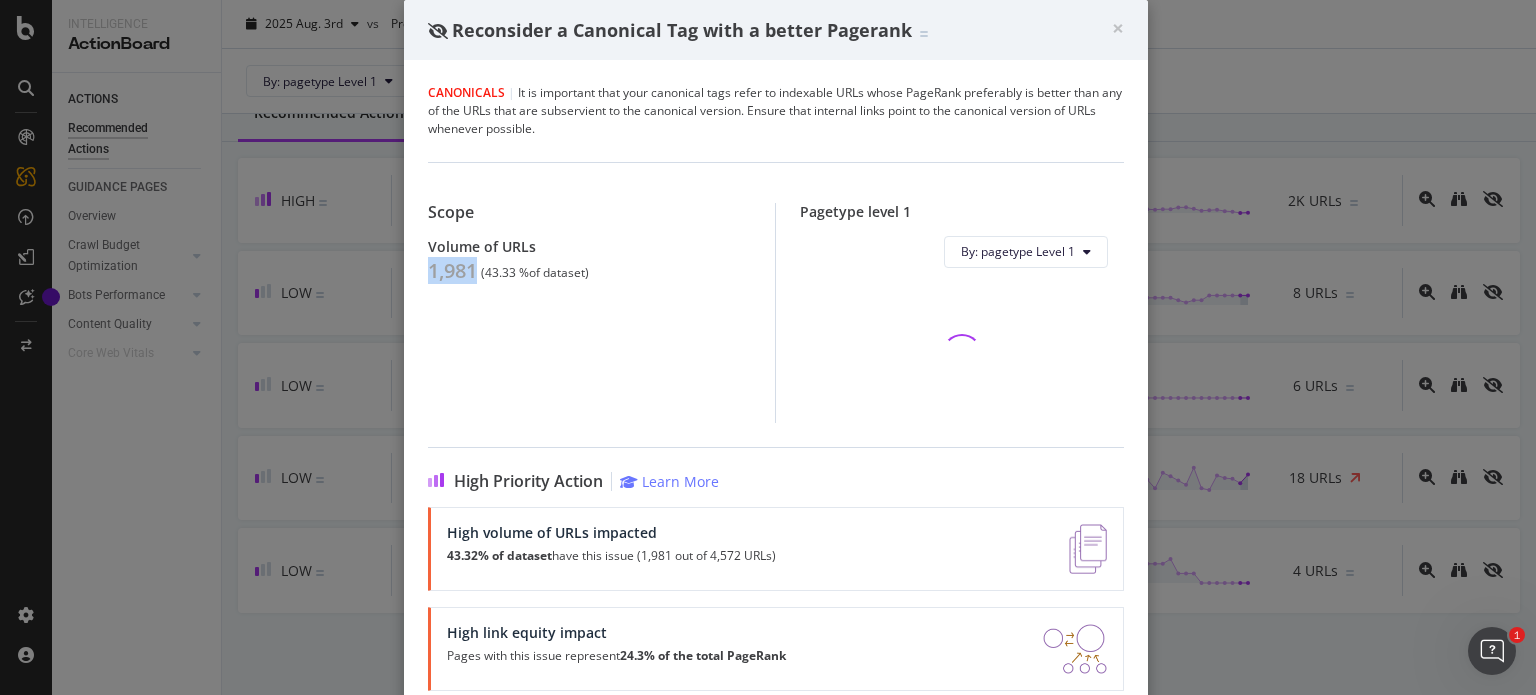 click on "1,981" at bounding box center [452, 271] 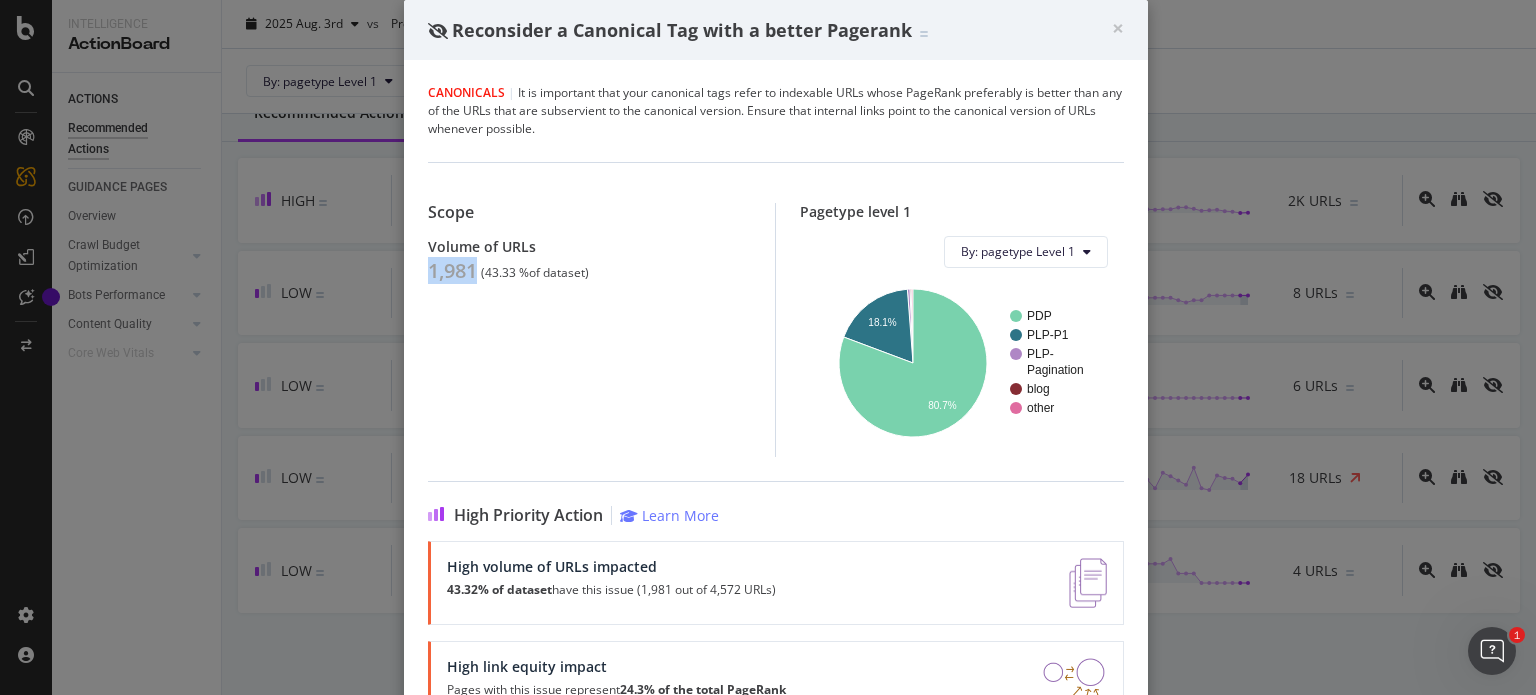 copy on "1,981" 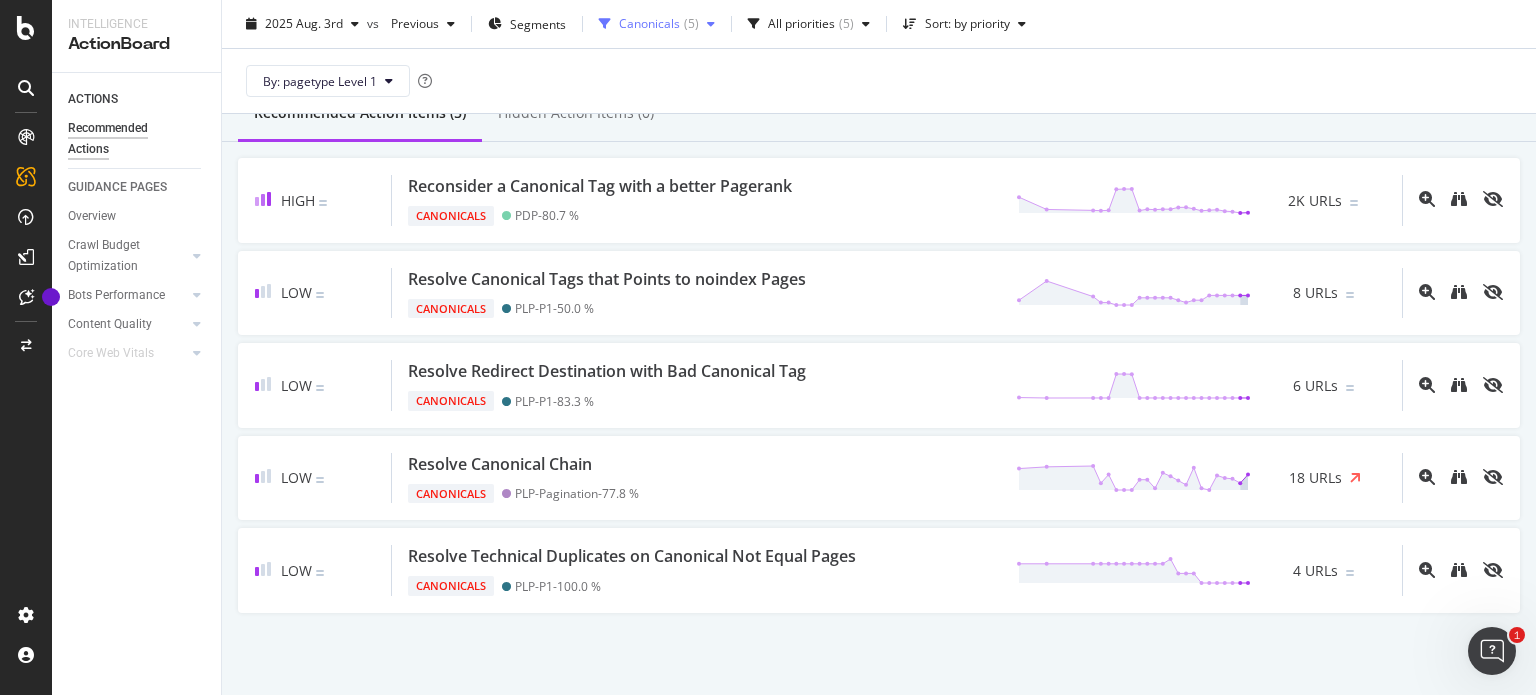 click on "Canonicals" at bounding box center [649, 24] 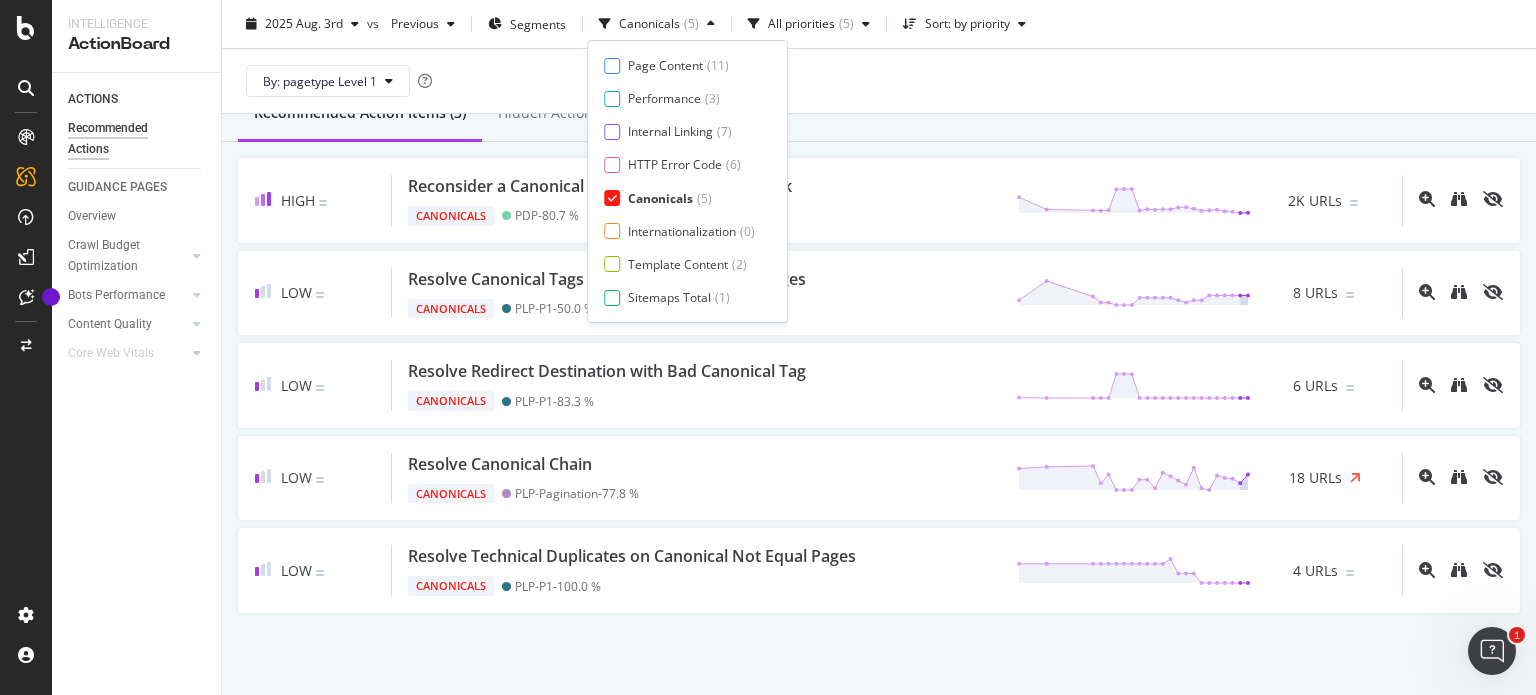 click on "Canonicals" at bounding box center [660, 198] 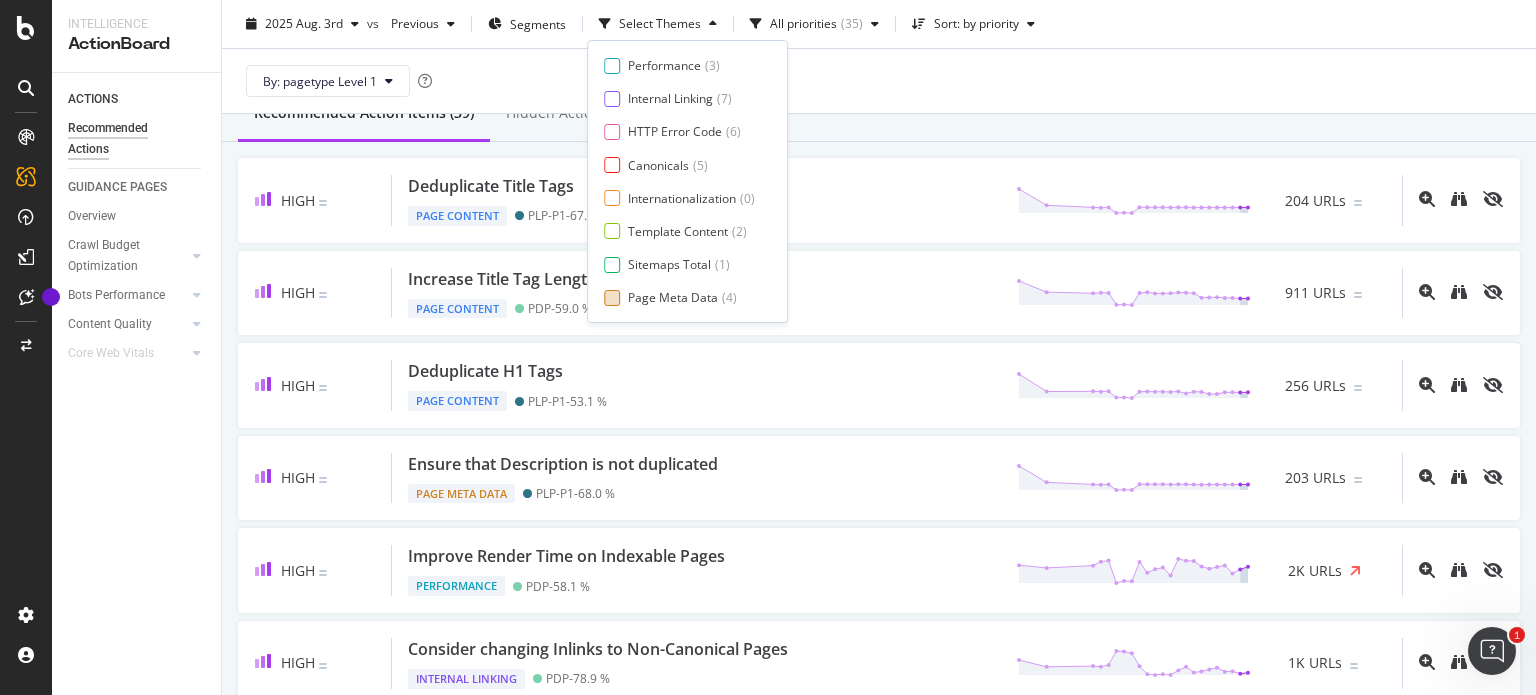 scroll, scrollTop: 32, scrollLeft: 0, axis: vertical 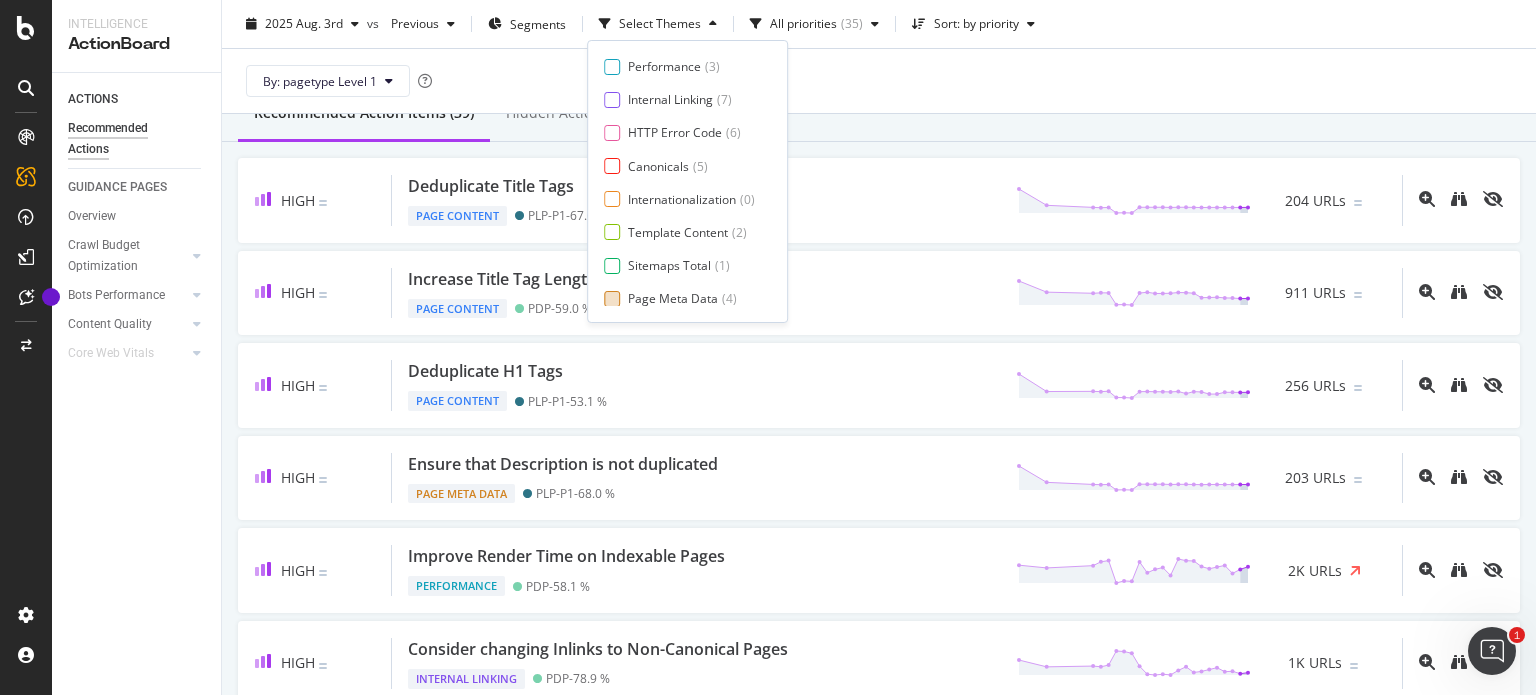 click on "Page Meta Data" at bounding box center [673, 298] 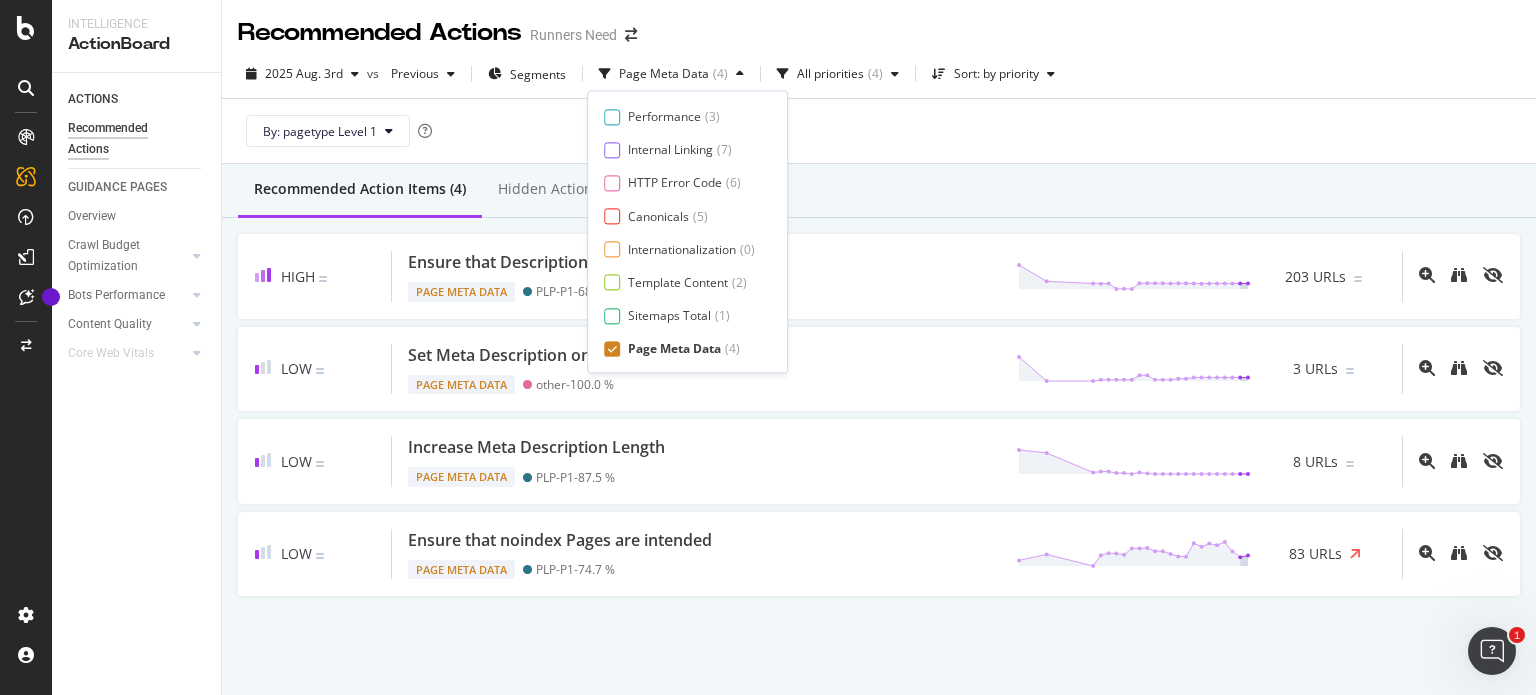 scroll, scrollTop: 0, scrollLeft: 0, axis: both 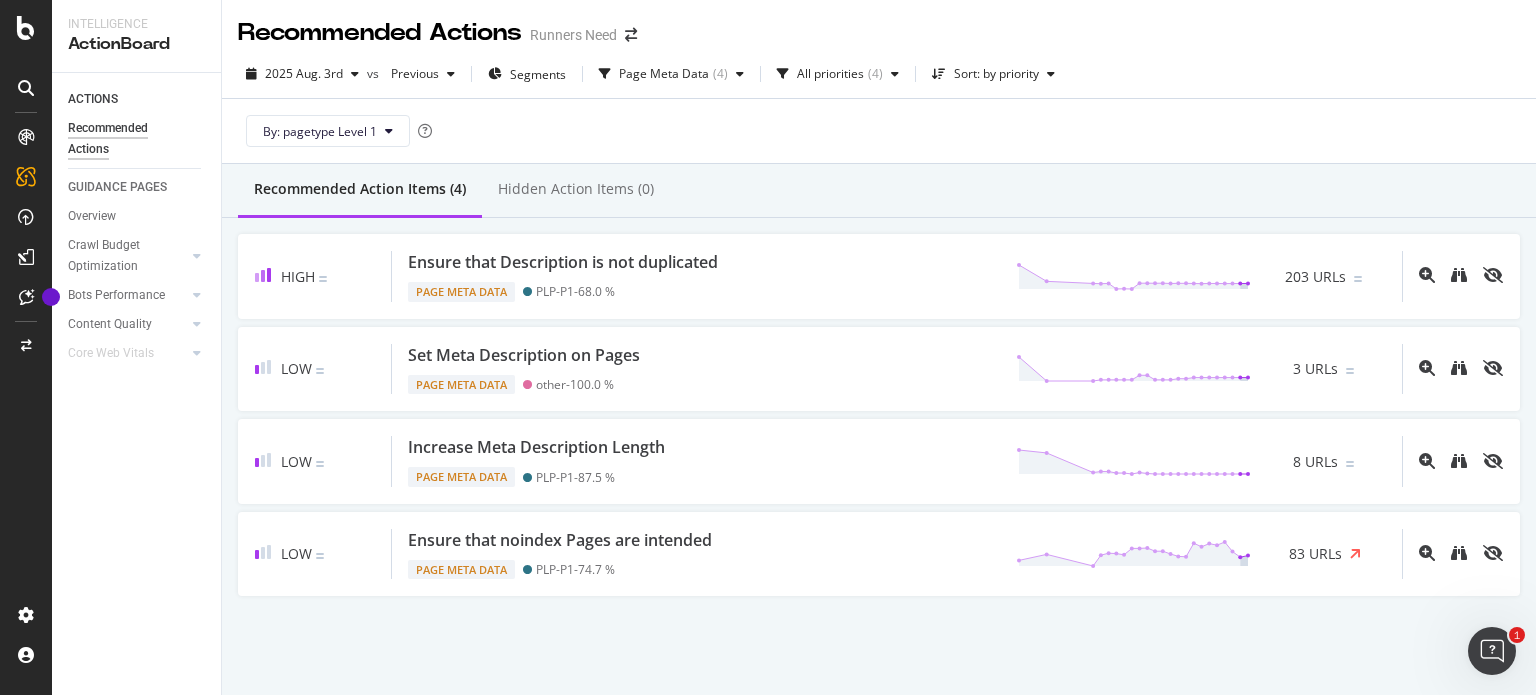 click on "Recommended Action Items (4) Hidden Action Items (0)" at bounding box center [879, 191] 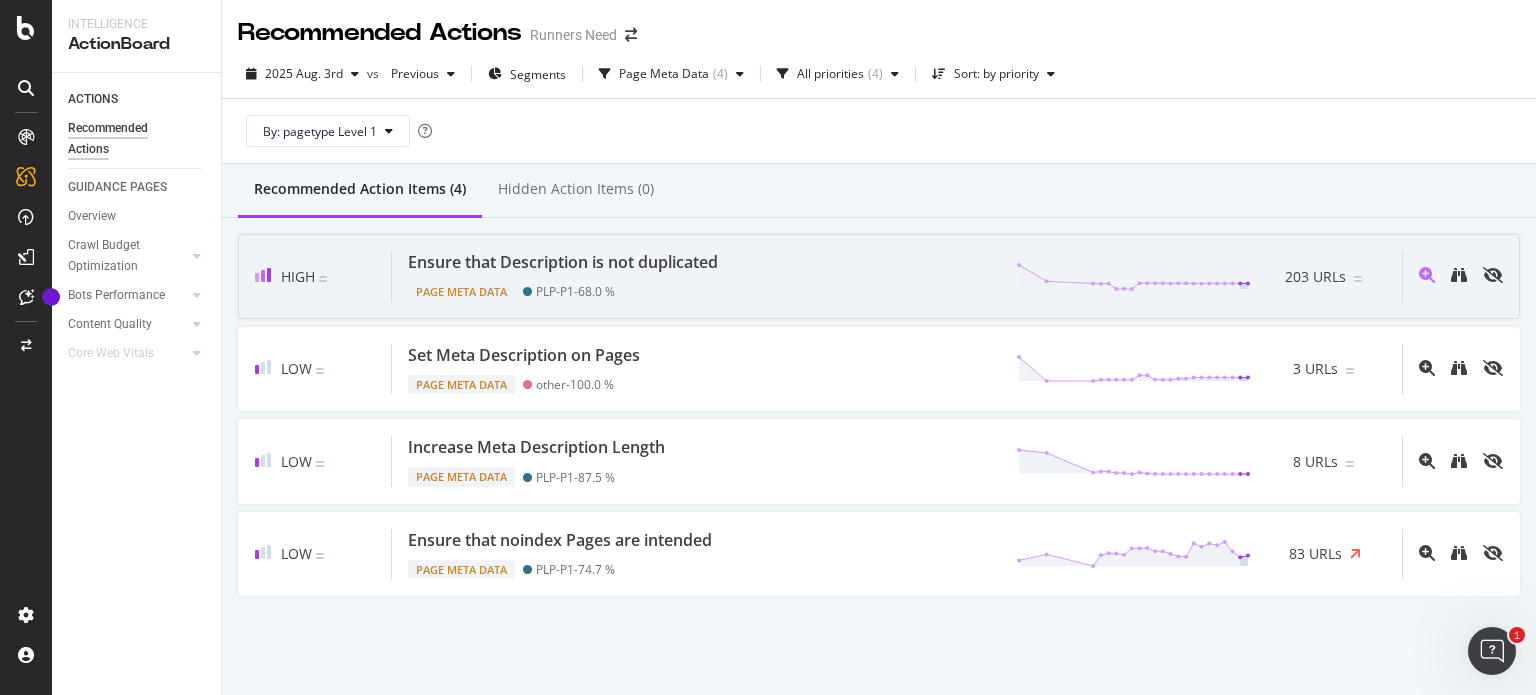 click on "Page Meta Data PLP-P1  -  68.0 %" at bounding box center [567, 288] 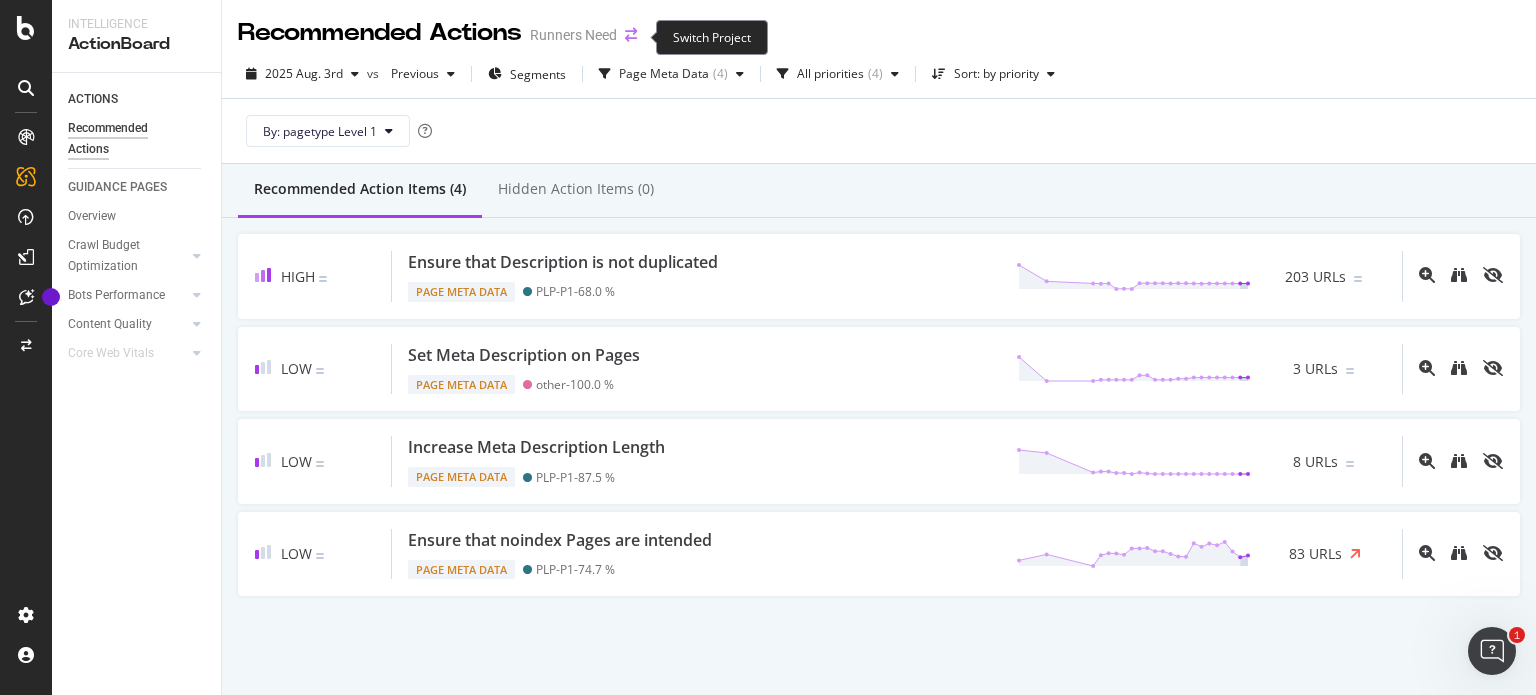 click at bounding box center (631, 35) 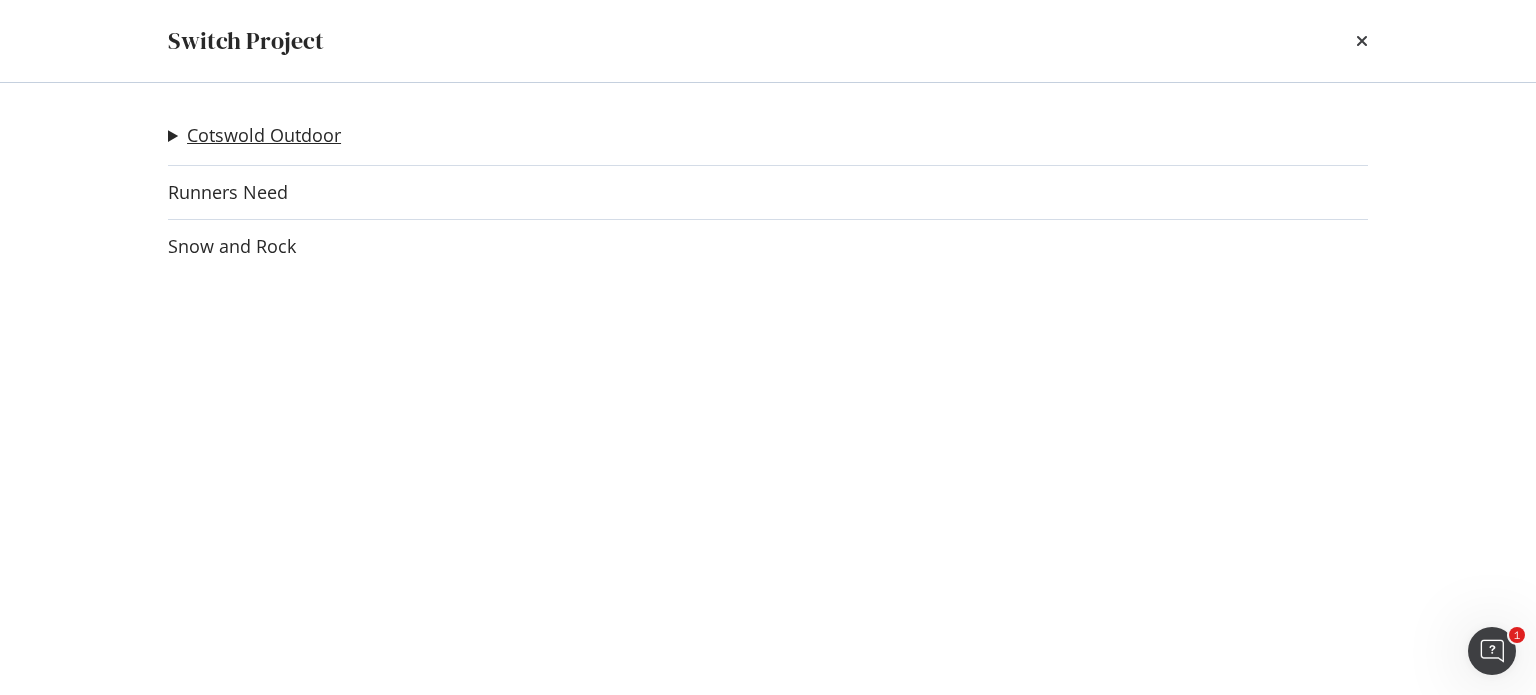 click on "Cotswold Outdoor" at bounding box center [264, 135] 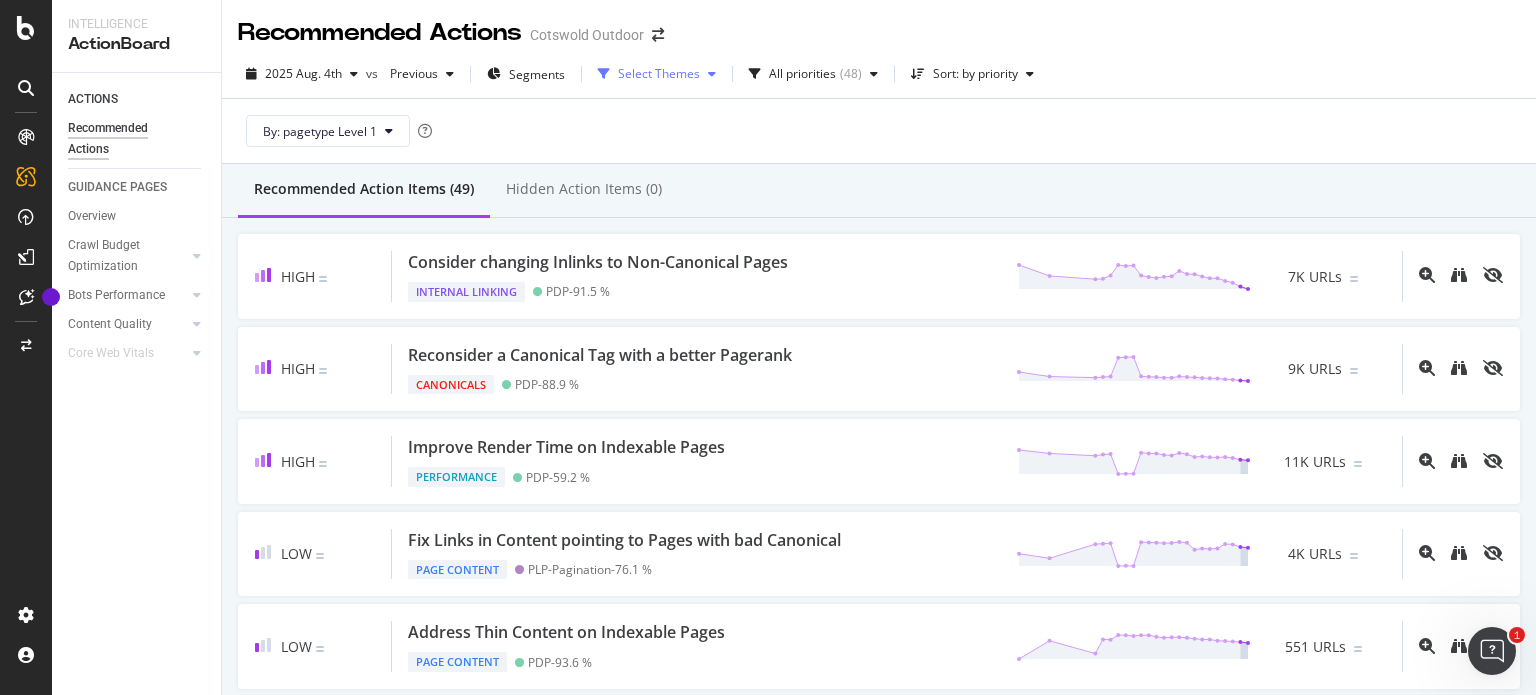 click on "Select Themes" at bounding box center [659, 74] 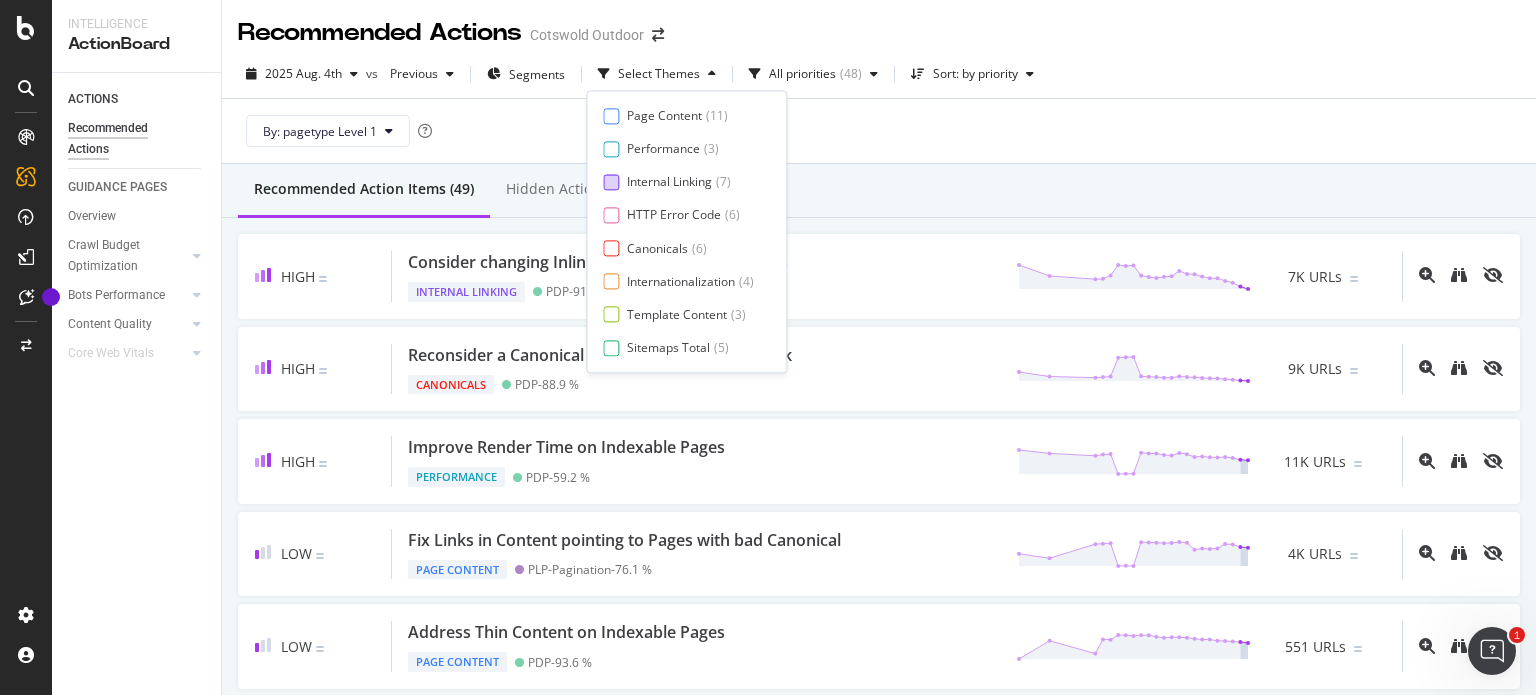 click on "Internal Linking" at bounding box center [669, 182] 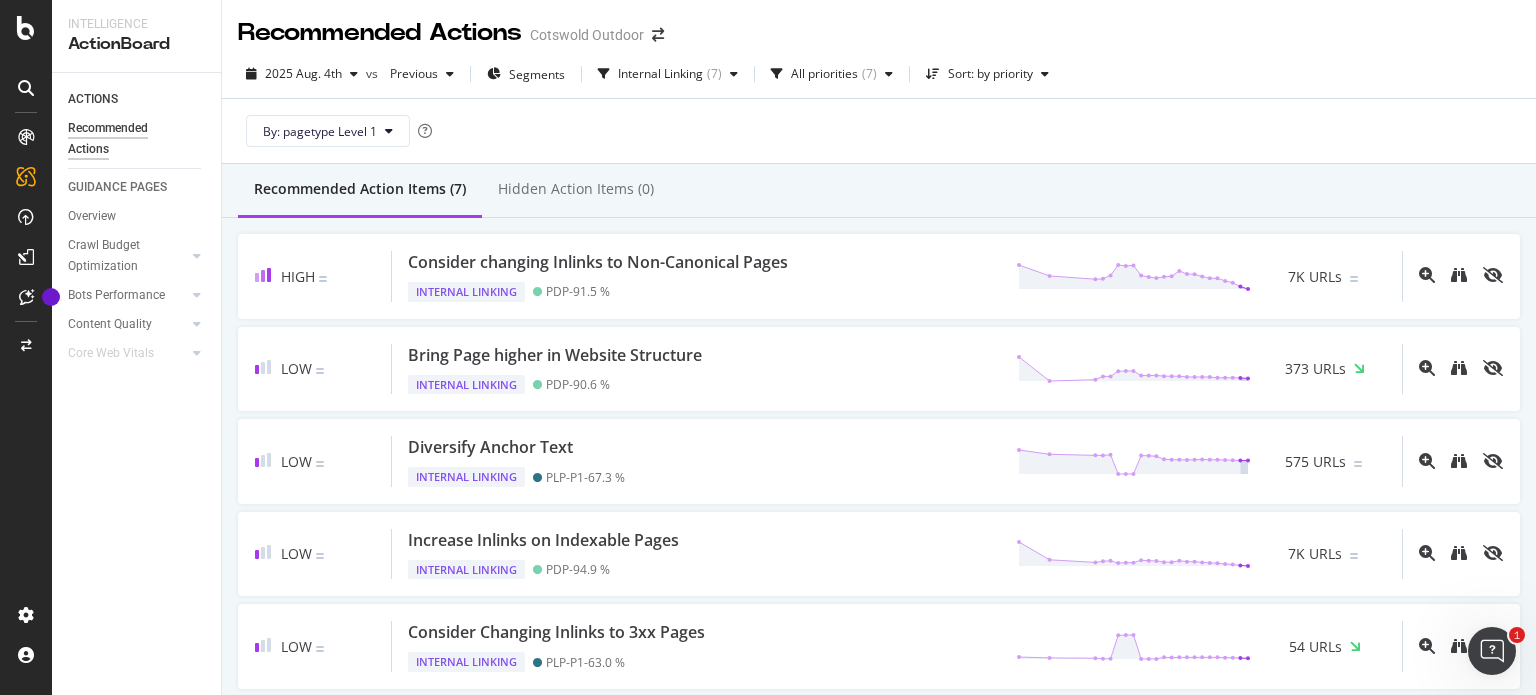 click on "Recommended Action Items (7) Hidden Action Items (0)" at bounding box center [879, 191] 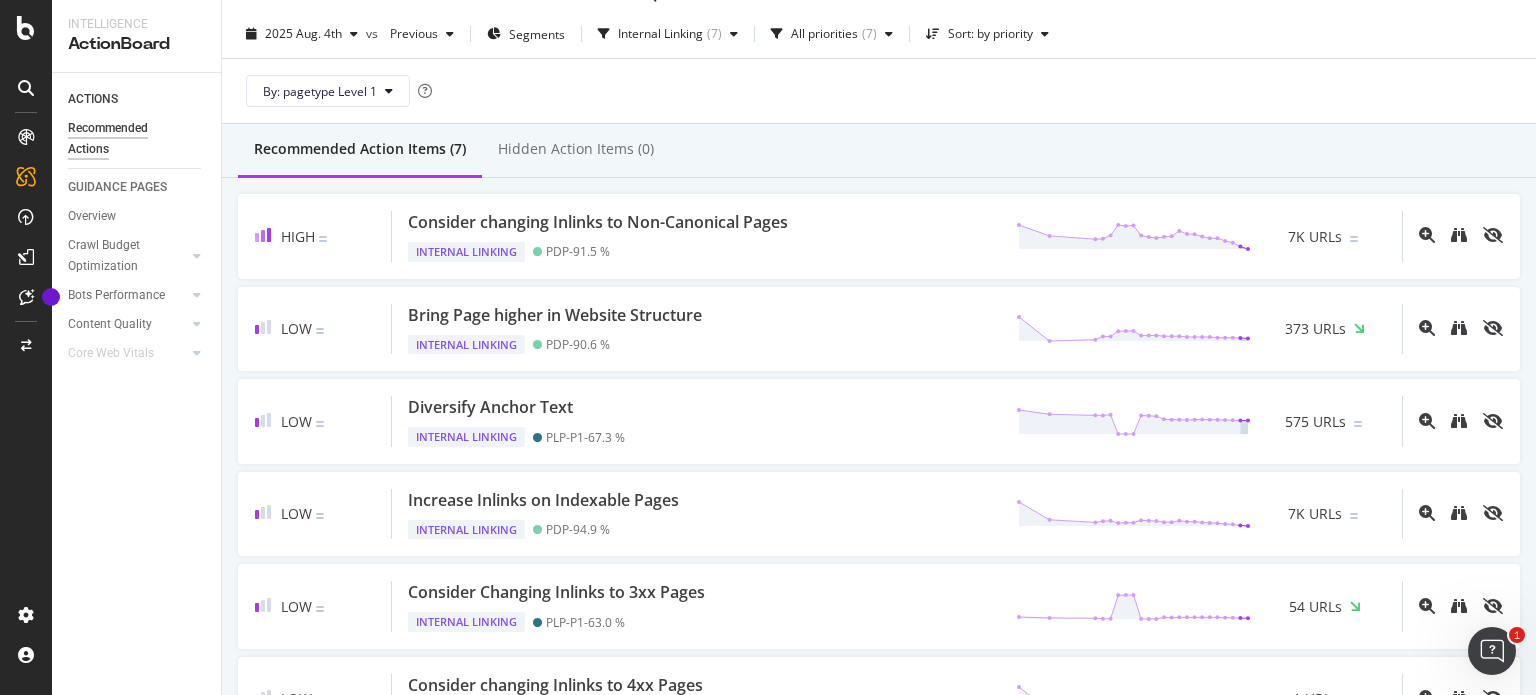 scroll, scrollTop: 0, scrollLeft: 0, axis: both 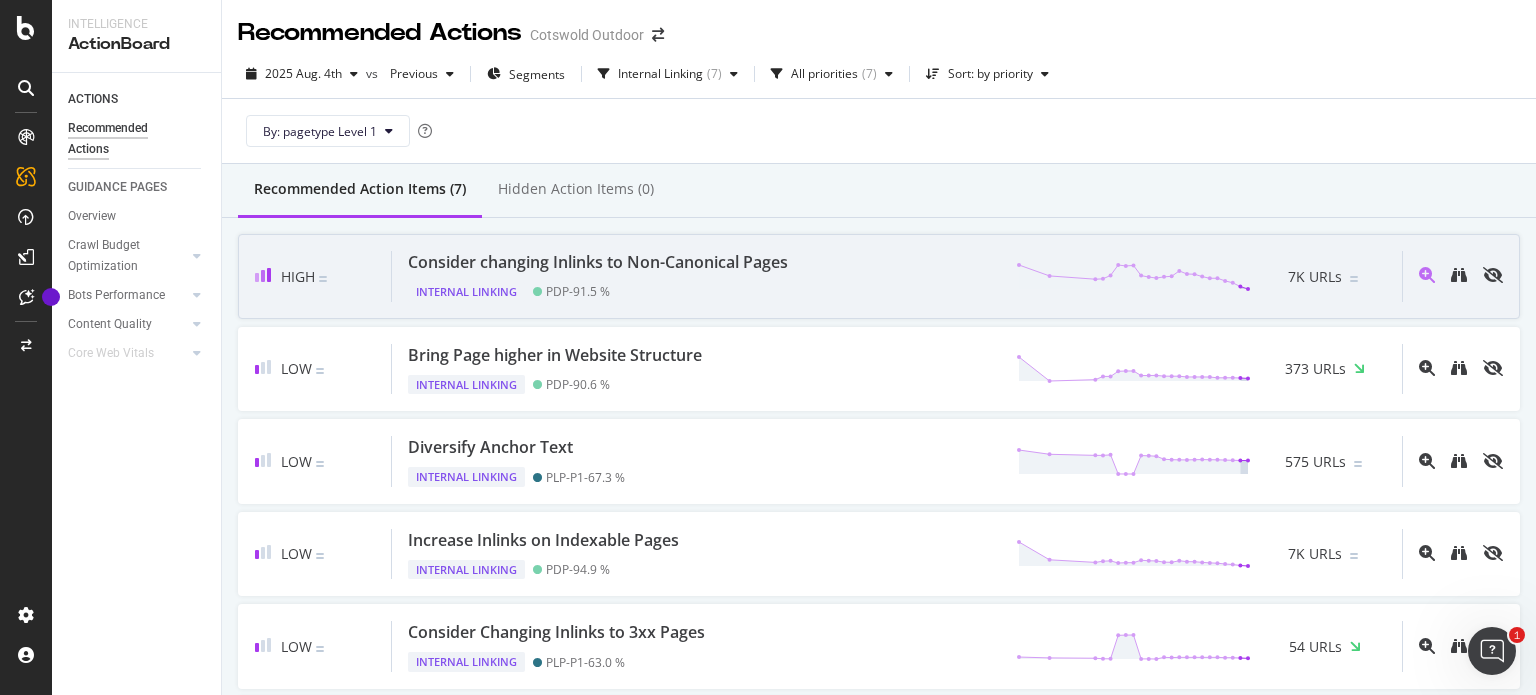 click on "Consider changing Inlinks to Non-Canonical Pages Internal Linking PDP  -  91.5 % 7K URLs" at bounding box center [897, 276] 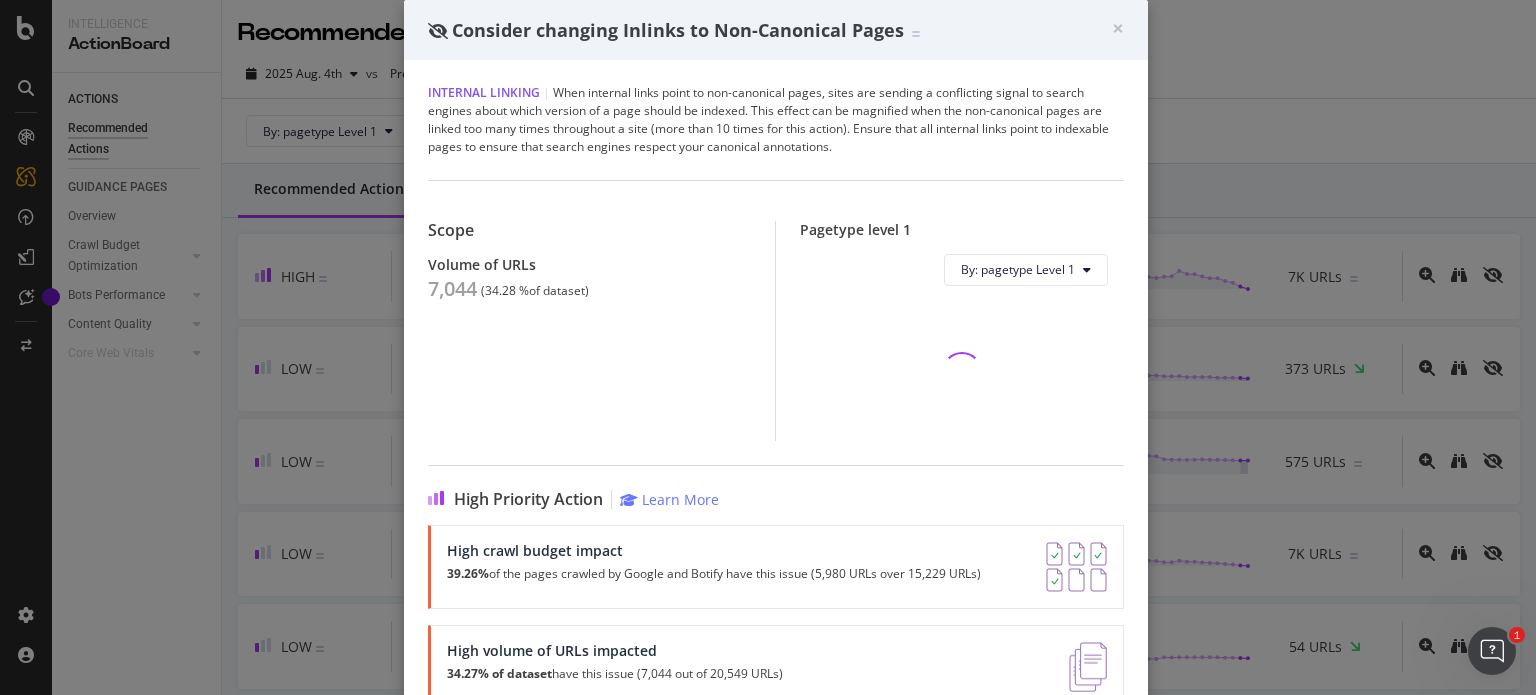 click on "7,044" at bounding box center (452, 289) 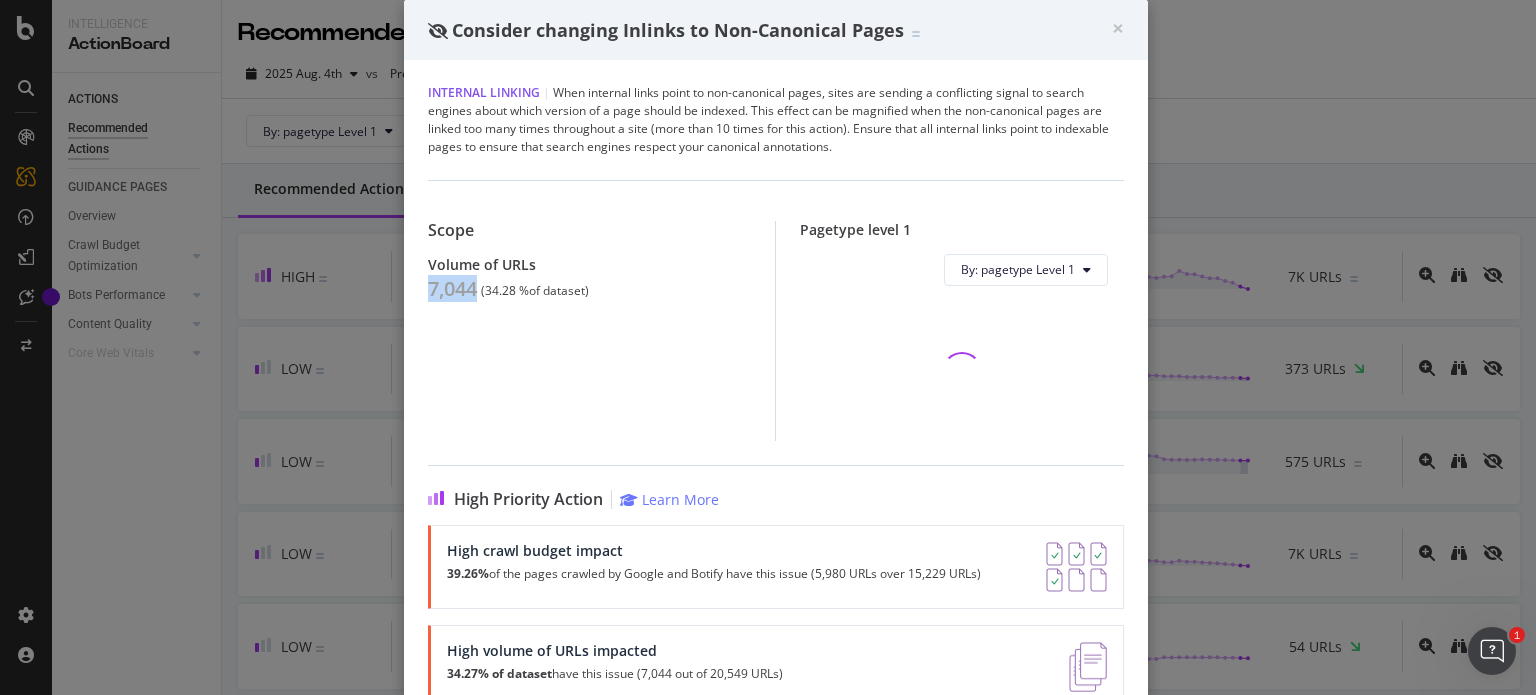 click on "7,044" at bounding box center (452, 289) 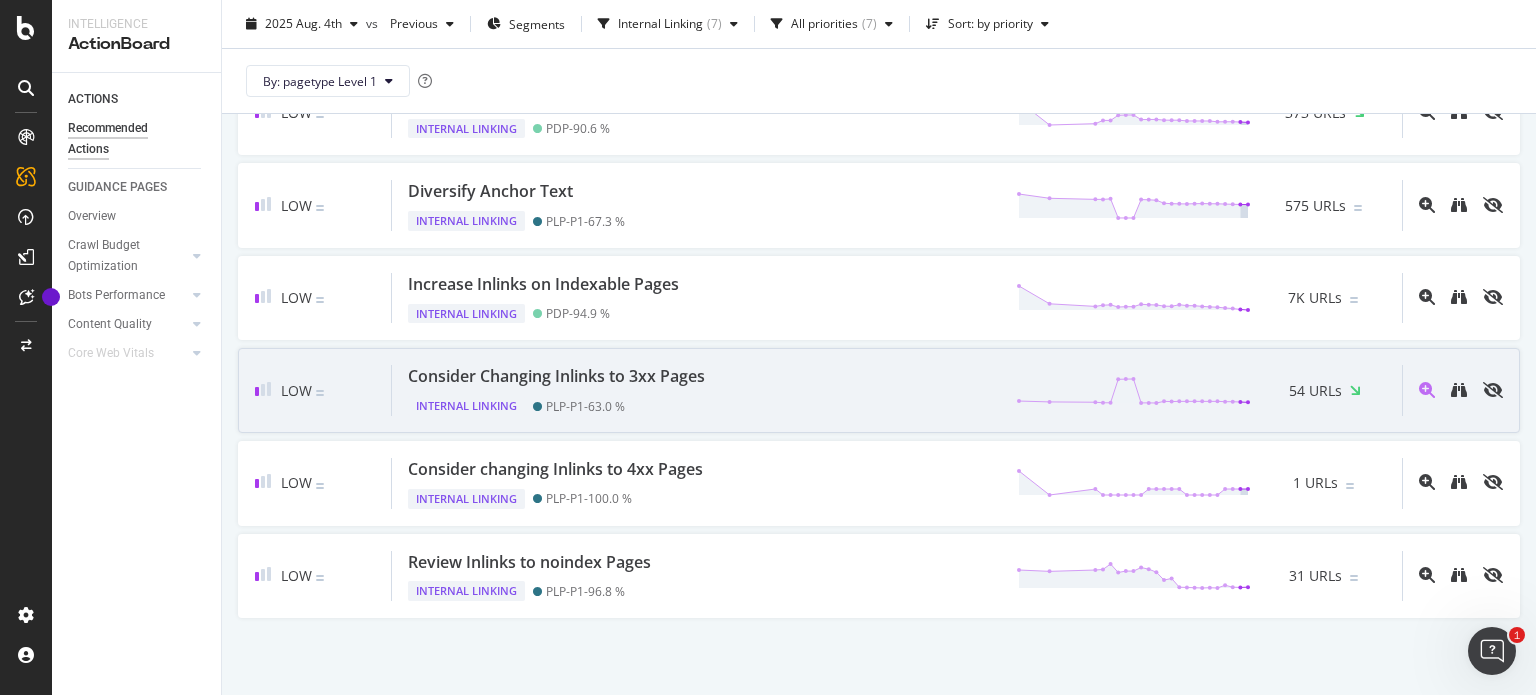 scroll, scrollTop: 156, scrollLeft: 0, axis: vertical 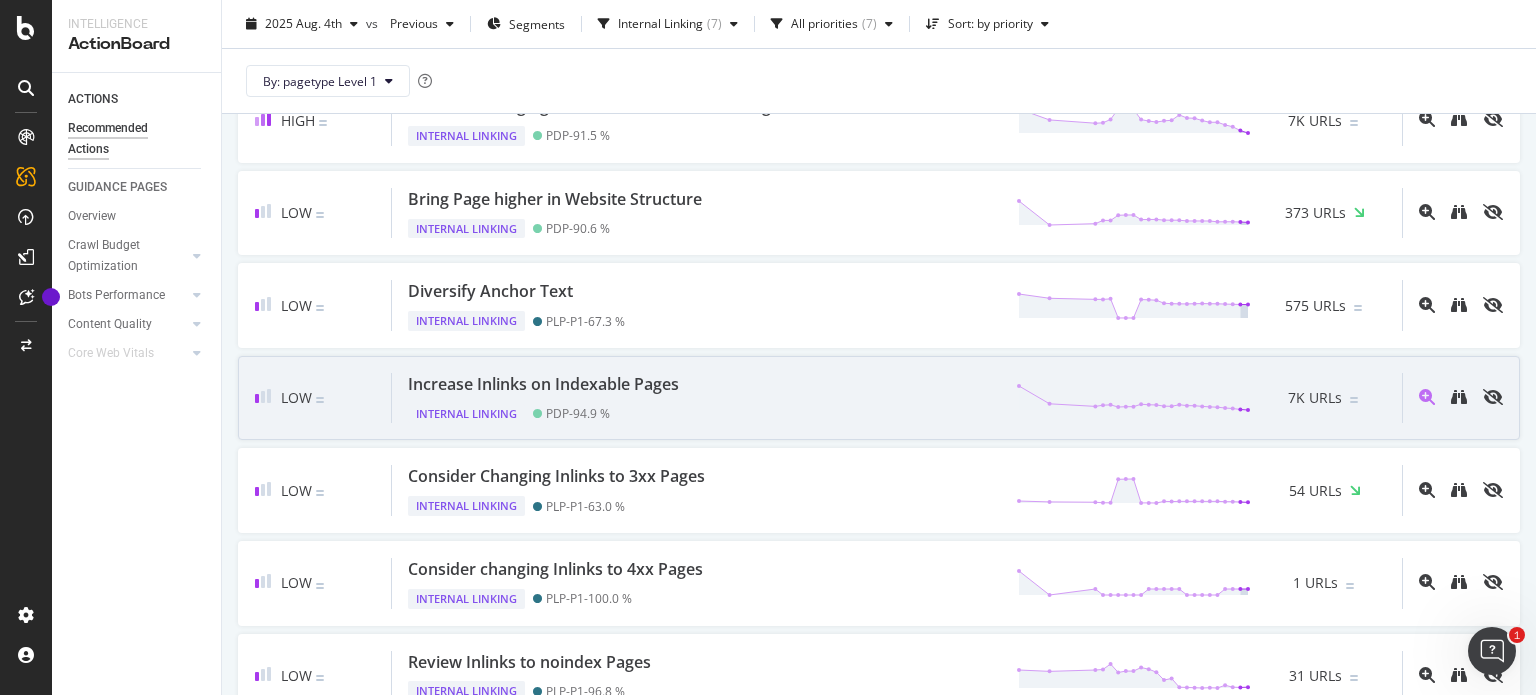 click on "Increase Inlinks on Indexable Pages" at bounding box center (543, 384) 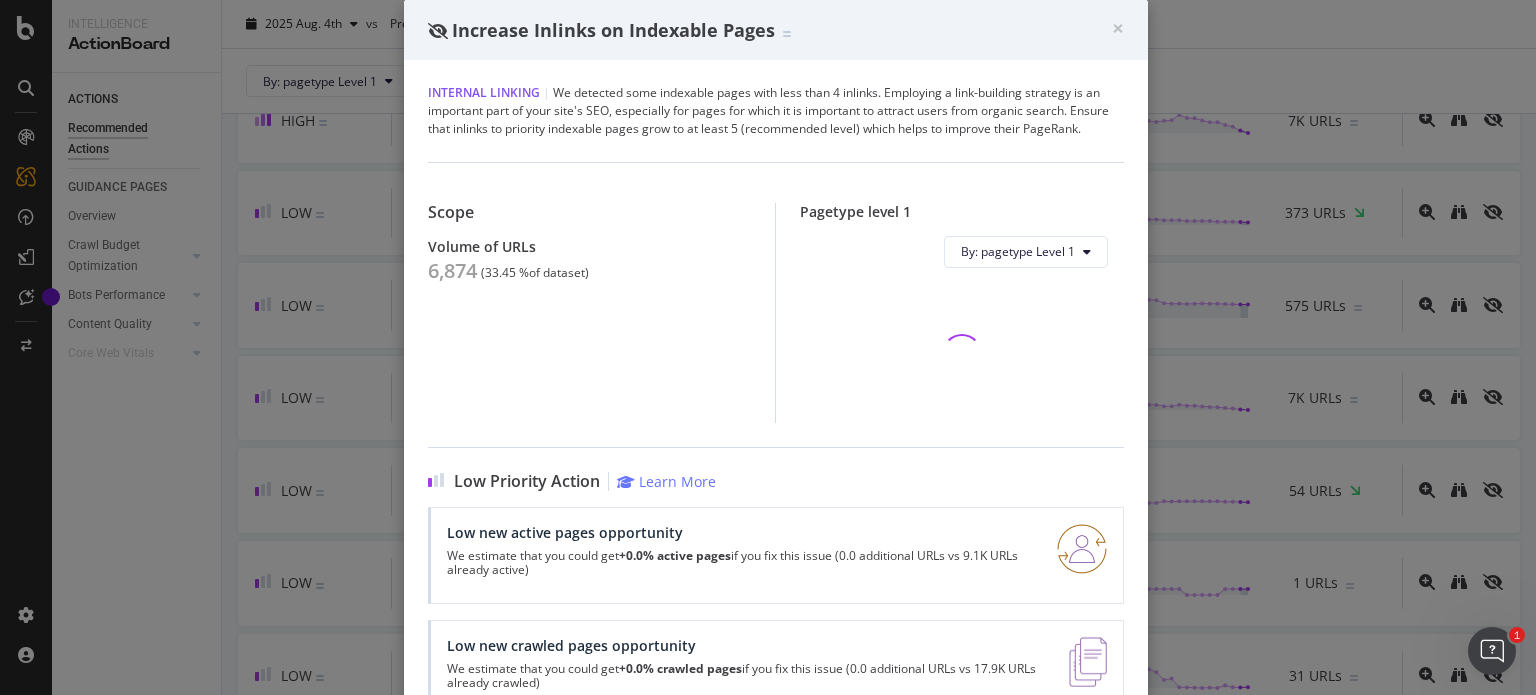 click on "6,874" at bounding box center [452, 271] 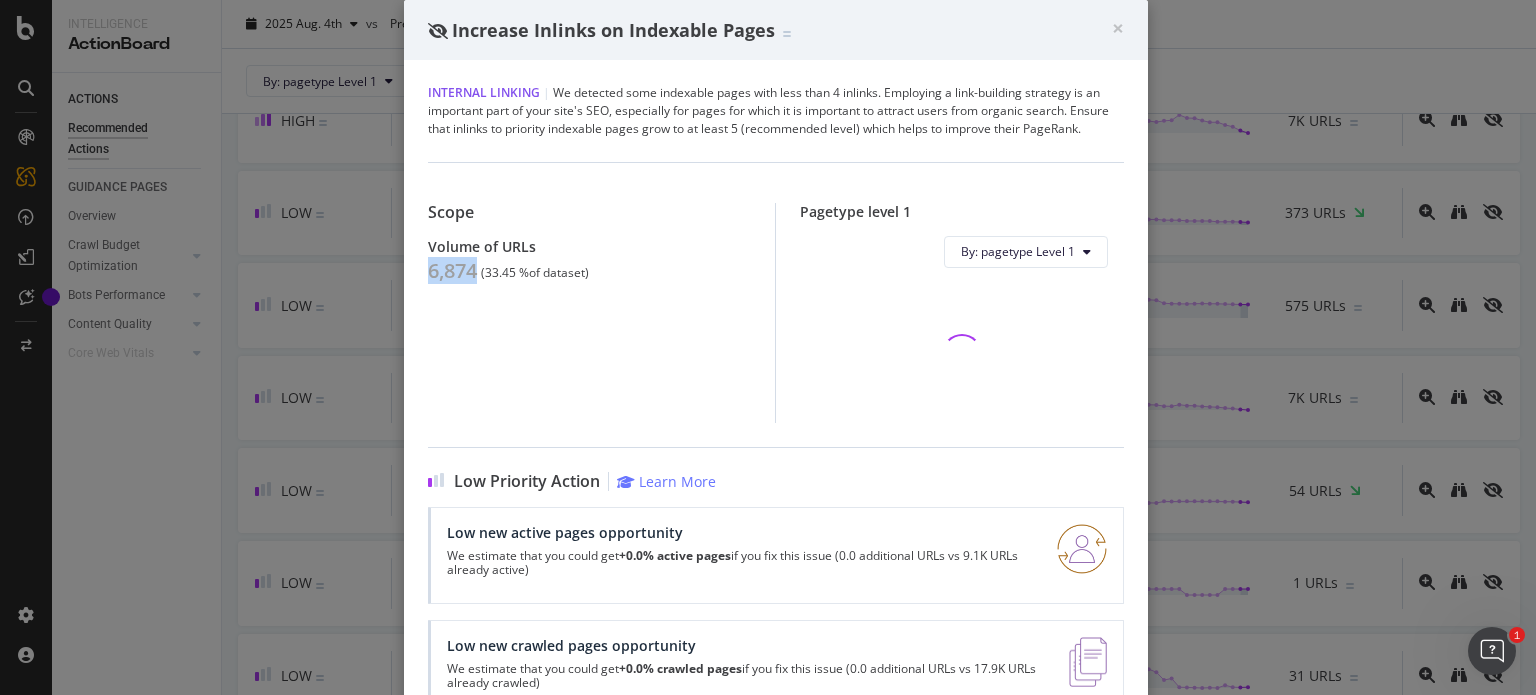 click on "6,874" at bounding box center [452, 271] 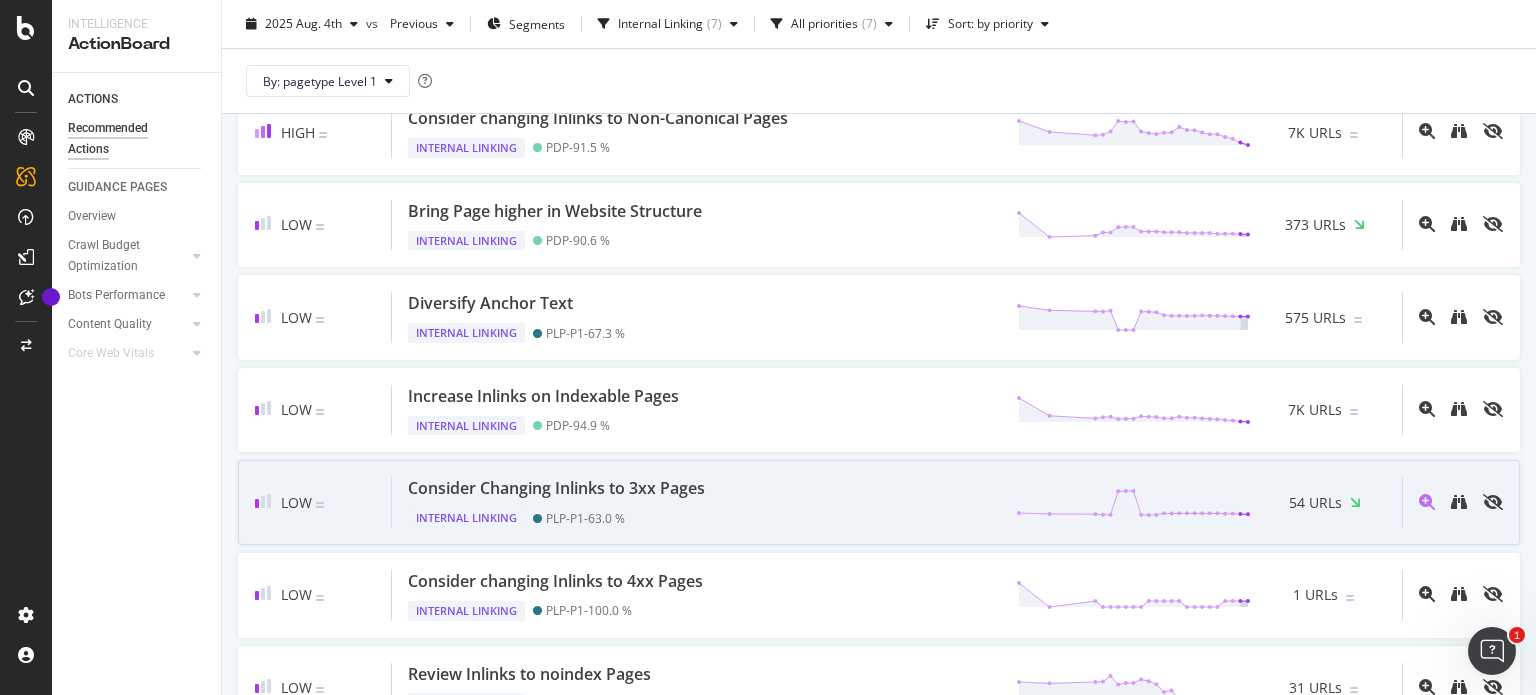 scroll, scrollTop: 36, scrollLeft: 0, axis: vertical 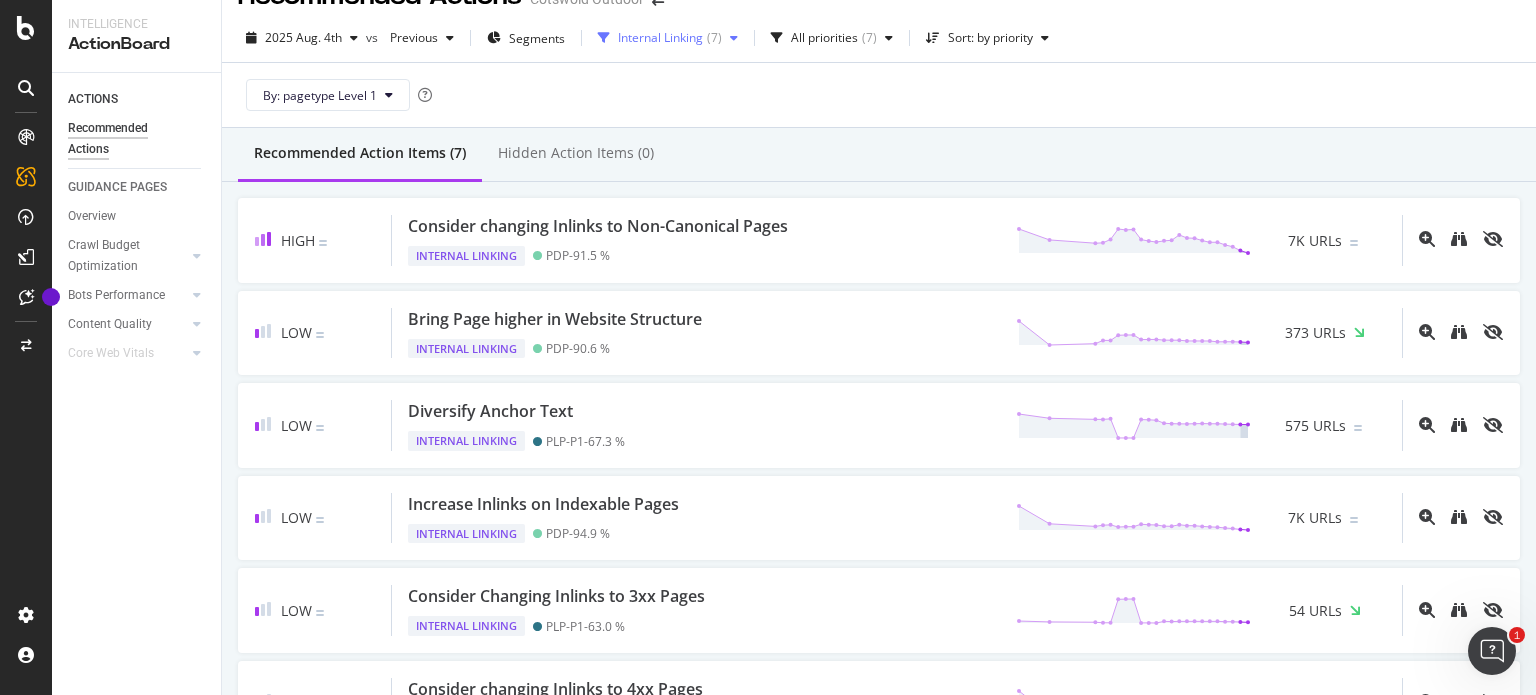 click on "Internal Linking" at bounding box center (660, 38) 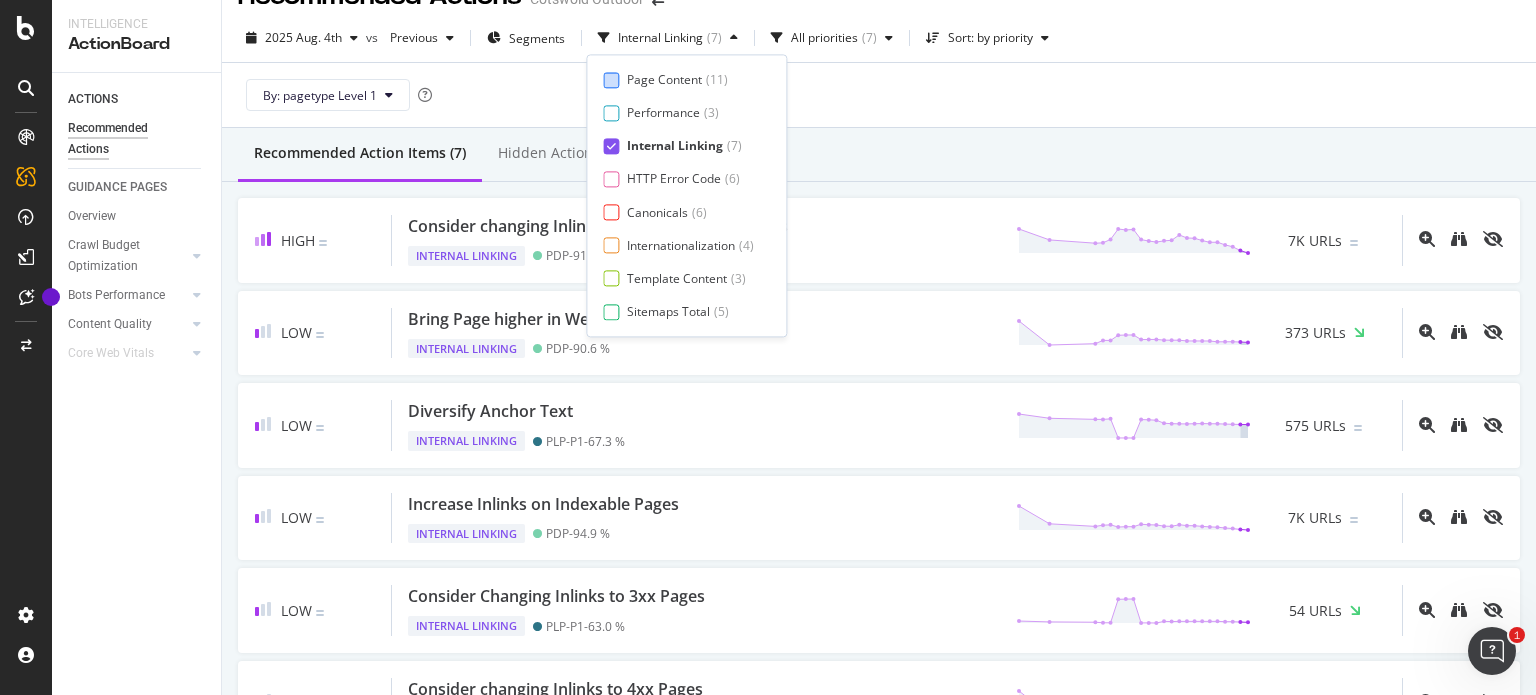 click on "Page Content" at bounding box center (664, 79) 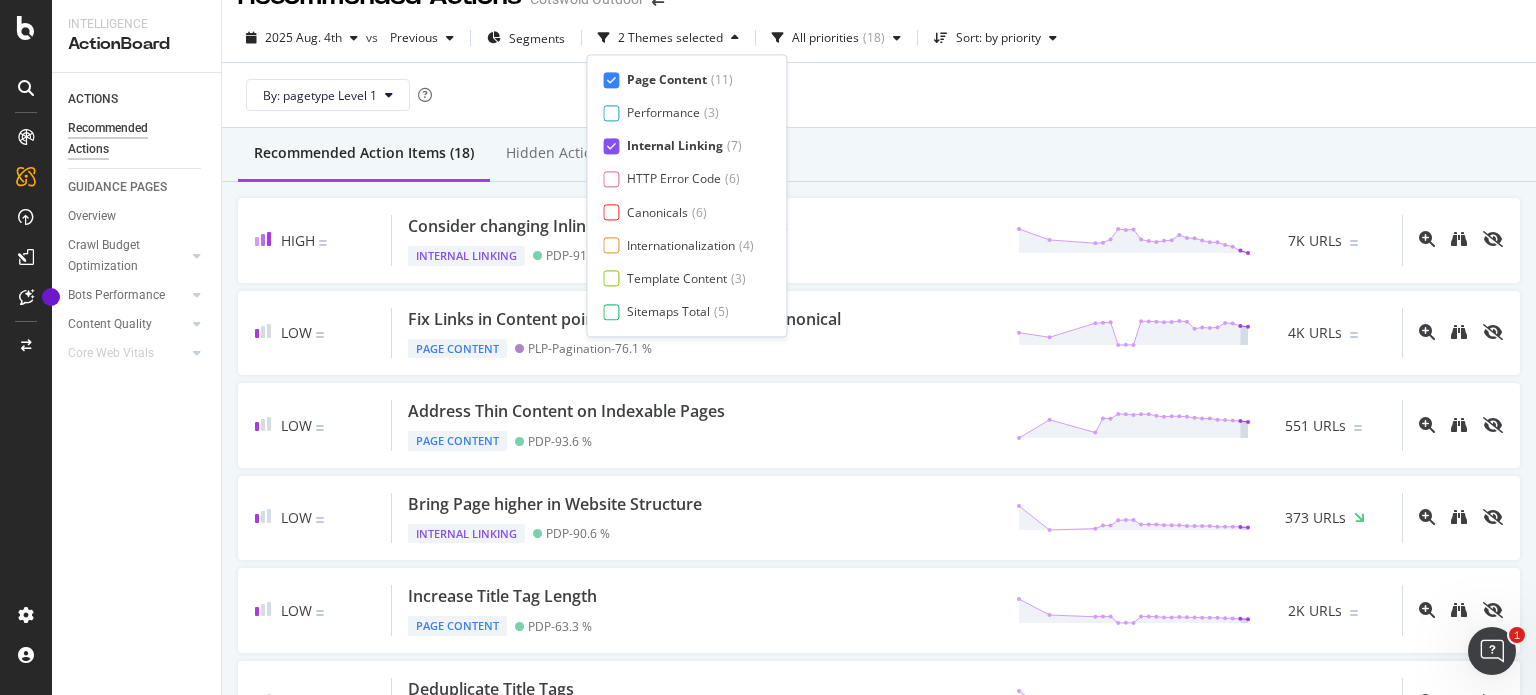 click on "Internal Linking" at bounding box center (675, 146) 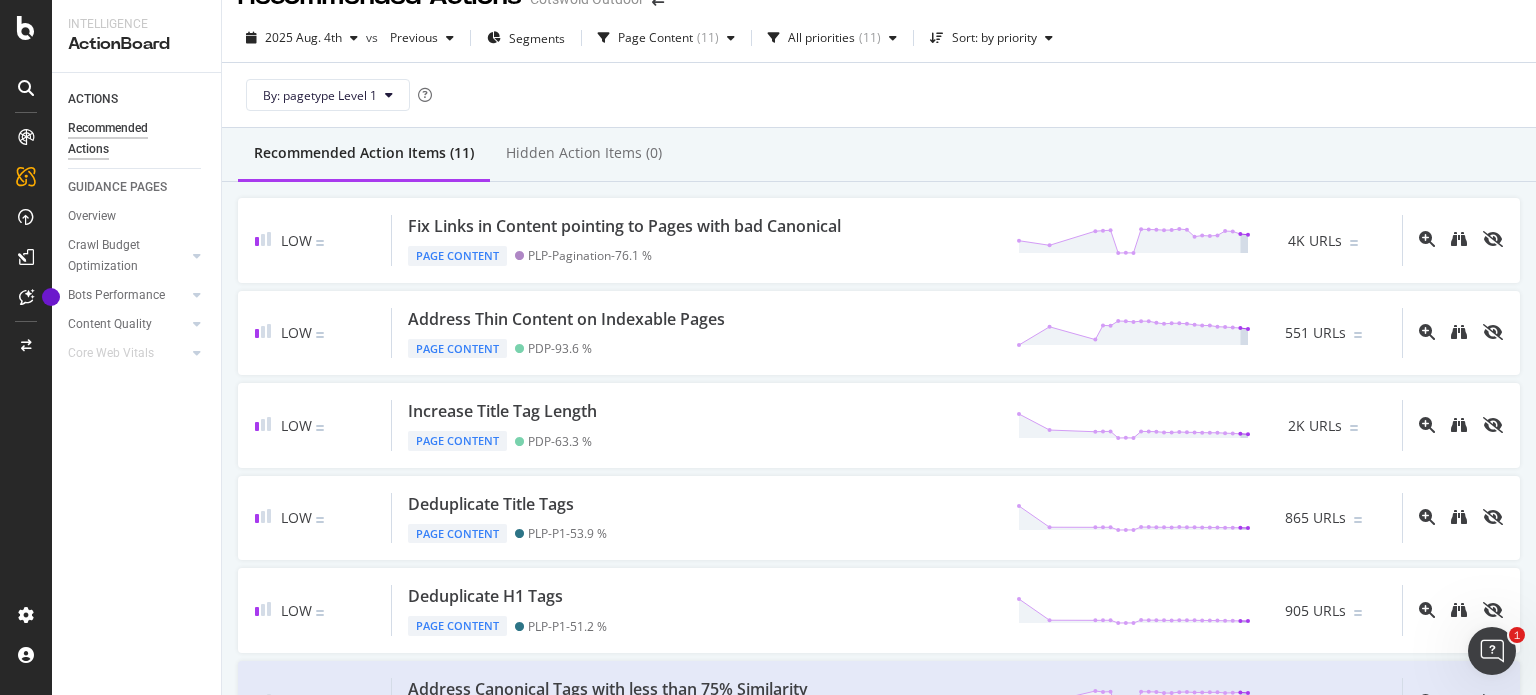 click on "Recommended Action Items (11) Hidden Action Items (0)" at bounding box center [879, 155] 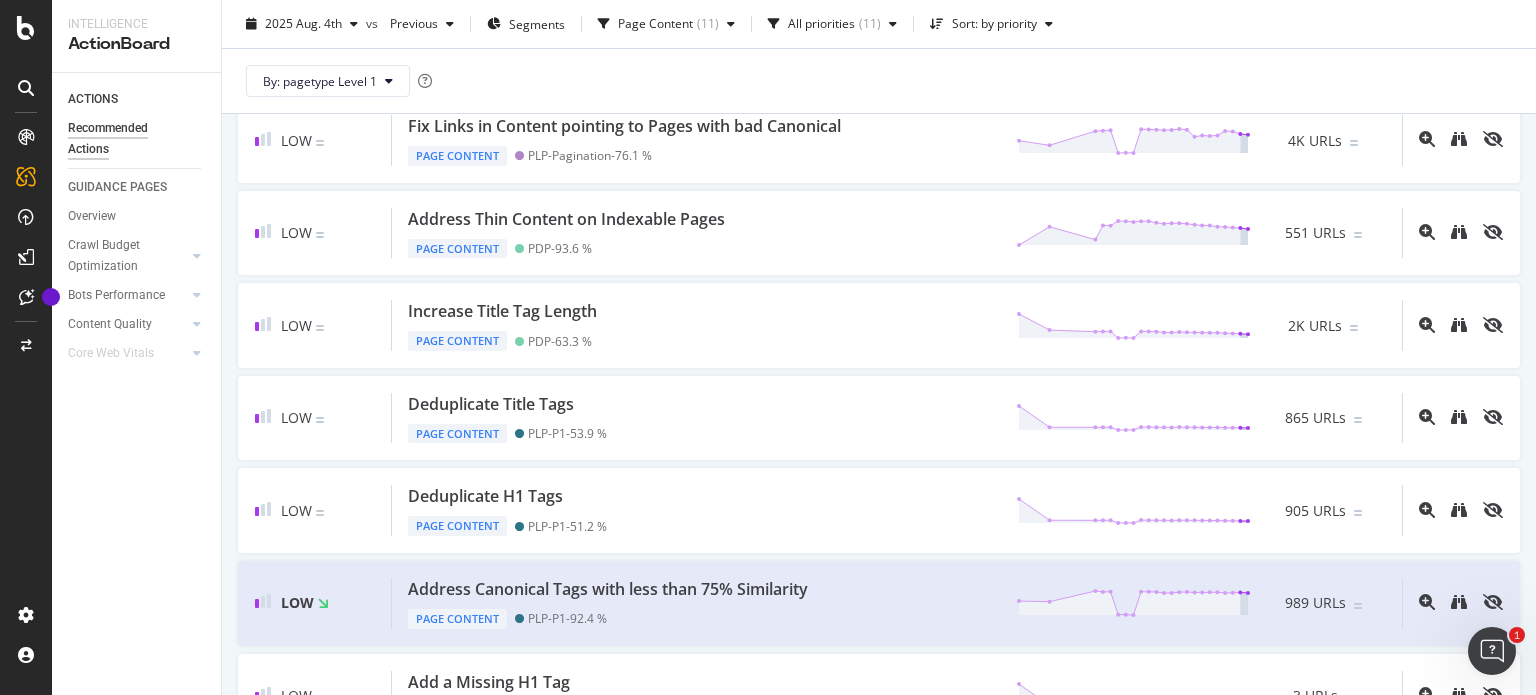 scroll, scrollTop: 136, scrollLeft: 0, axis: vertical 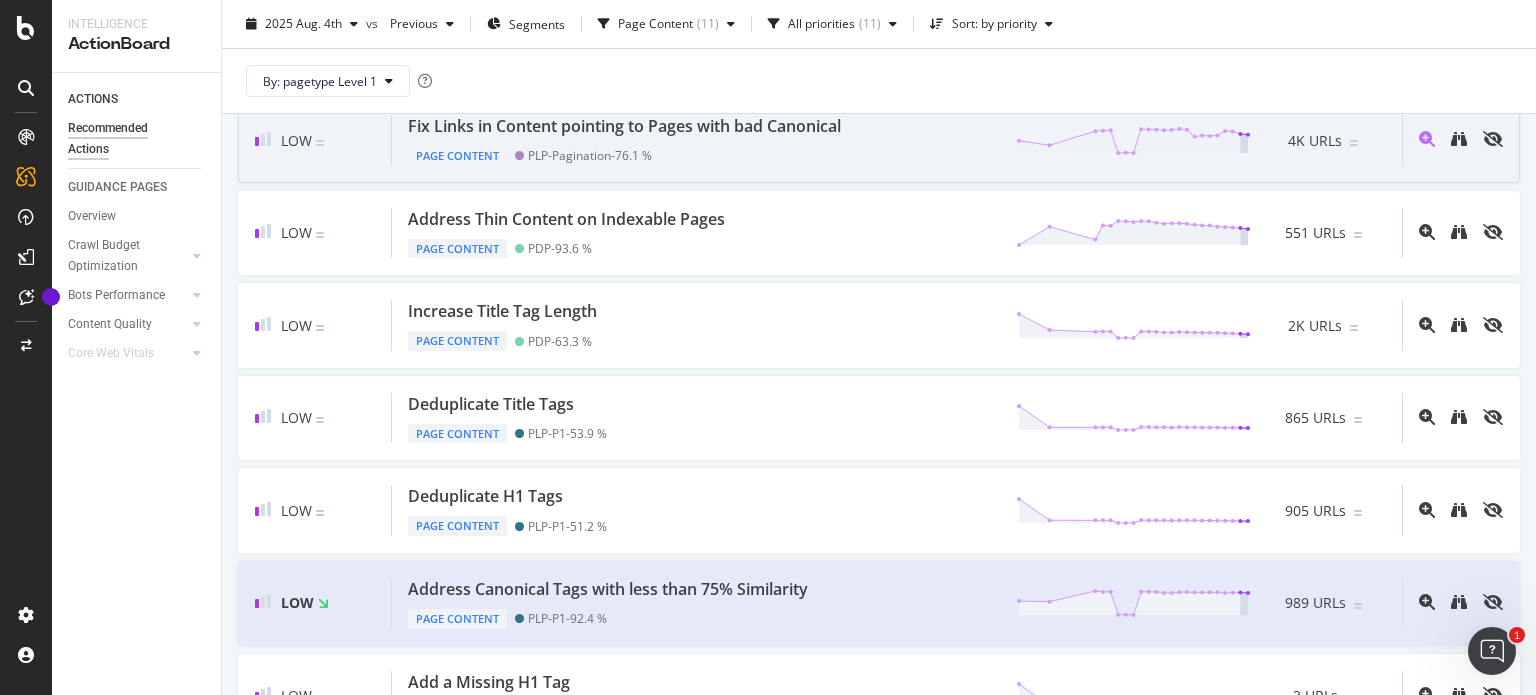 click on "Page Content PLP-Pagination  -  76.1 %" at bounding box center (628, 152) 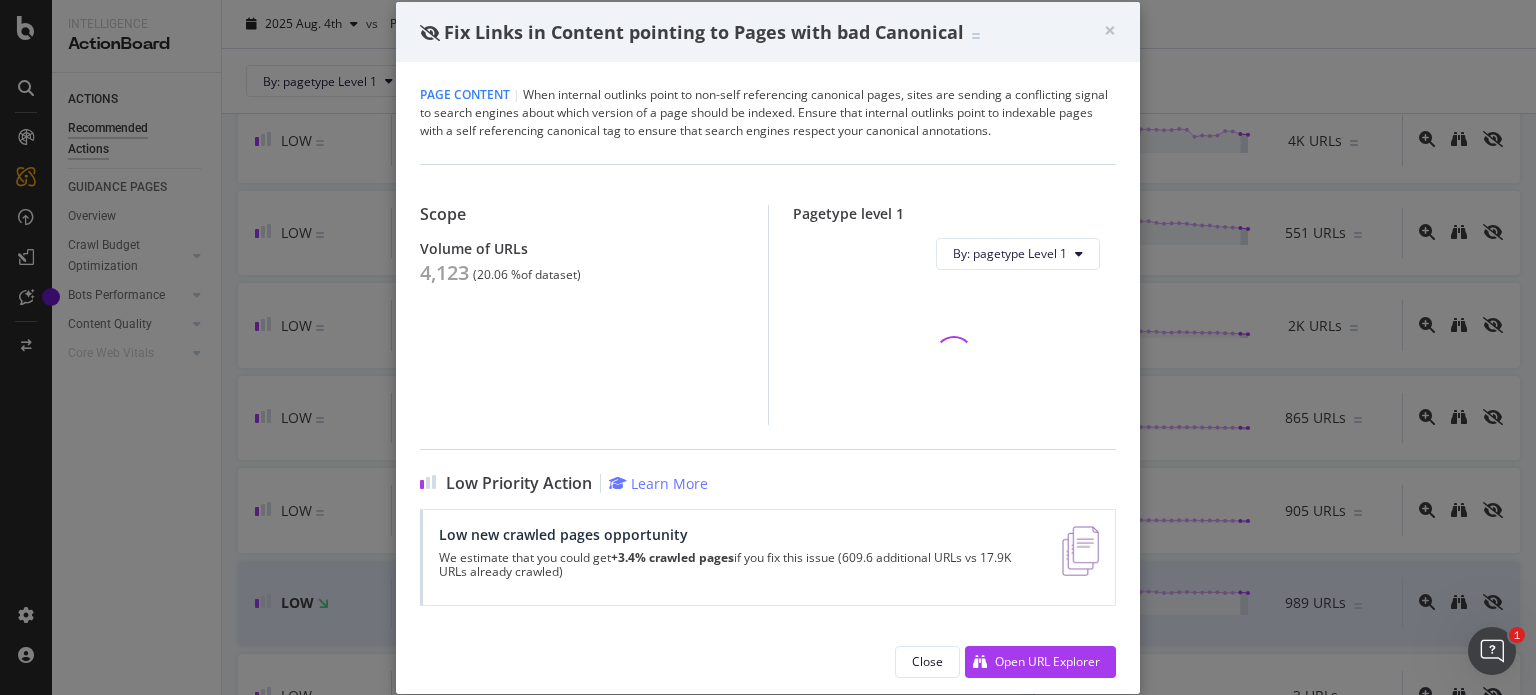 click on "4,123" at bounding box center (444, 273) 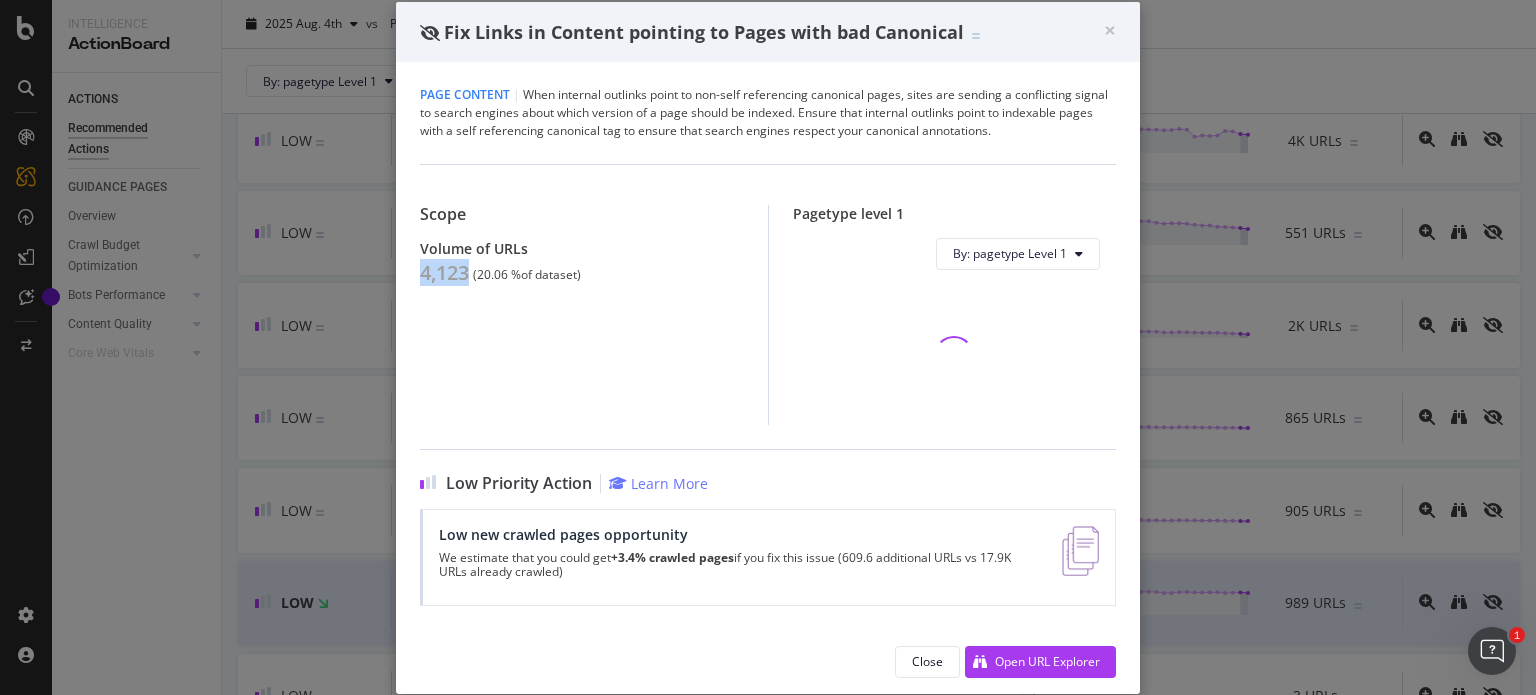 click on "4,123" at bounding box center [444, 273] 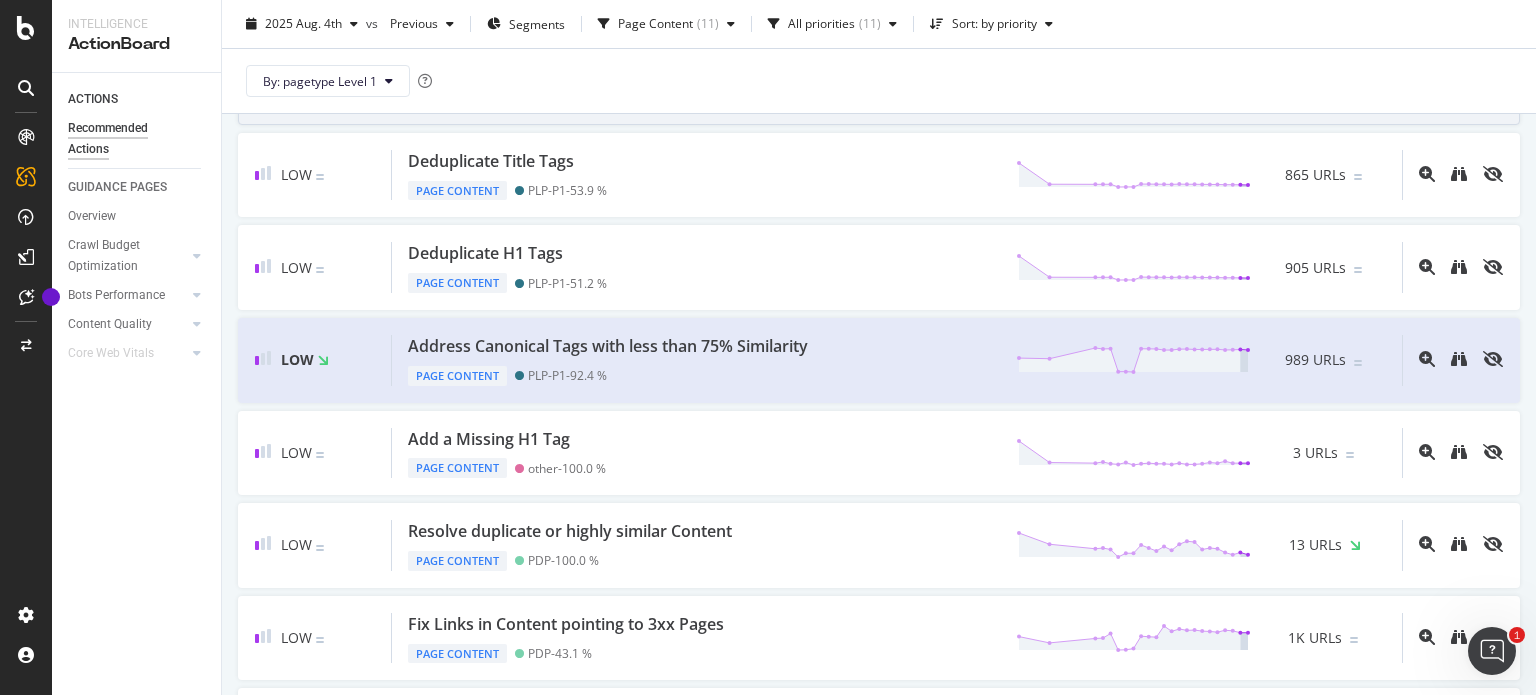 scroll, scrollTop: 378, scrollLeft: 0, axis: vertical 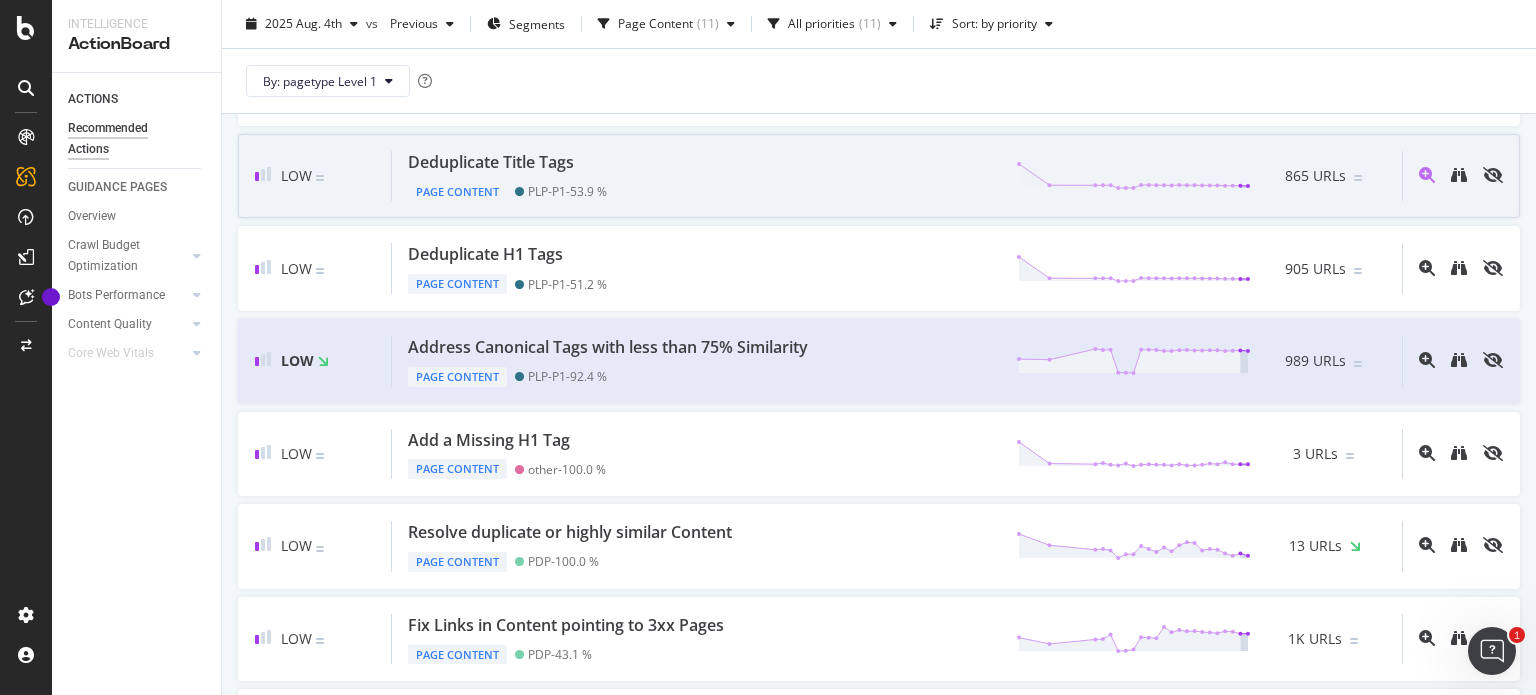 click on "Deduplicate Title Tags Page Content PLP-P1  -  53.9 % 865 URLs" at bounding box center (897, 176) 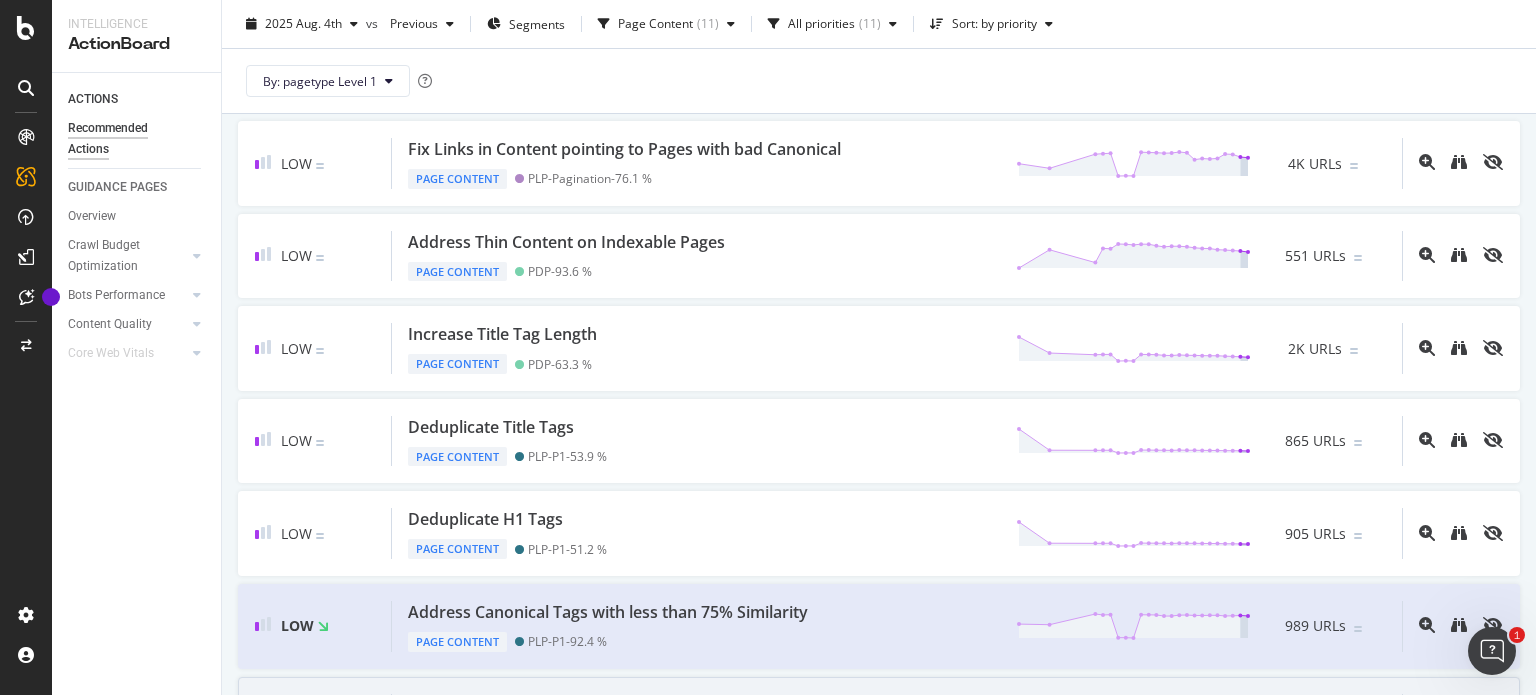 scroll, scrollTop: 121, scrollLeft: 0, axis: vertical 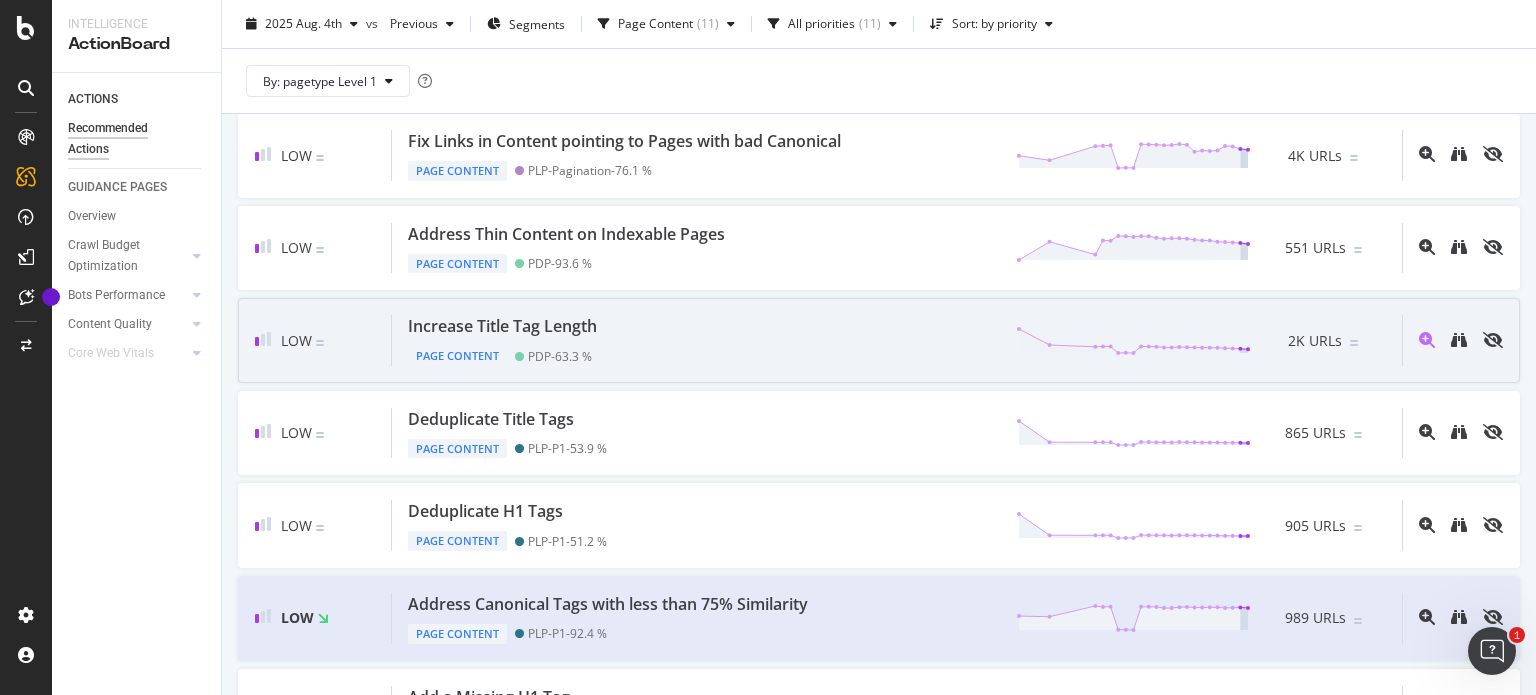 click on "Increase Title Tag Length Page Content PDP  -  63.3 % 2K URLs" at bounding box center (897, 340) 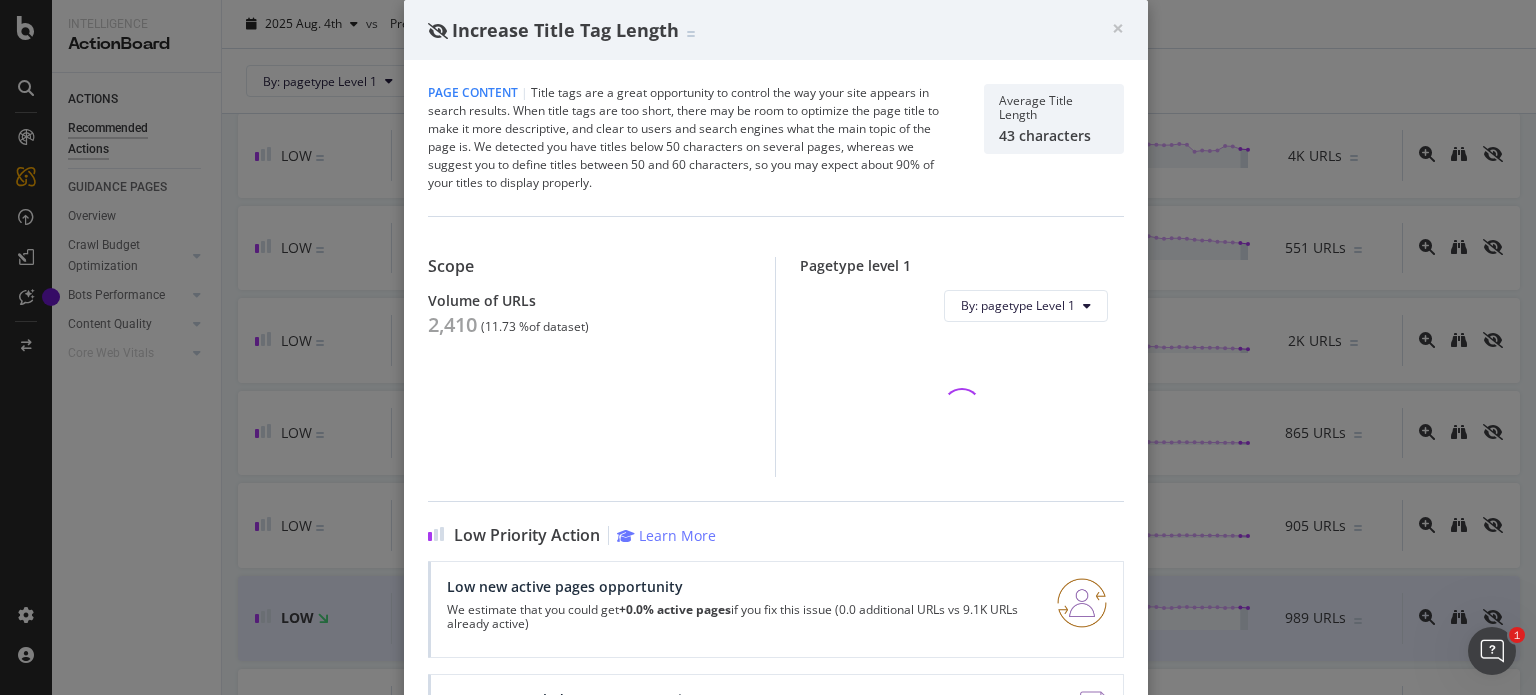click on "2,410" at bounding box center [452, 325] 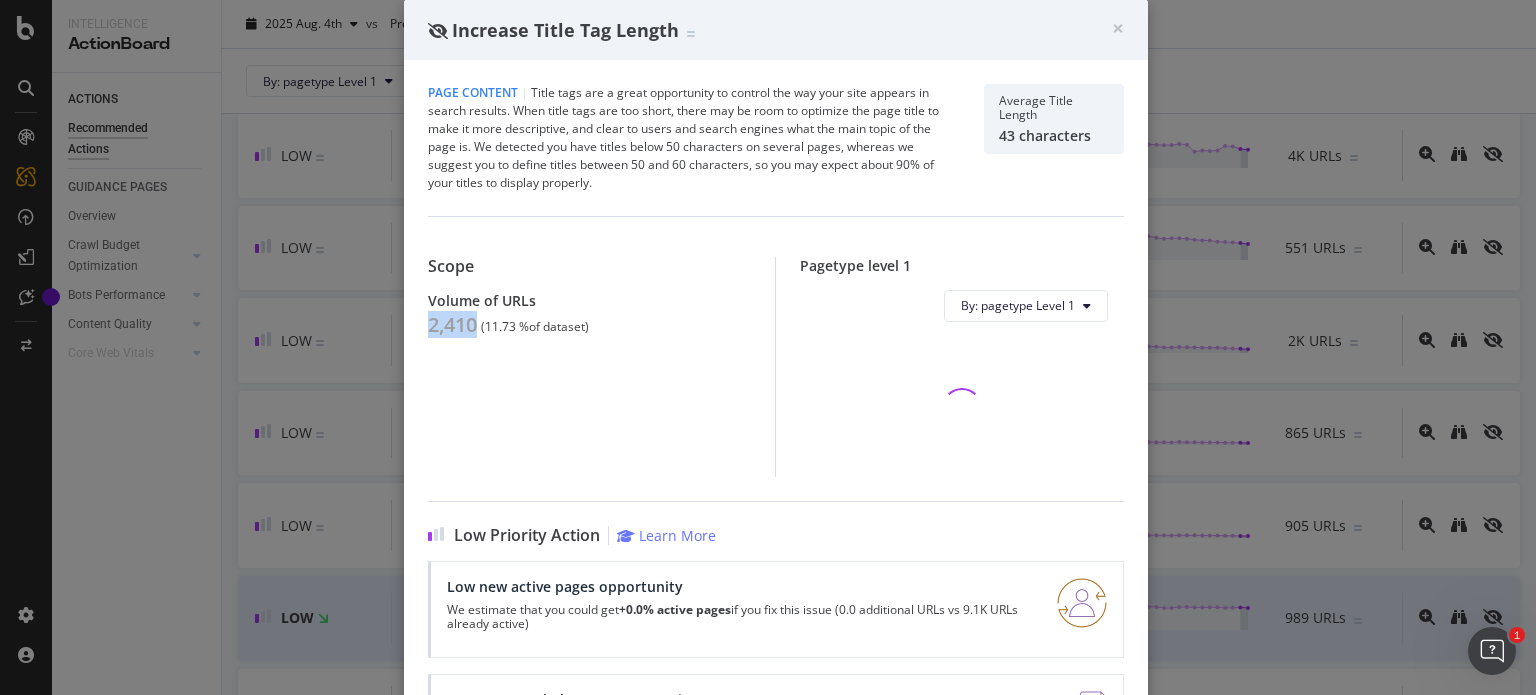 click on "2,410" at bounding box center (452, 325) 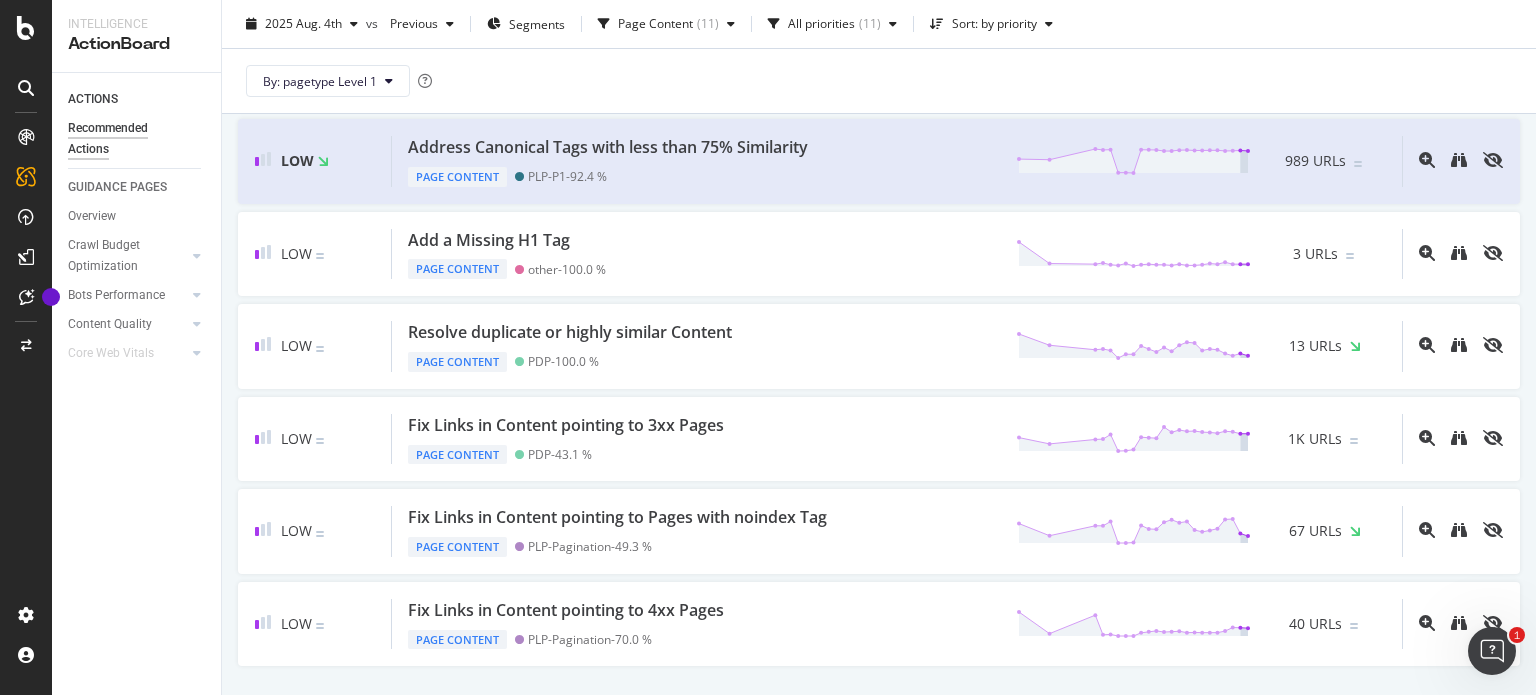 scroll, scrollTop: 577, scrollLeft: 0, axis: vertical 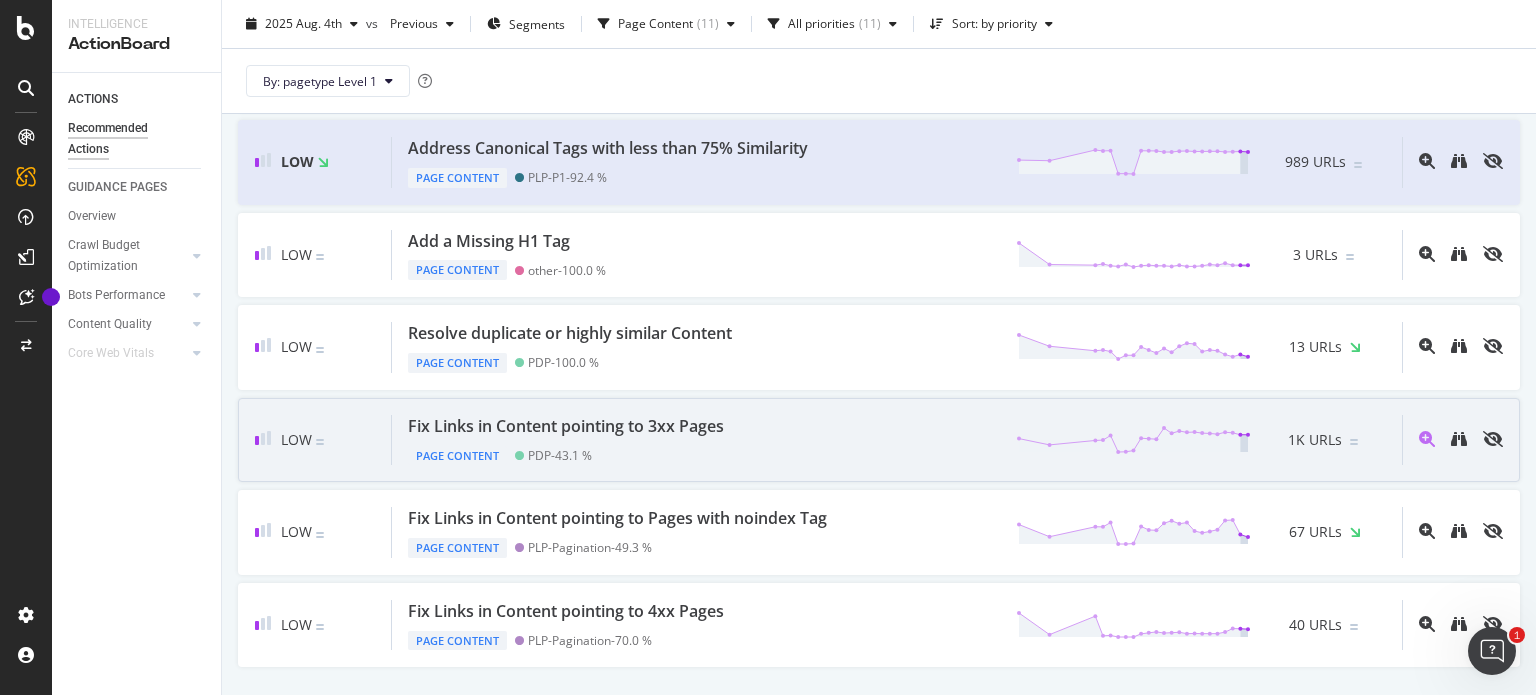 click on "Page Content PDP  -  43.1 %" at bounding box center [570, 452] 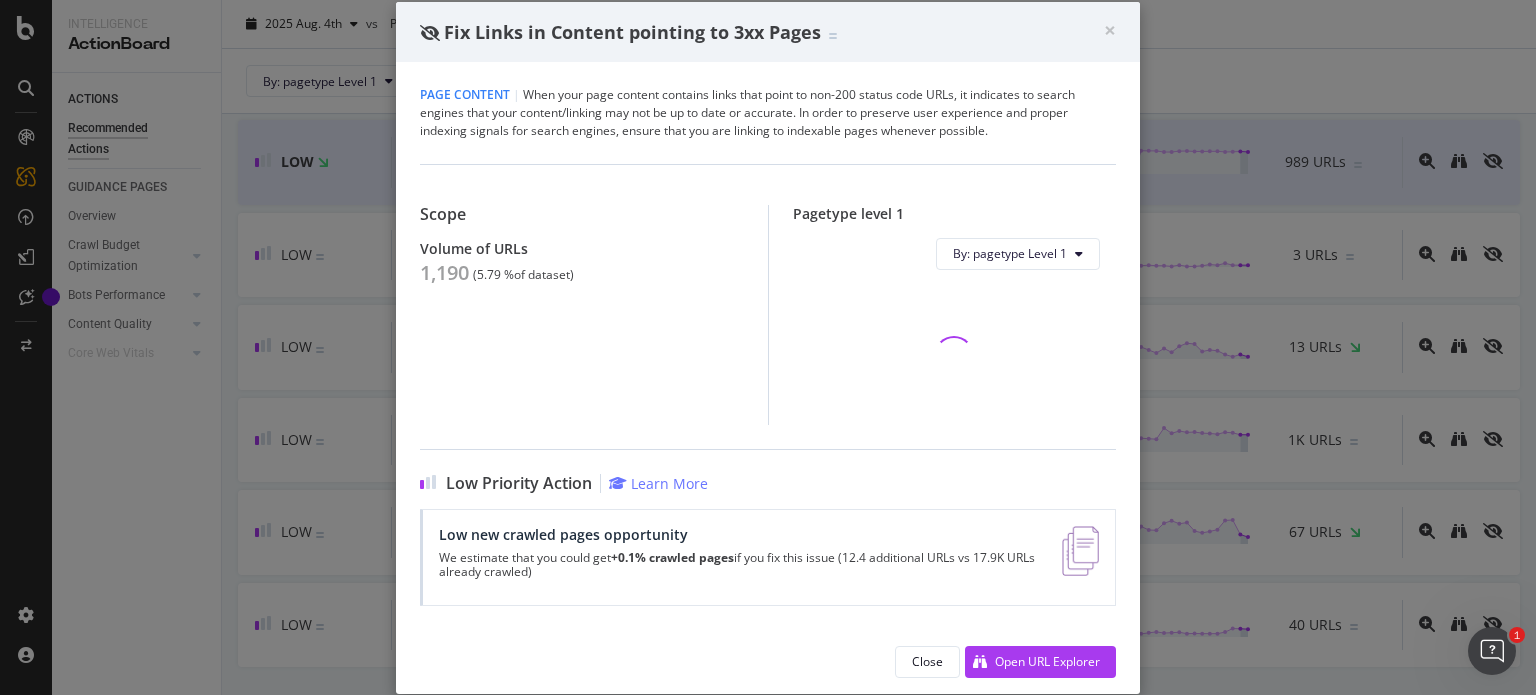 click on "Page Content | When your page content contains links that point to non-200 status code URLs, it indicates to search engines that your content/linking may not be up to date or accurate. In order to preserve user experience and proper indexing signals for search engines, ensure that you are linking to indexable pages whenever possible. Scope Volume of URLs 1,190 ( 5.79 % of dataset ) Pagetype level 1 By: pagetype Level 1 Low Priority Action Learn More Low new crawled pages opportunity We estimate that you could get +0.1% crawled pages if you fix this issue (12.4 additional URLs vs 17.9K URLs already crawled)" at bounding box center (768, 346) 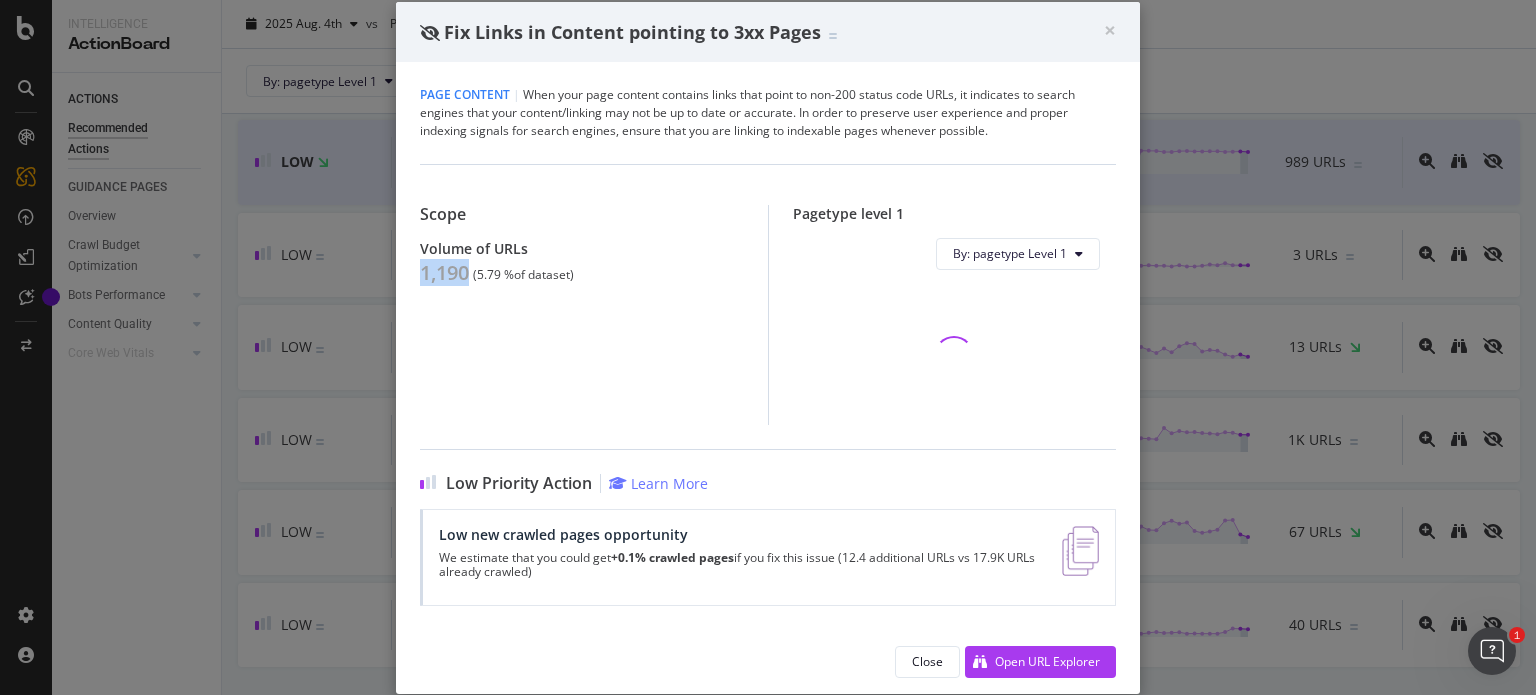 click on "Page Content | When your page content contains links that point to non-200 status code URLs, it indicates to search engines that your content/linking may not be up to date or accurate. In order to preserve user experience and proper indexing signals for search engines, ensure that you are linking to indexable pages whenever possible. Scope Volume of URLs 1,190 ( 5.79 % of dataset ) Pagetype level 1 By: pagetype Level 1 Low Priority Action Learn More Low new crawled pages opportunity We estimate that you could get +0.1% crawled pages if you fix this issue (12.4 additional URLs vs 17.9K URLs already crawled)" at bounding box center [768, 346] 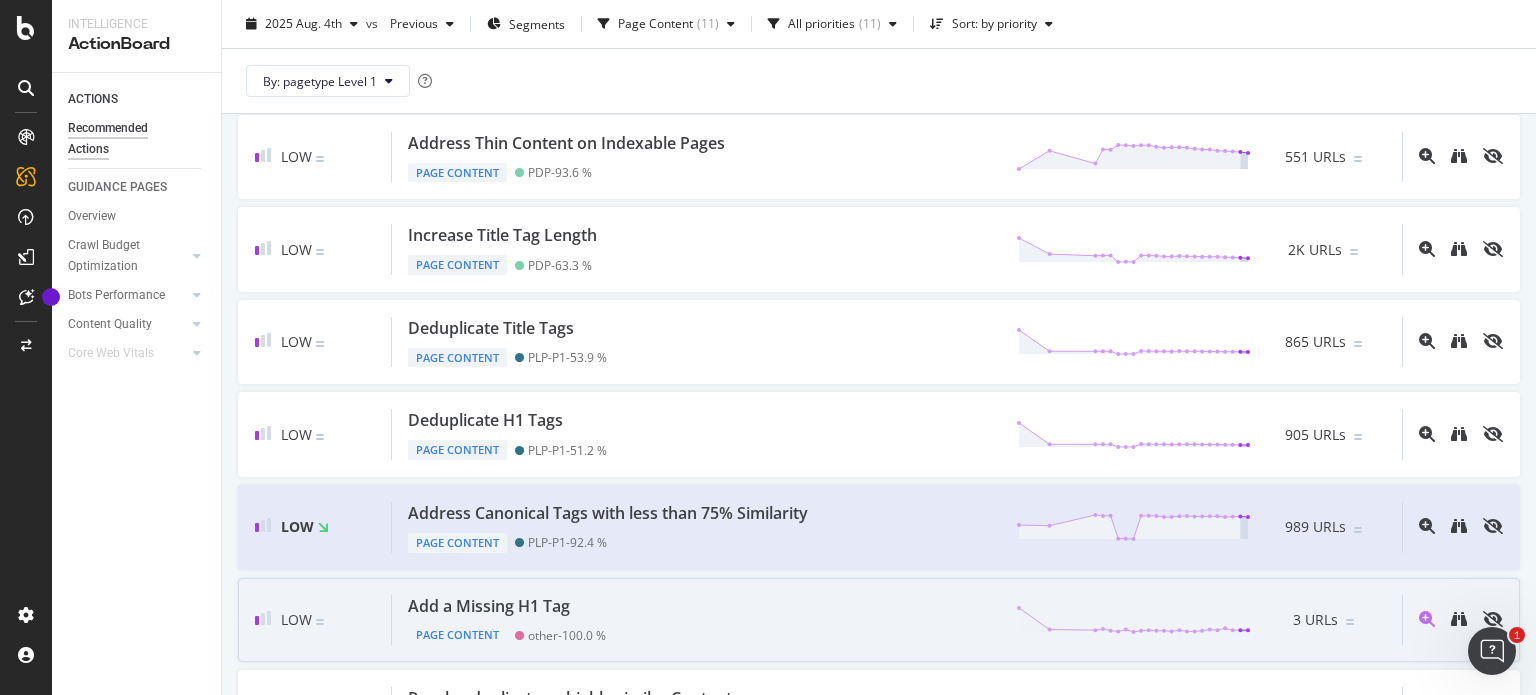 scroll, scrollTop: 0, scrollLeft: 0, axis: both 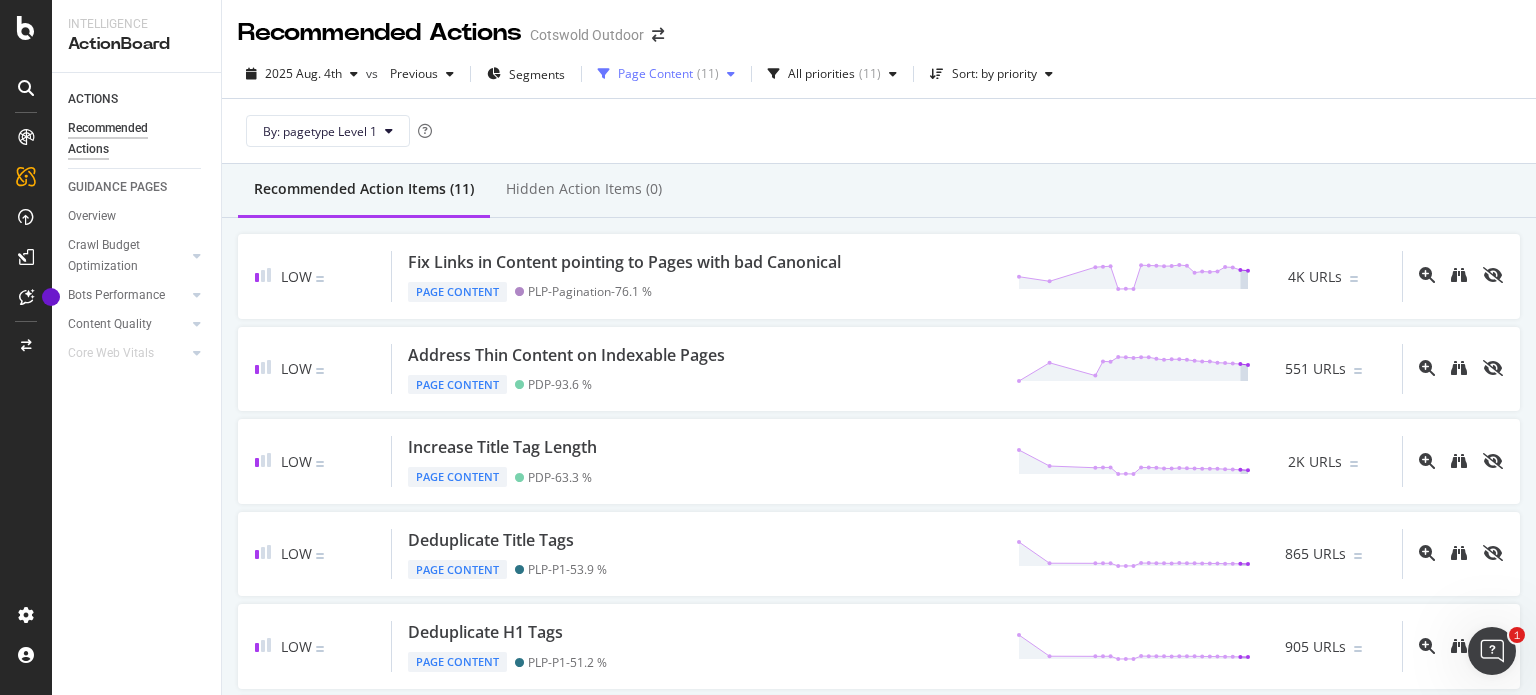 click on "Page Content ( 11 )" at bounding box center (666, 74) 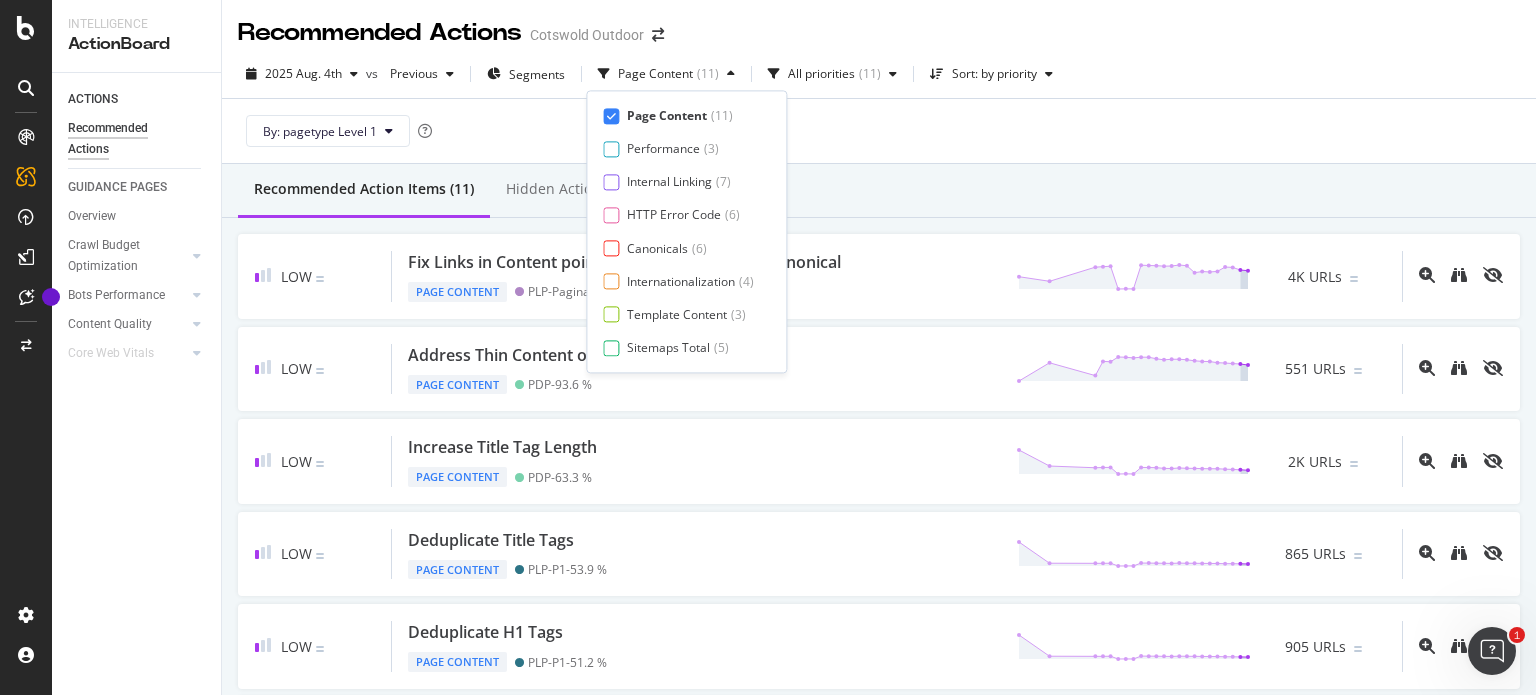 click on "Page Content" at bounding box center (667, 115) 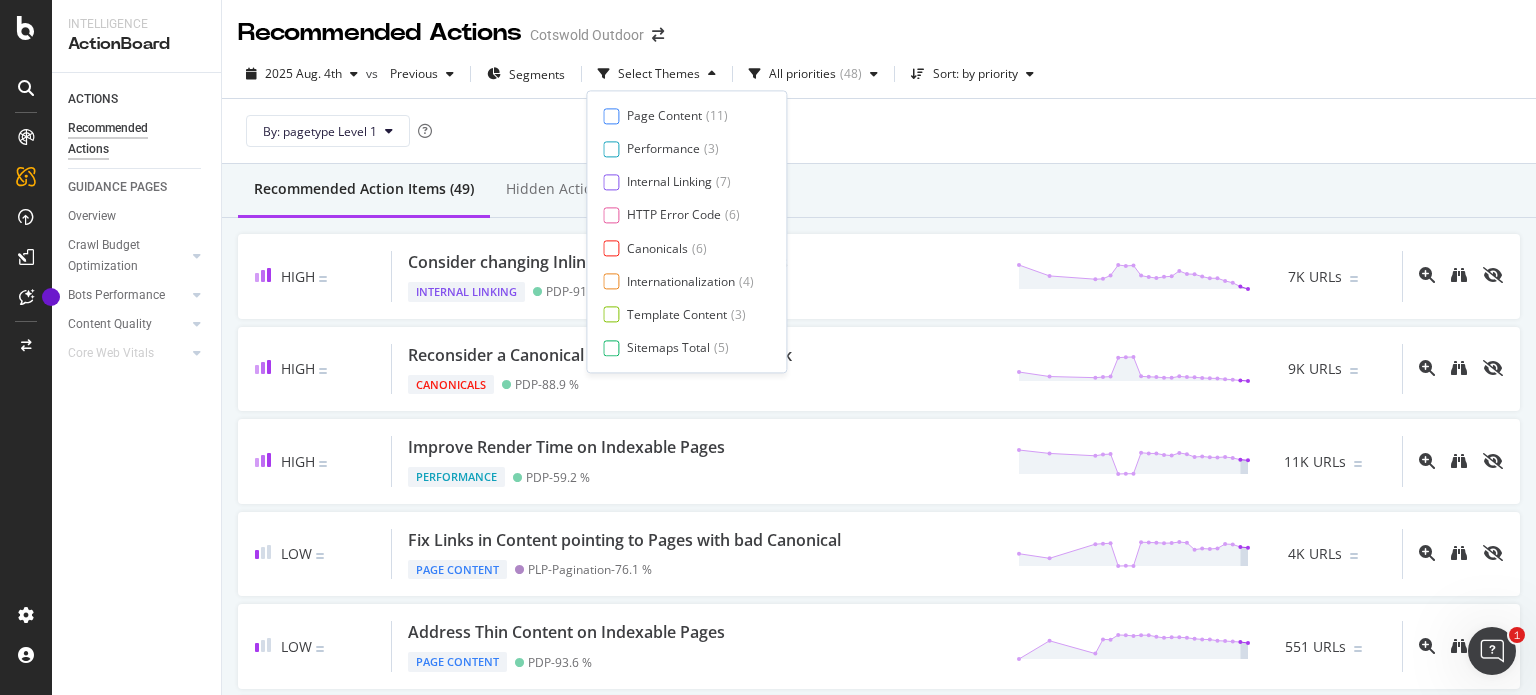 click on "Page Content PLP-Pagination  -  63.6 %" at bounding box center [686, 231] 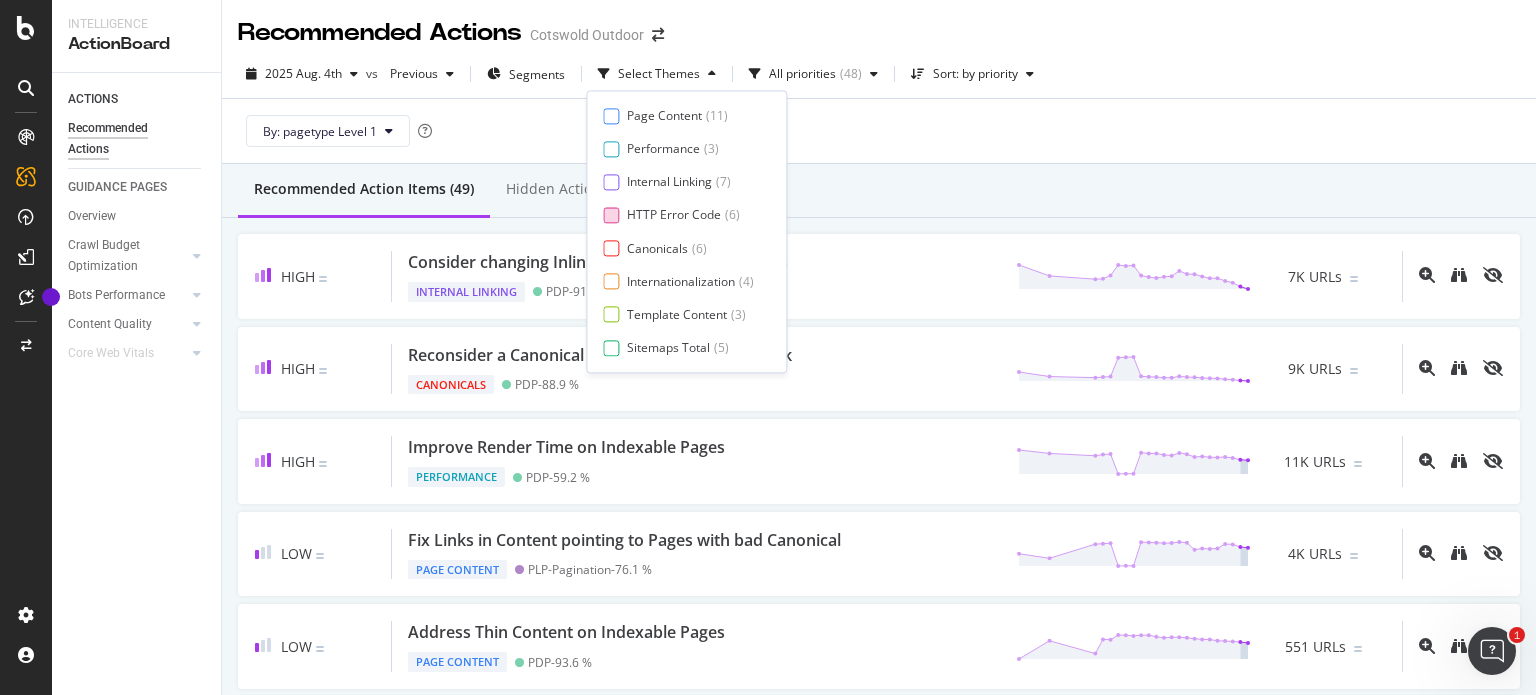 click on "HTTP Error Code" at bounding box center (674, 215) 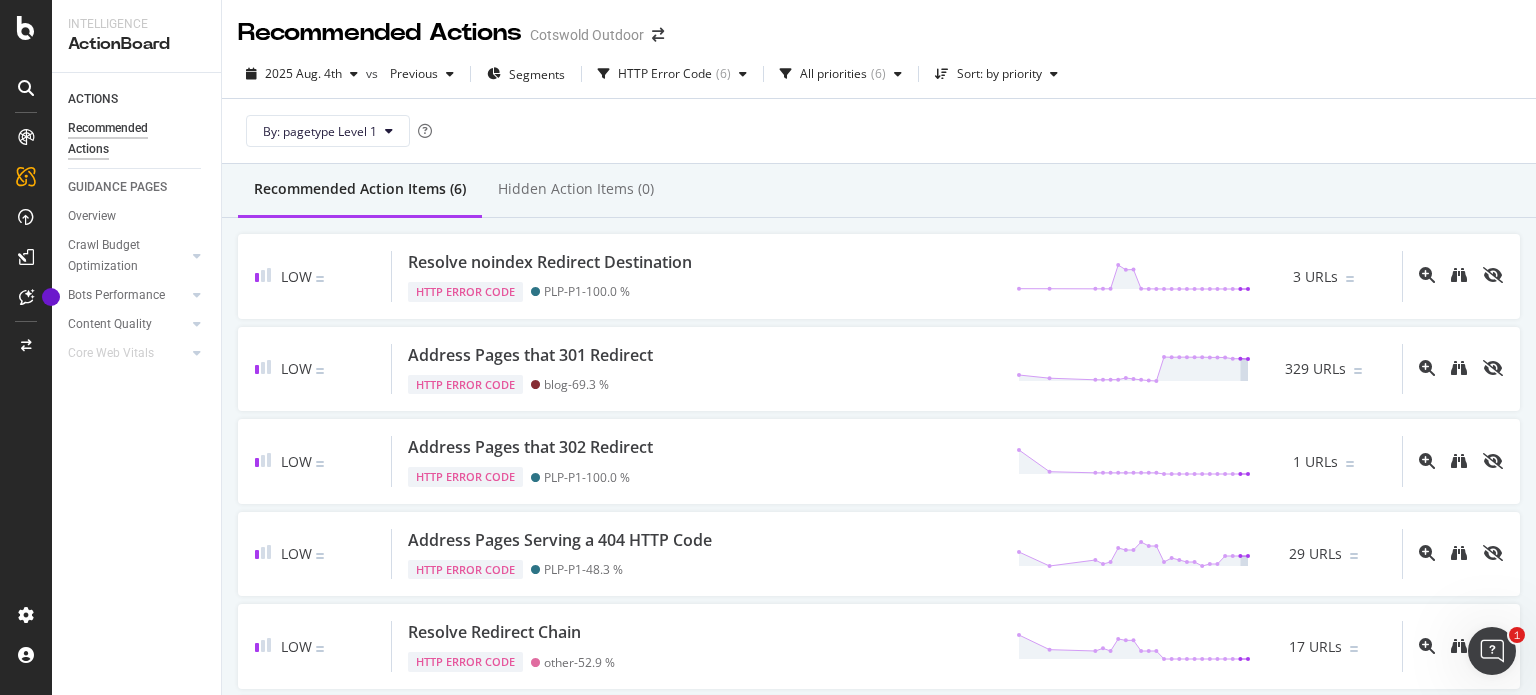 click on "Low Resolve noindex Redirect Destination HTTP Error Code PLP-P1  -  100.0 % 3 URLs Low Address Pages that 301 Redirect HTTP Error Code blog  -  69.3 % 329 URLs Low Address Pages that 302 Redirect HTTP Error Code PLP-P1  -  100.0 % 1 URLs Low Address Pages Serving a 404 HTTP Code HTTP Error Code PLP-P1  -  48.3 % 29 URLs Low Resolve Redirect Chain HTTP Error Code other  -  52.9 % 17 URLs Low Address Pages Serving a 307 HTTP Code HTTP Error Code other  -  57.1 % 7 URLs" at bounding box center [879, 507] 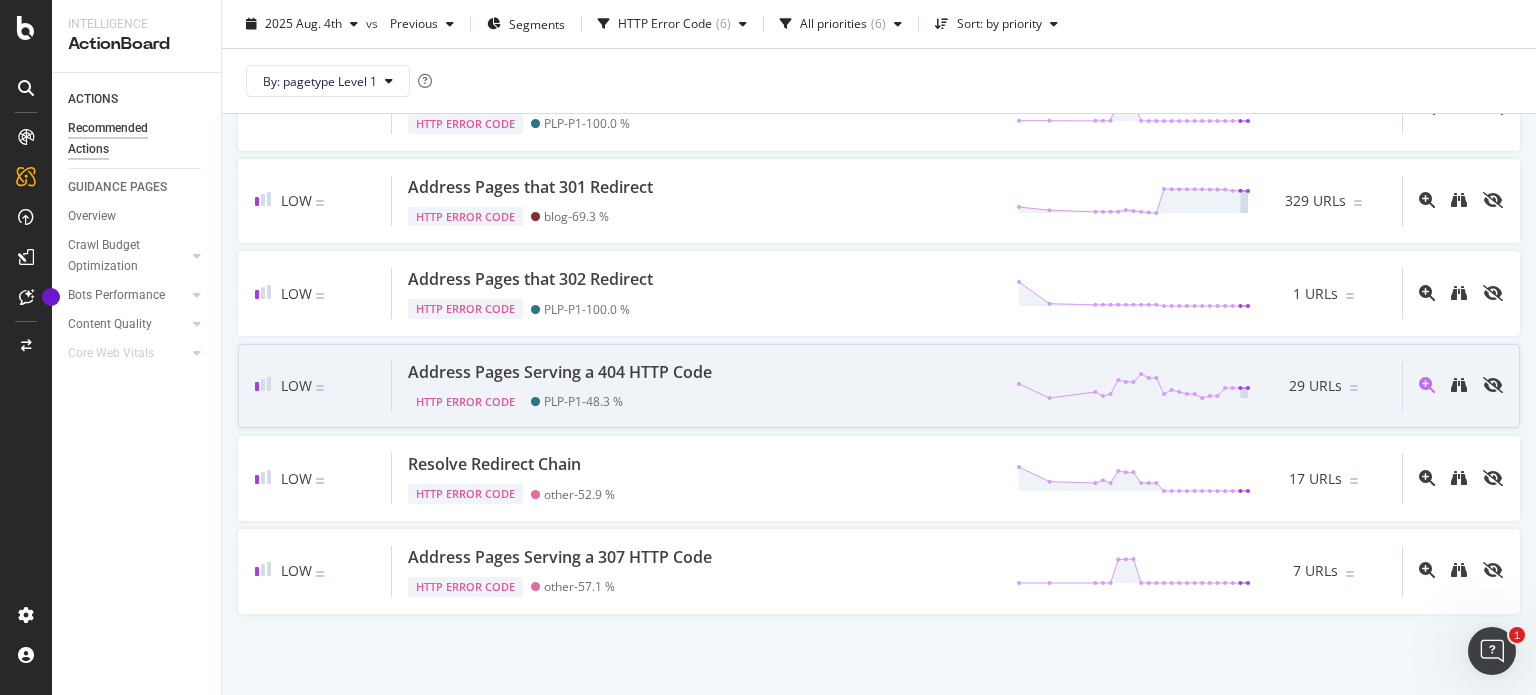 scroll, scrollTop: 0, scrollLeft: 0, axis: both 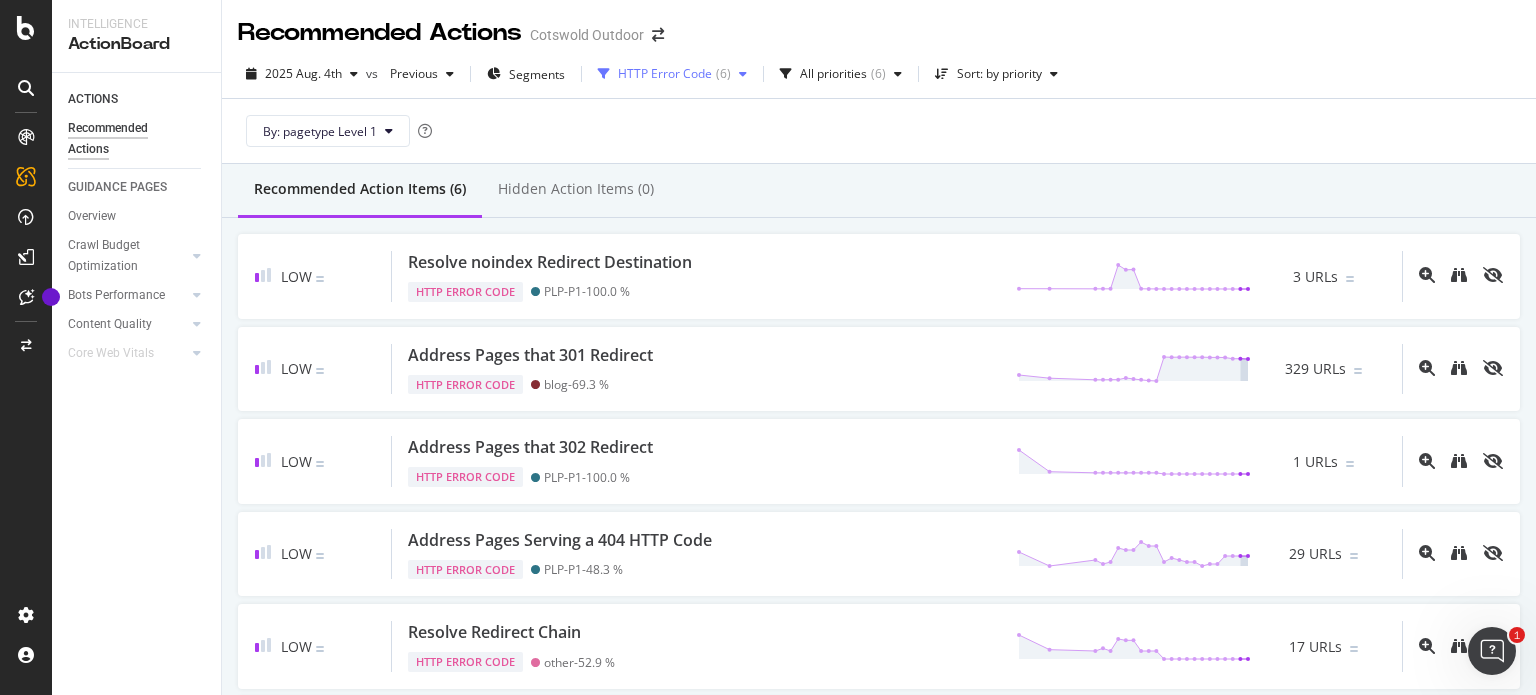 click on "HTTP Error Code" at bounding box center [665, 74] 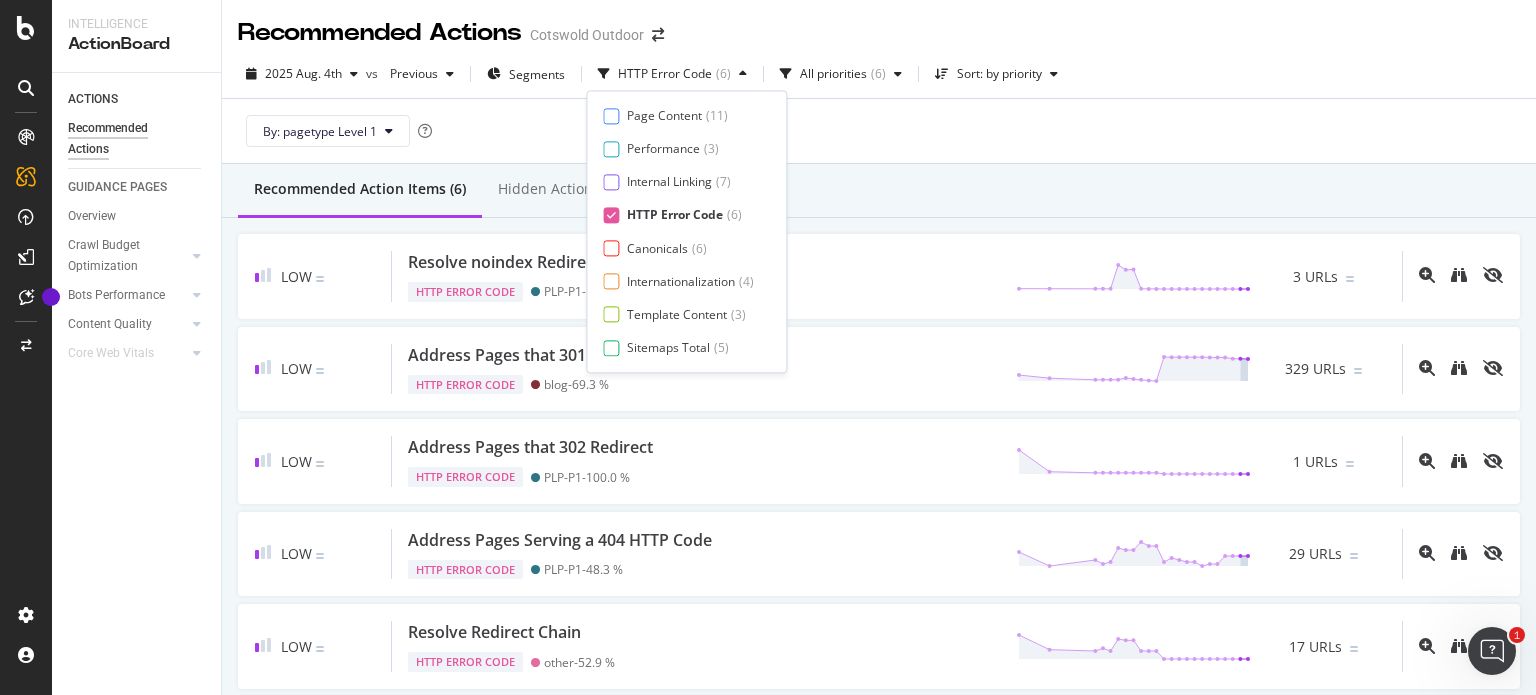 click on "HTTP Error Code" at bounding box center (675, 215) 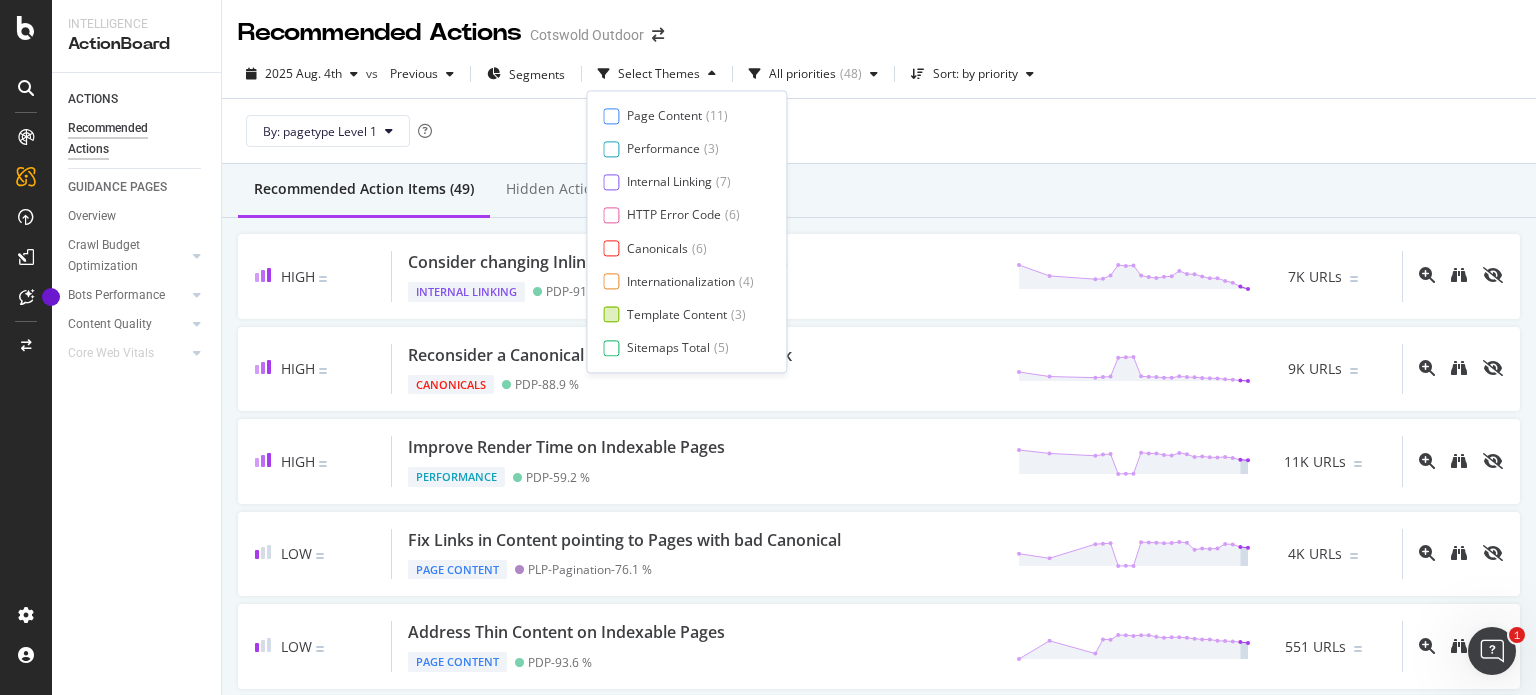 click on "Template Content" at bounding box center [677, 314] 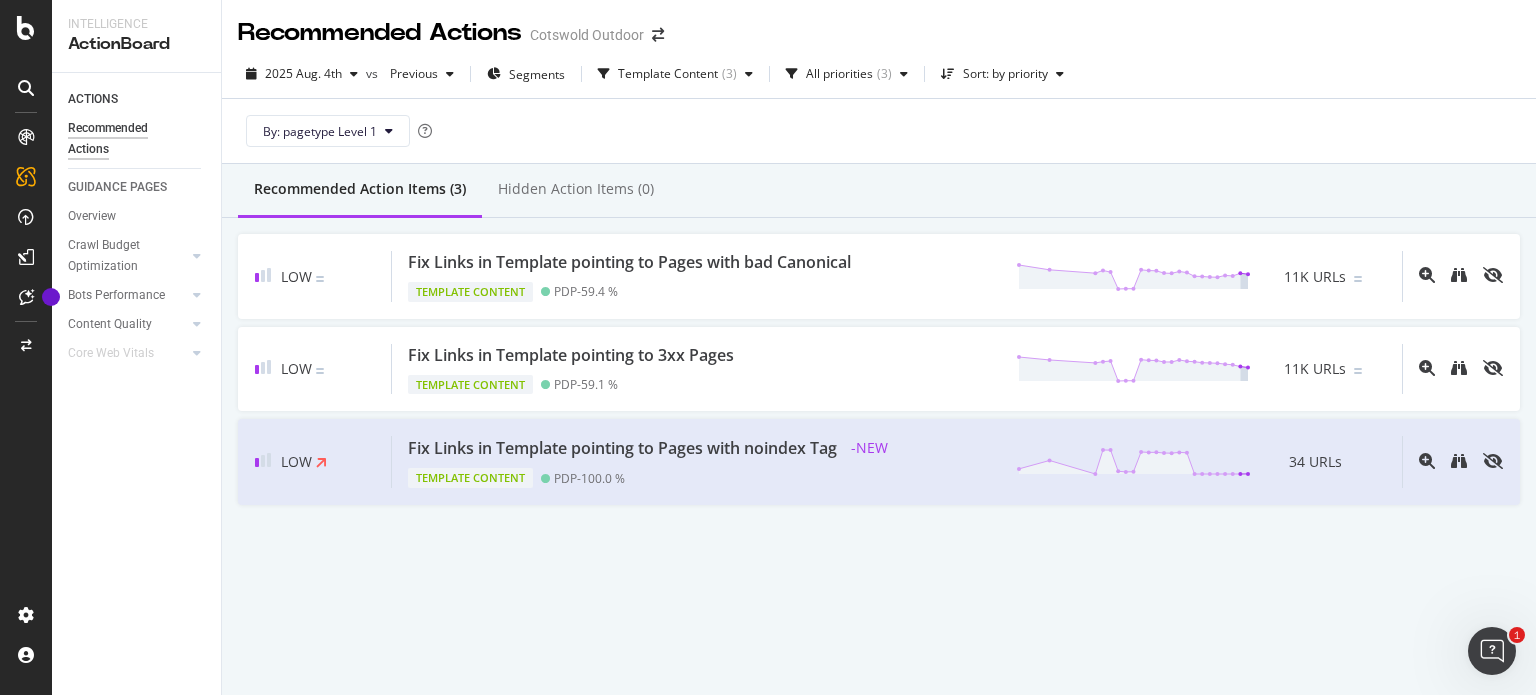 click on "By: pagetype Level 1" at bounding box center (879, 131) 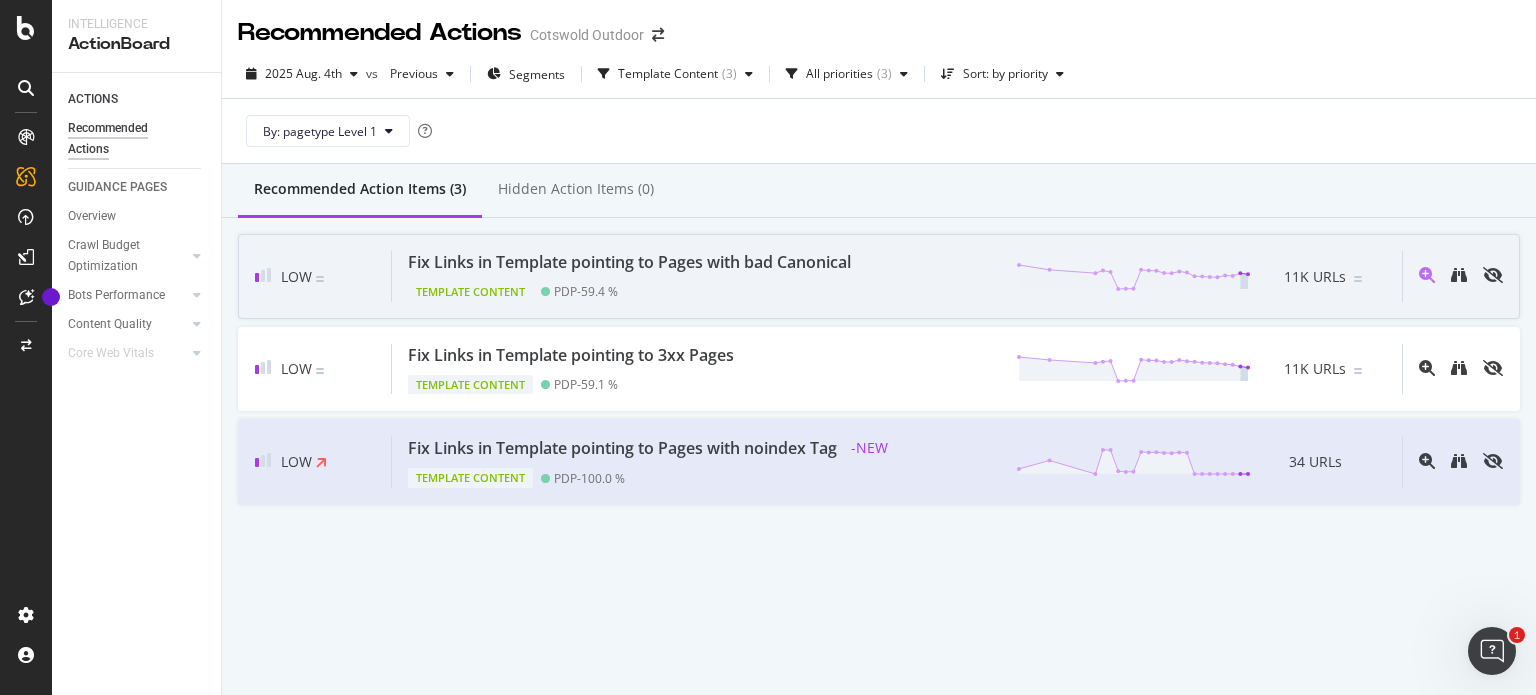 click on "Template Content PDP  -  59.4 %" at bounding box center [633, 288] 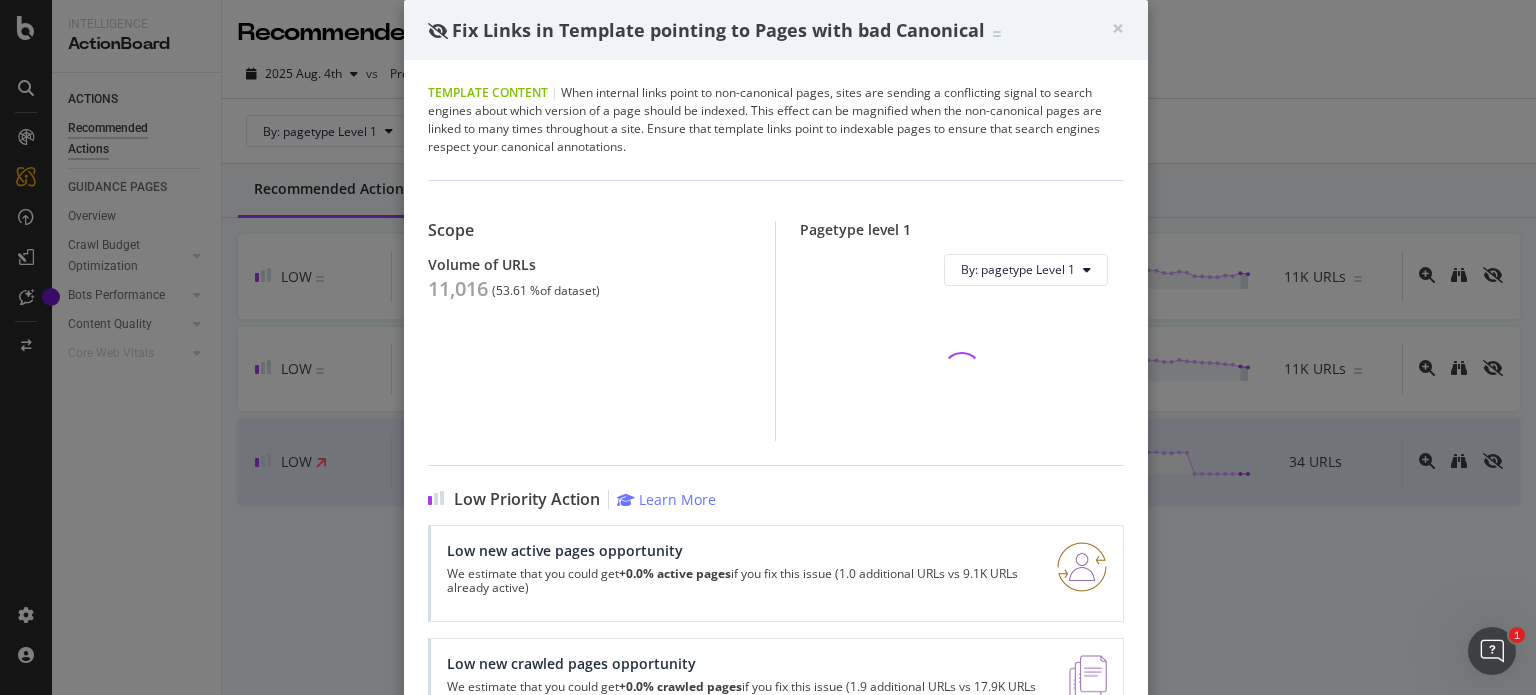 click on "11,016" at bounding box center (458, 289) 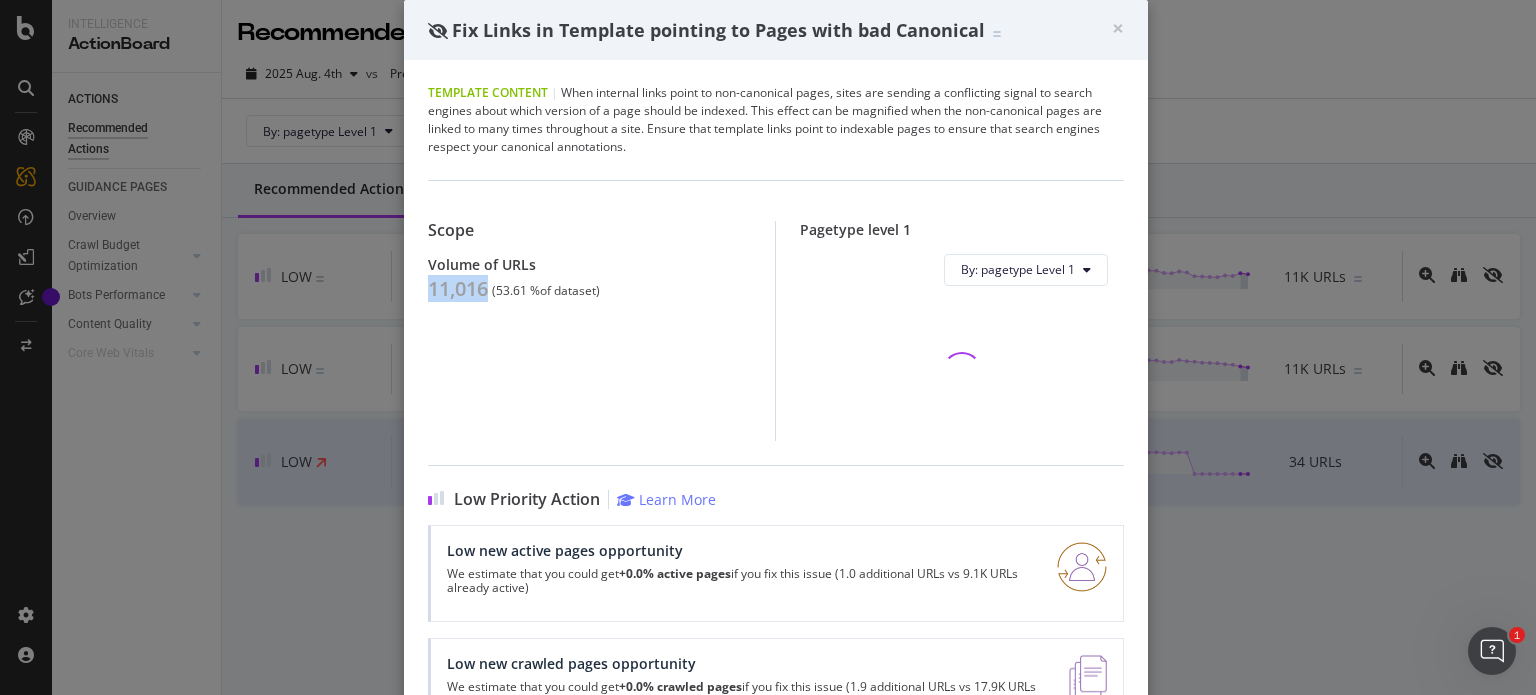 click on "11,016" at bounding box center (458, 289) 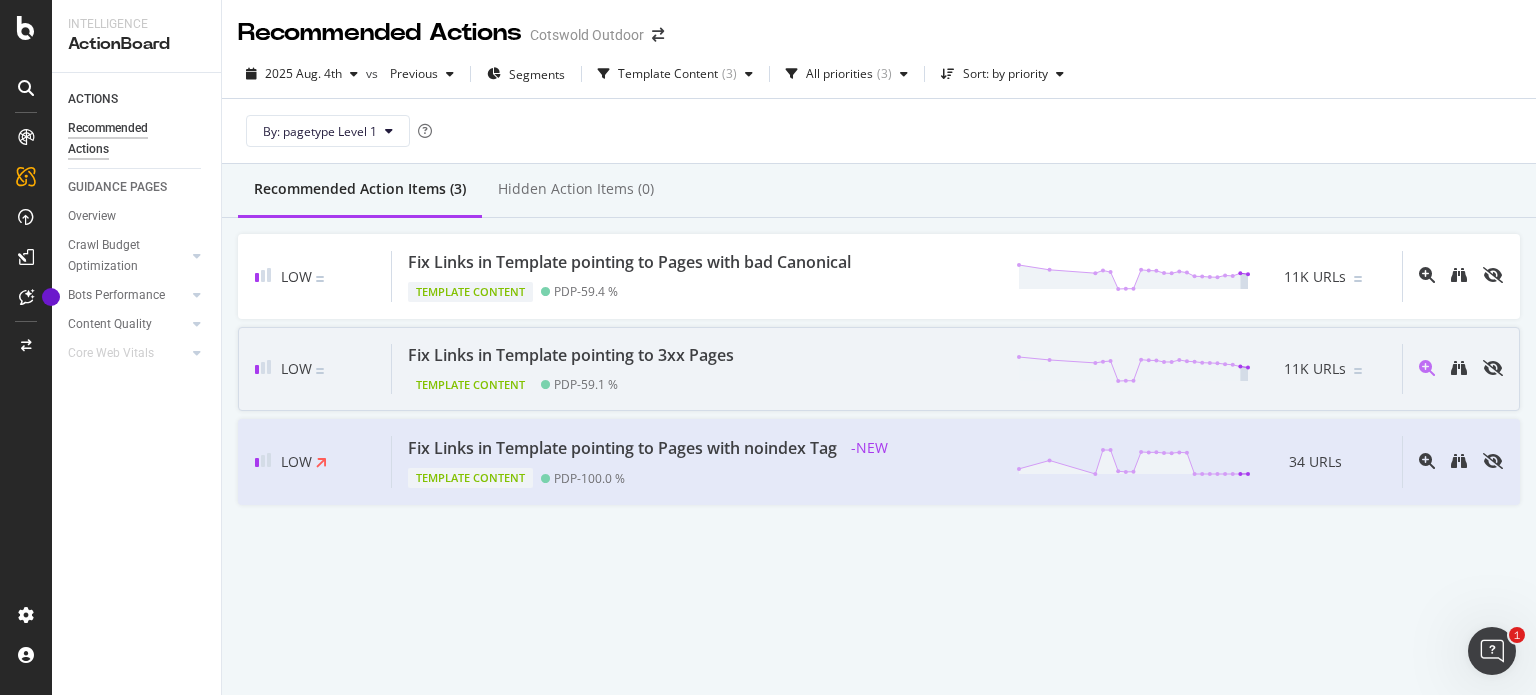 click on "Fix Links in Template pointing to 3xx Pages" at bounding box center [571, 355] 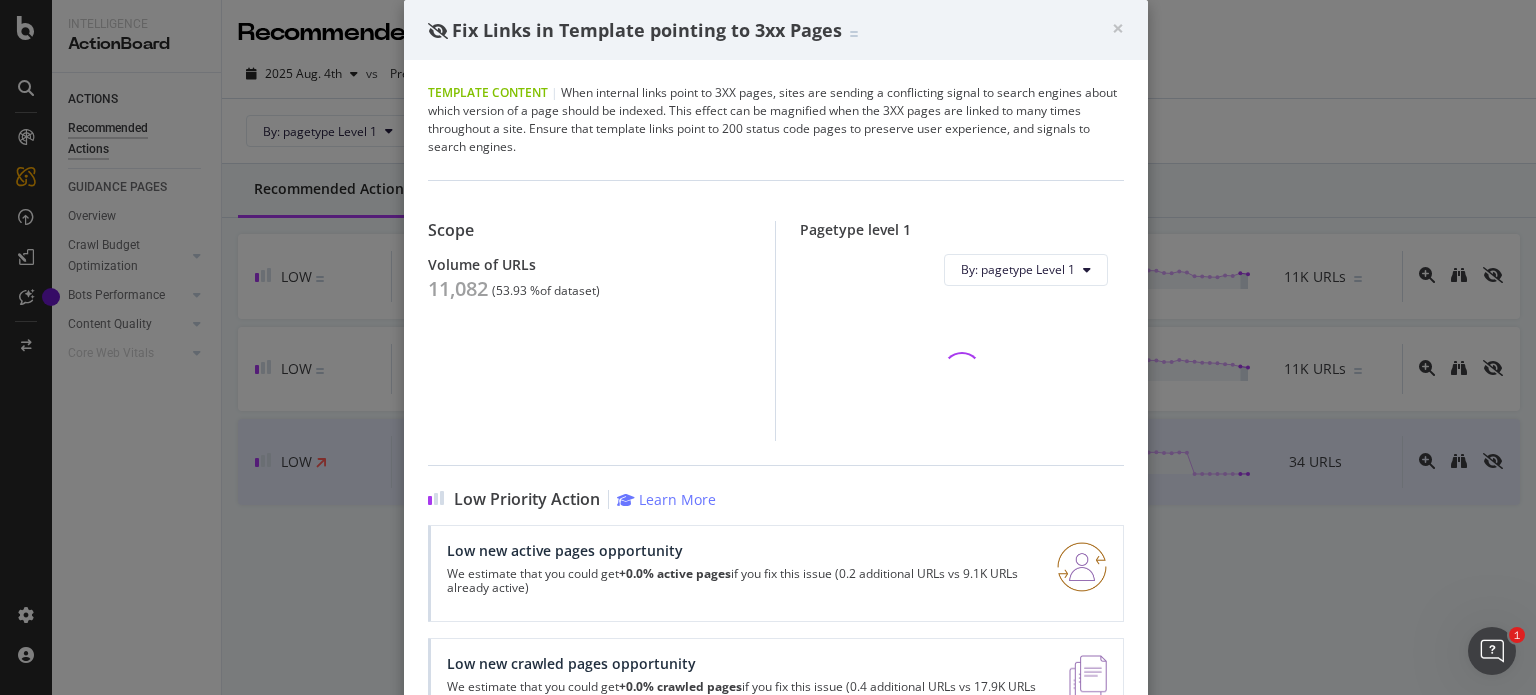 click on "11,082" at bounding box center (458, 289) 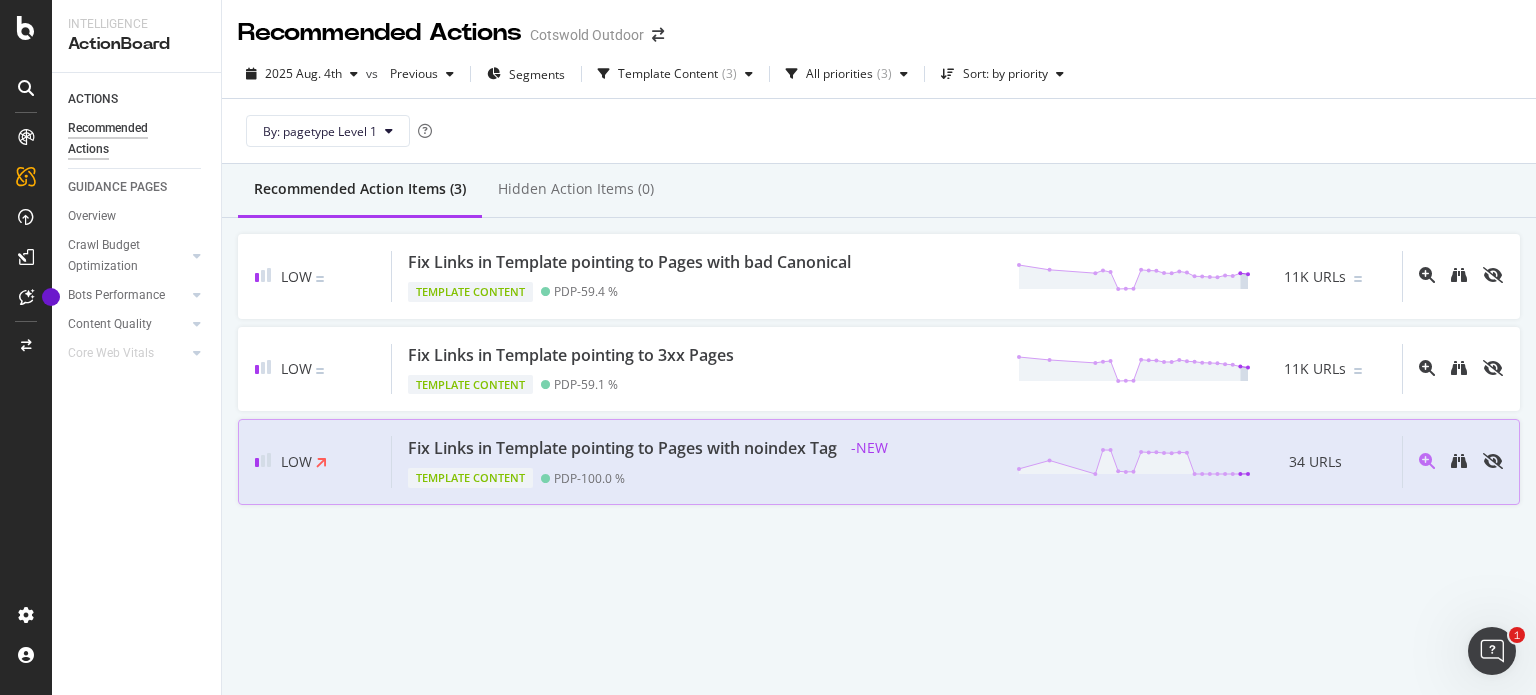 click on "Template Content PDP  -  100.0 %" at bounding box center (651, 474) 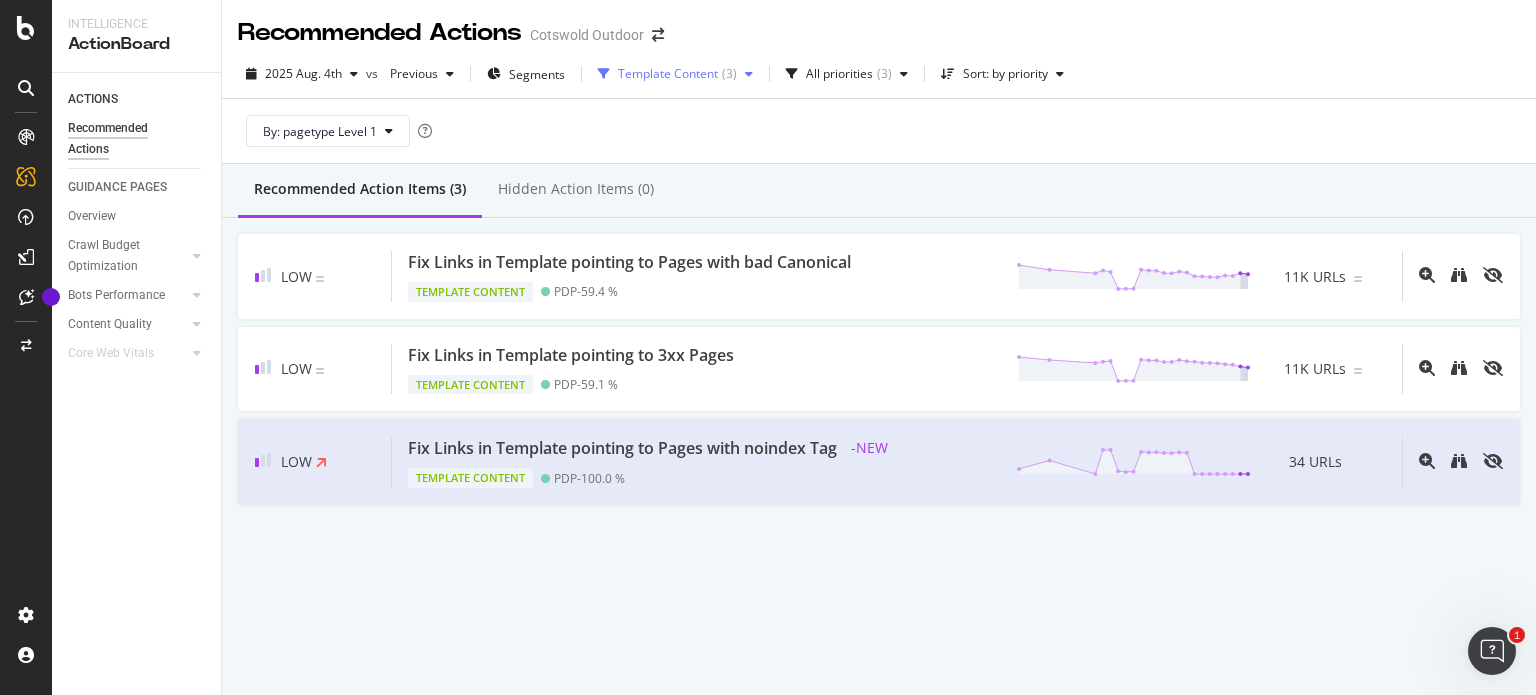 click on "Template Content" at bounding box center [668, 74] 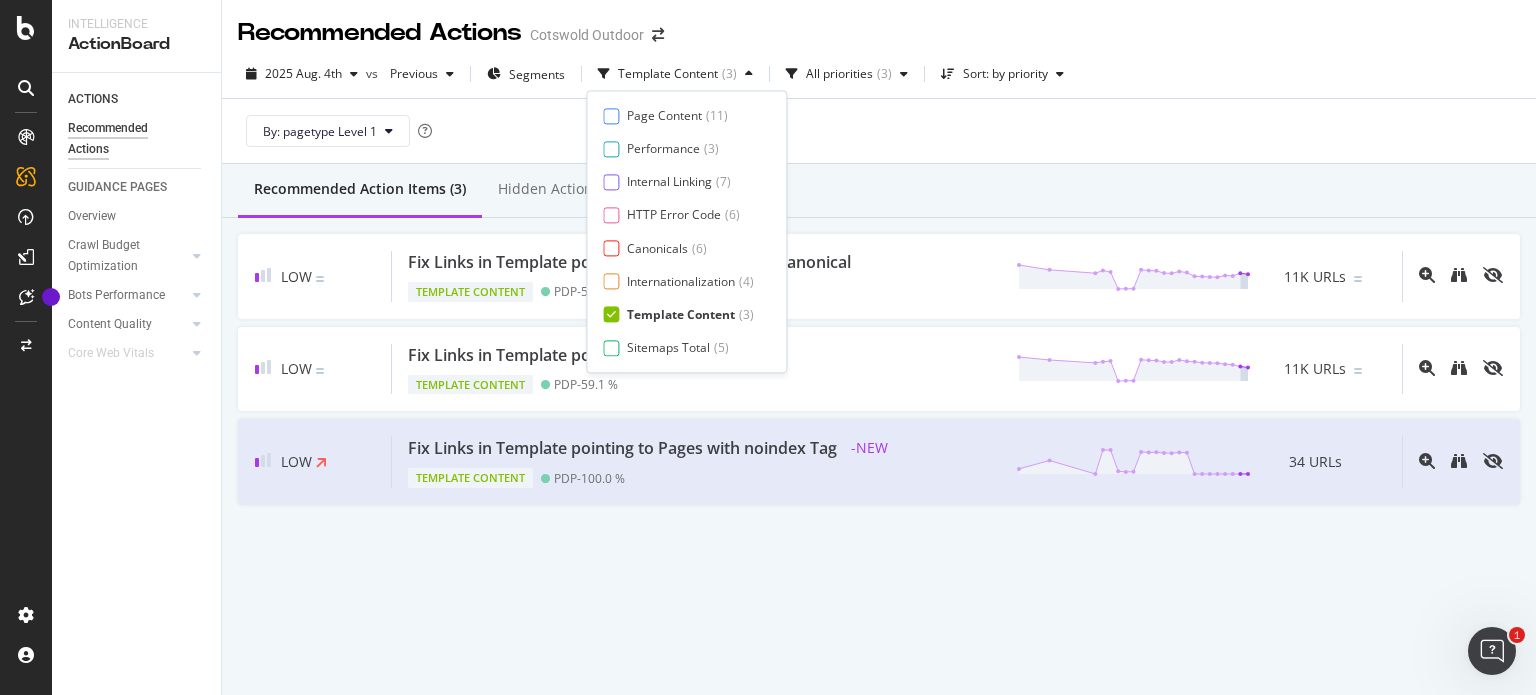 click on "Template Content" at bounding box center [681, 314] 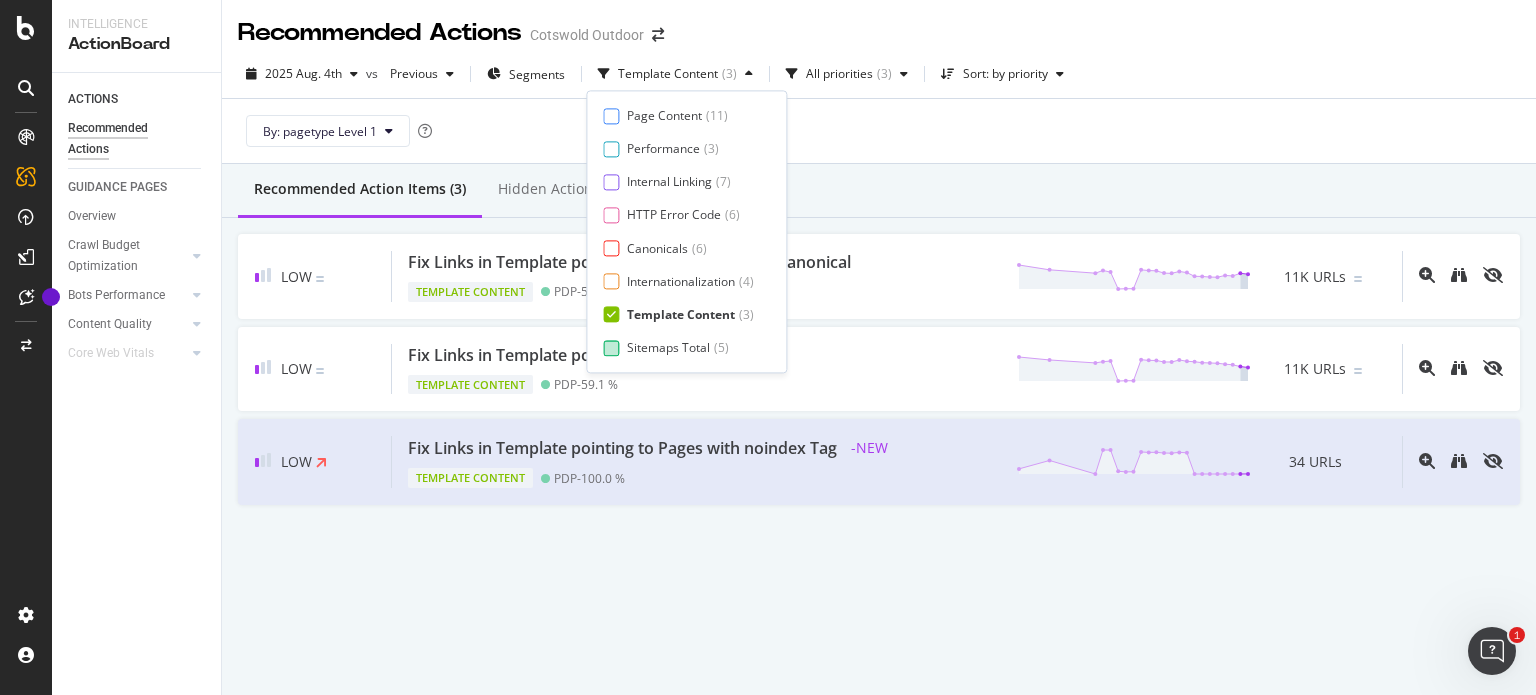 click on "Sitemaps Total" at bounding box center [668, 347] 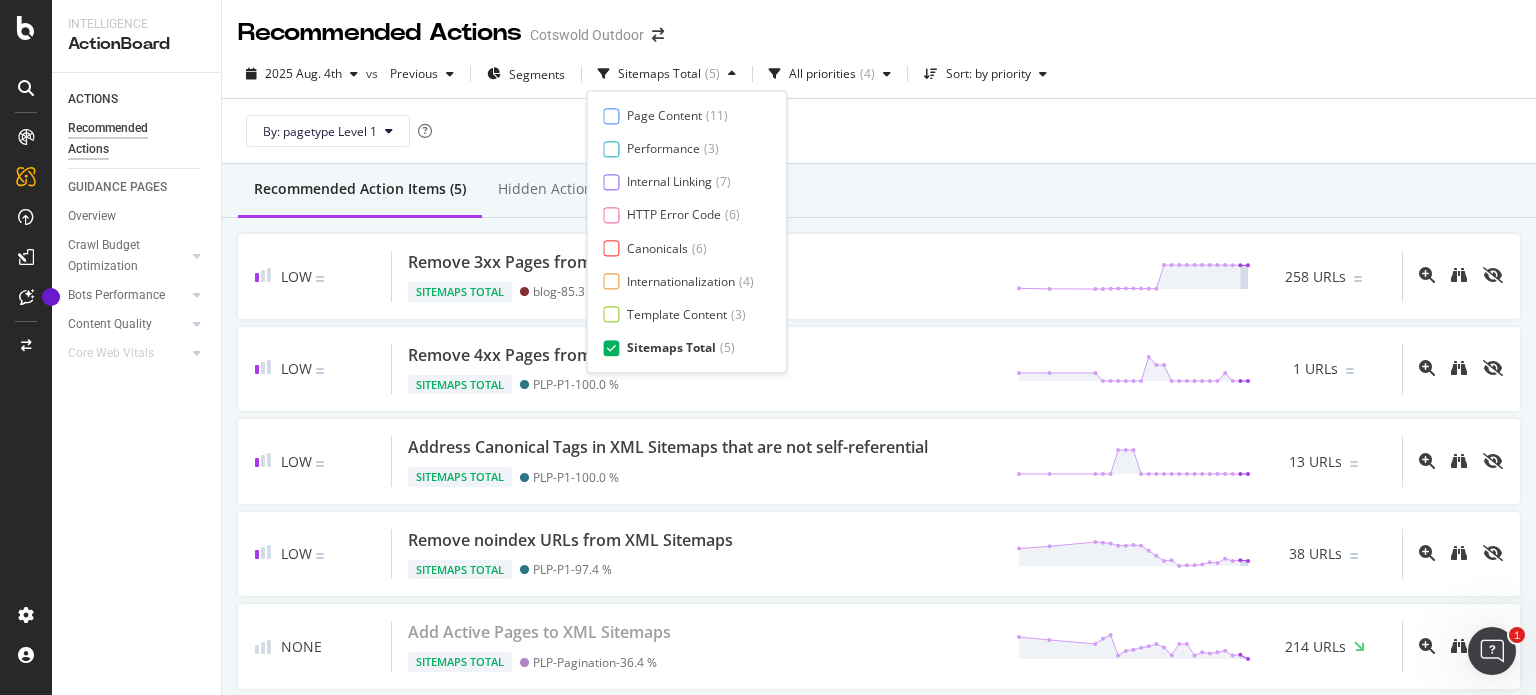 click on "By: pagetype Level 1" at bounding box center [879, 131] 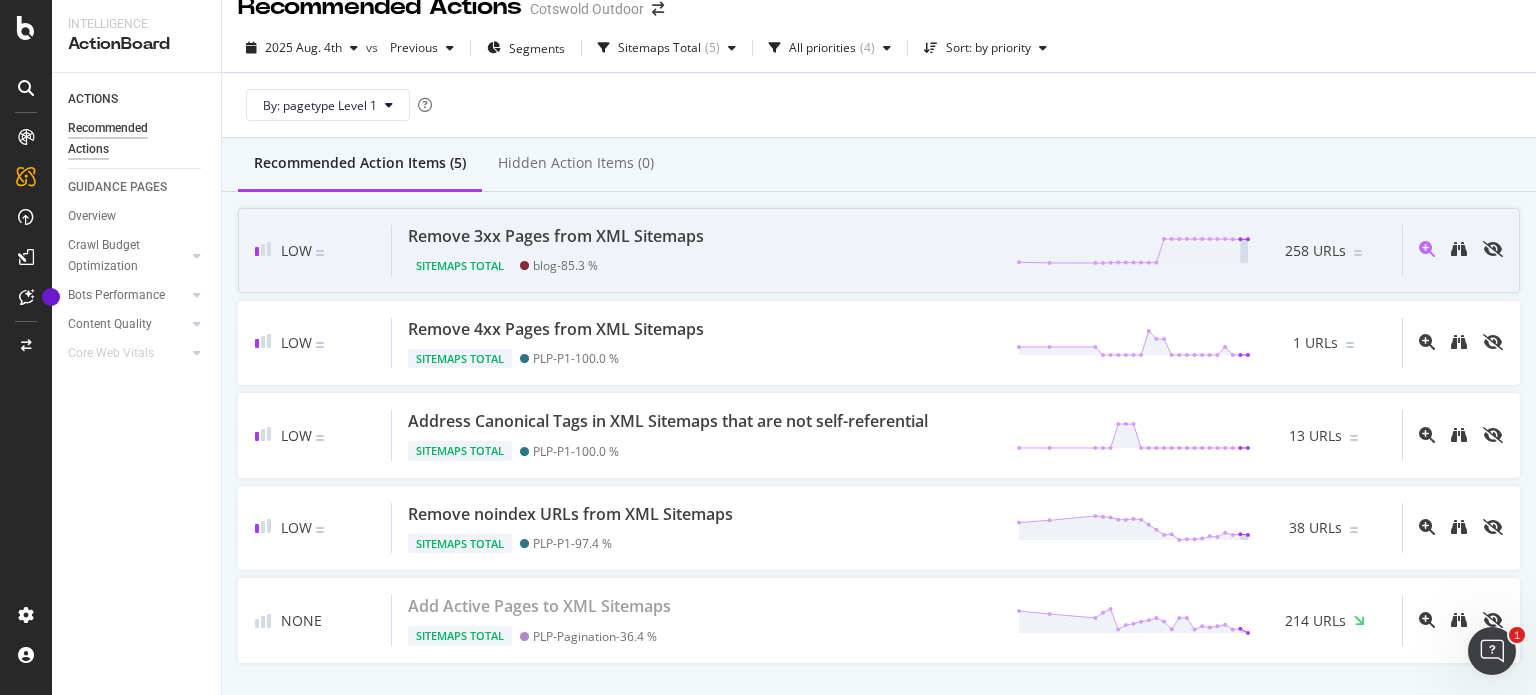 scroll, scrollTop: 50, scrollLeft: 0, axis: vertical 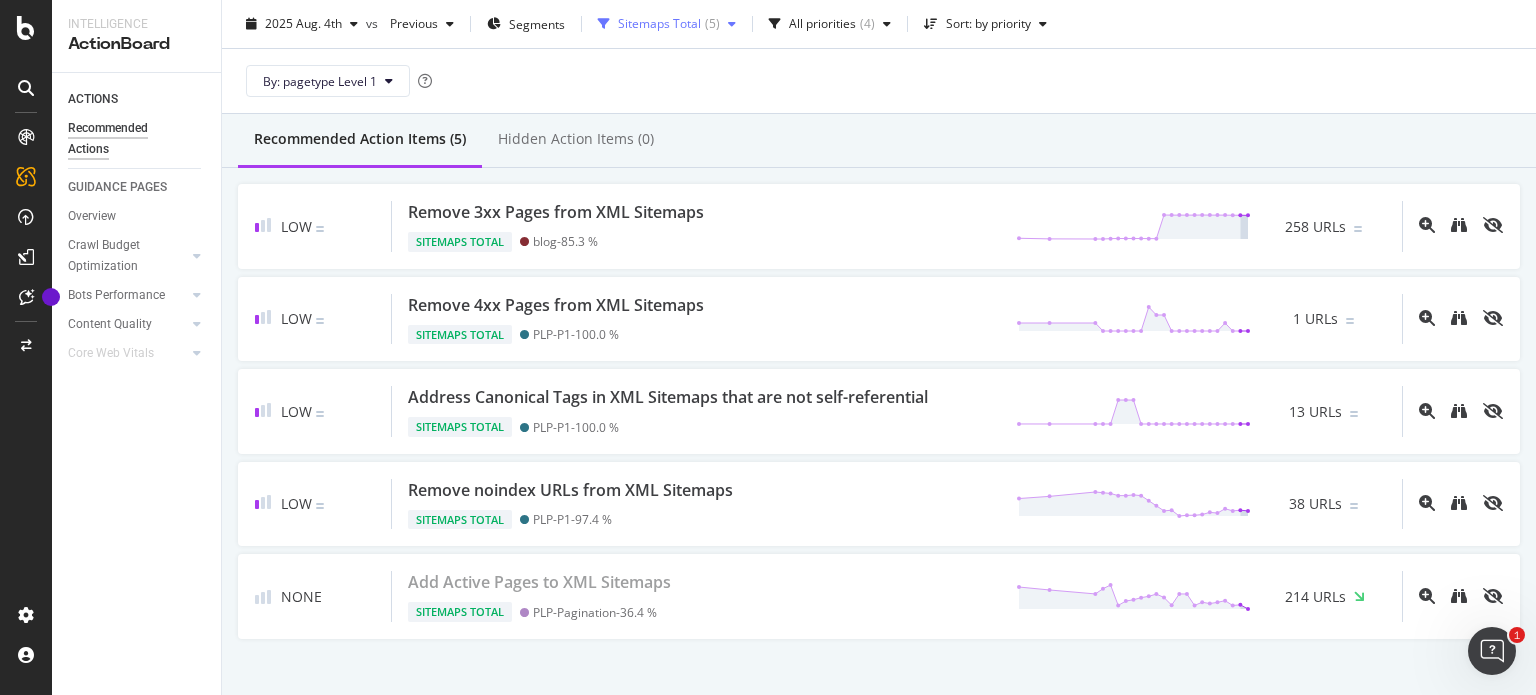 click on "Sitemaps Total" at bounding box center (659, 24) 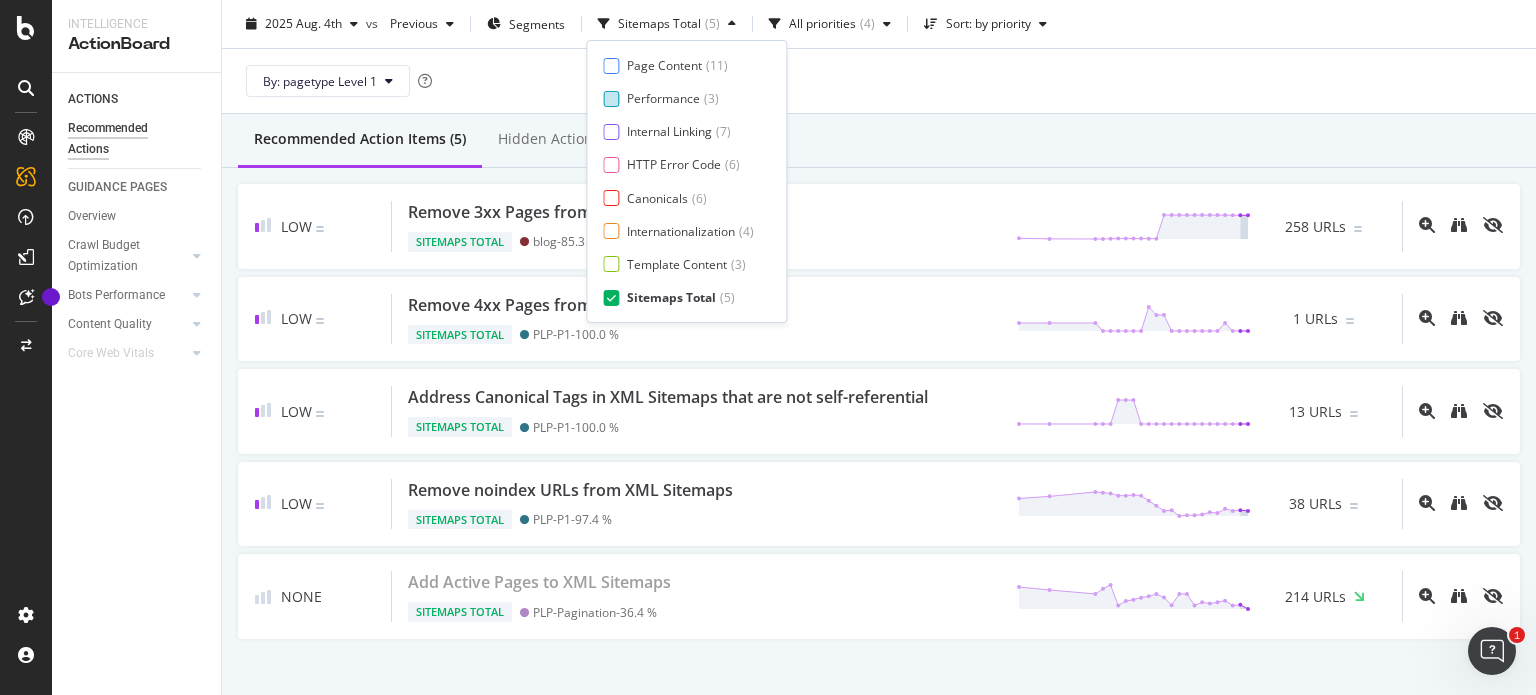 click on "Performance" at bounding box center [663, 98] 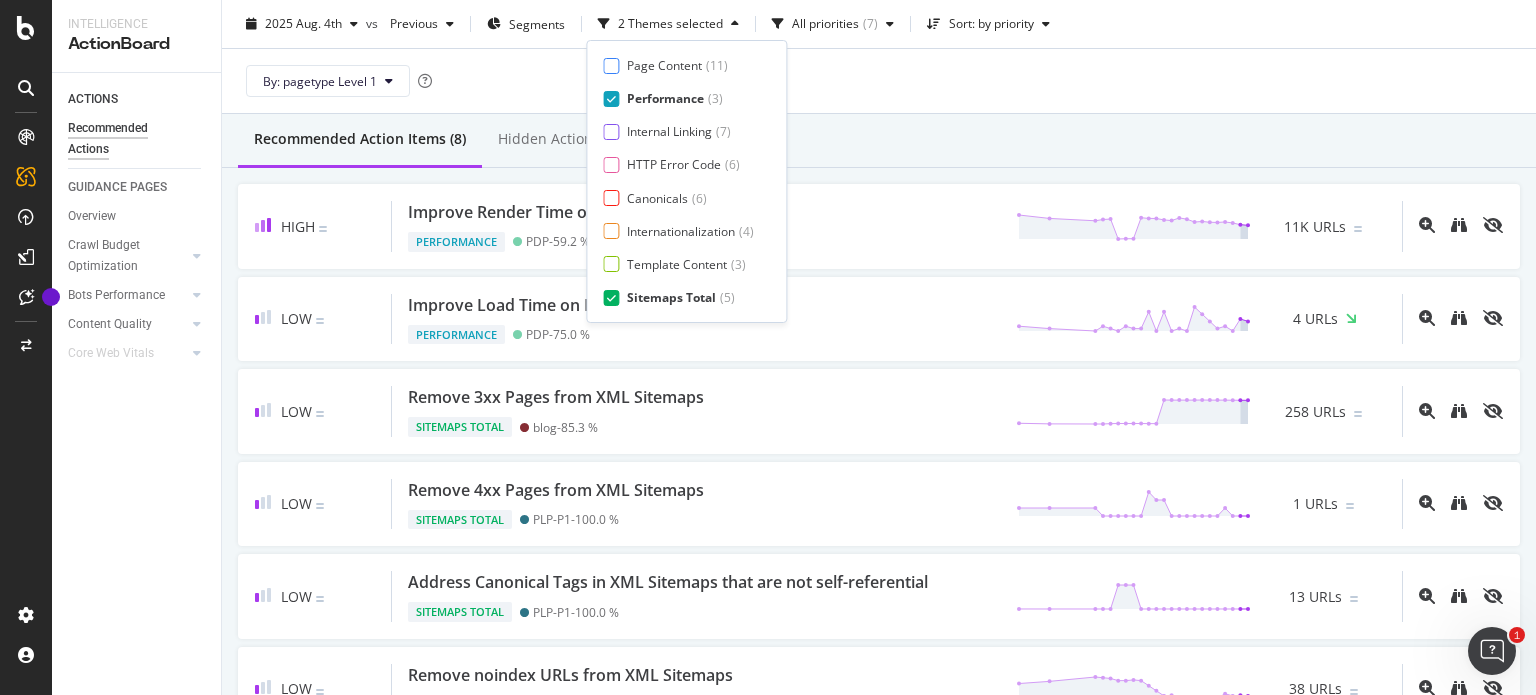 click on "Sitemaps Total" at bounding box center [671, 297] 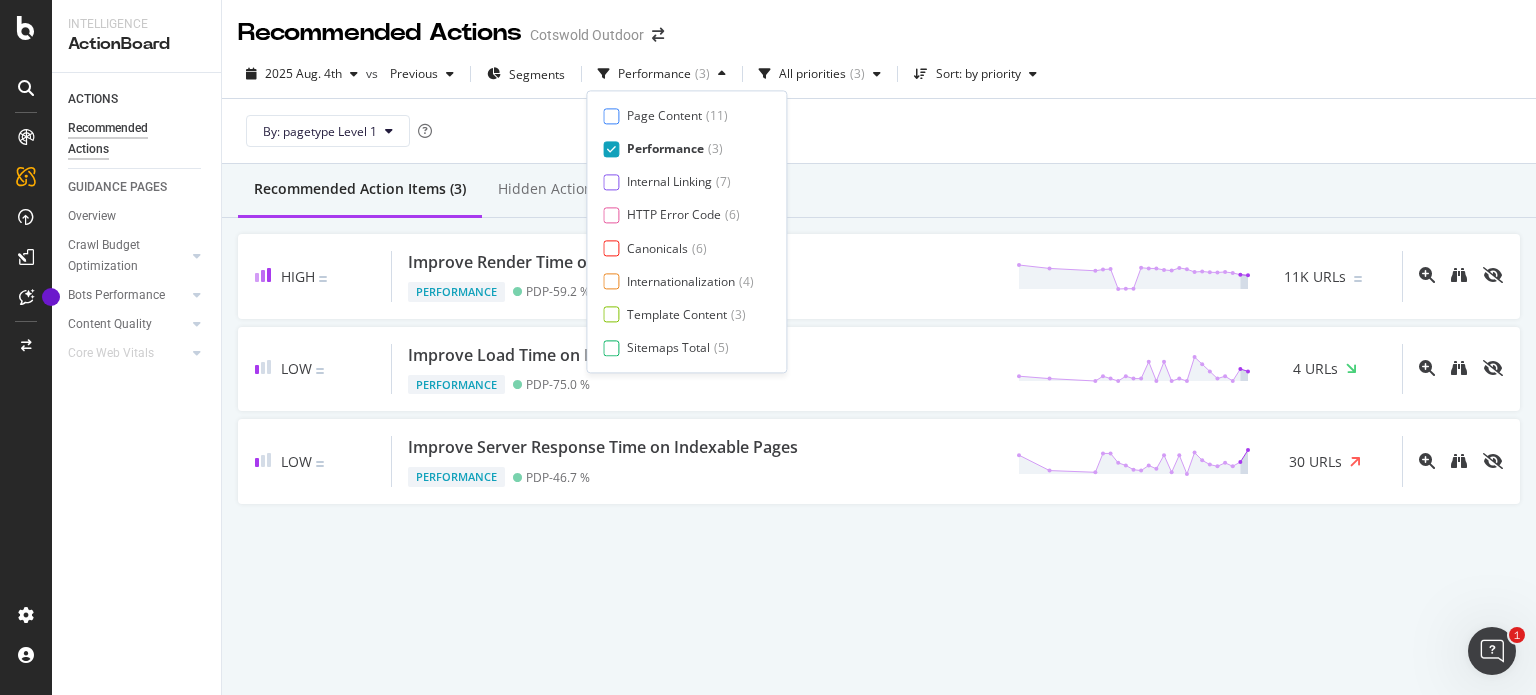 click on "By: pagetype Level 1" at bounding box center (879, 131) 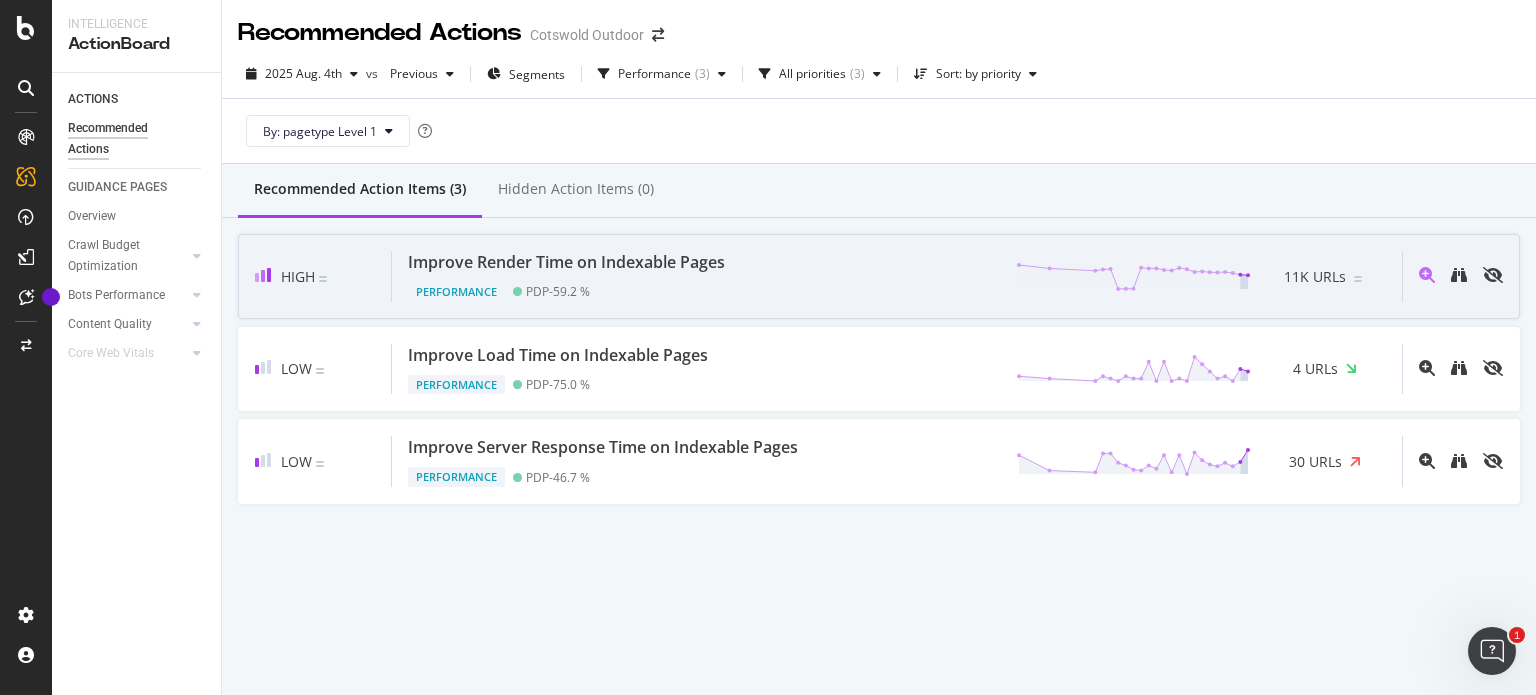 click on "Performance PDP  -  59.2 %" at bounding box center [570, 288] 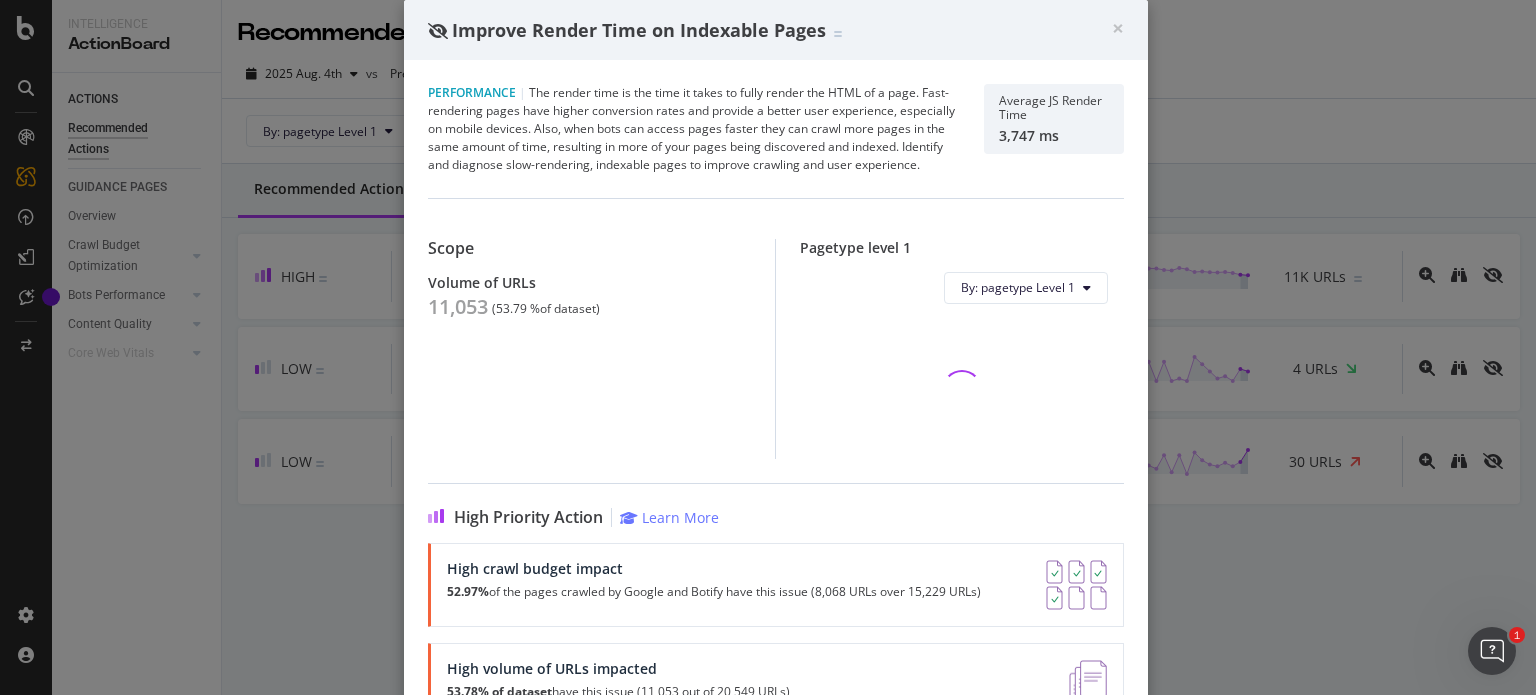 click on "Scope Volume of URLs 11,053 ( 53.79 %  of dataset )" at bounding box center [602, 349] 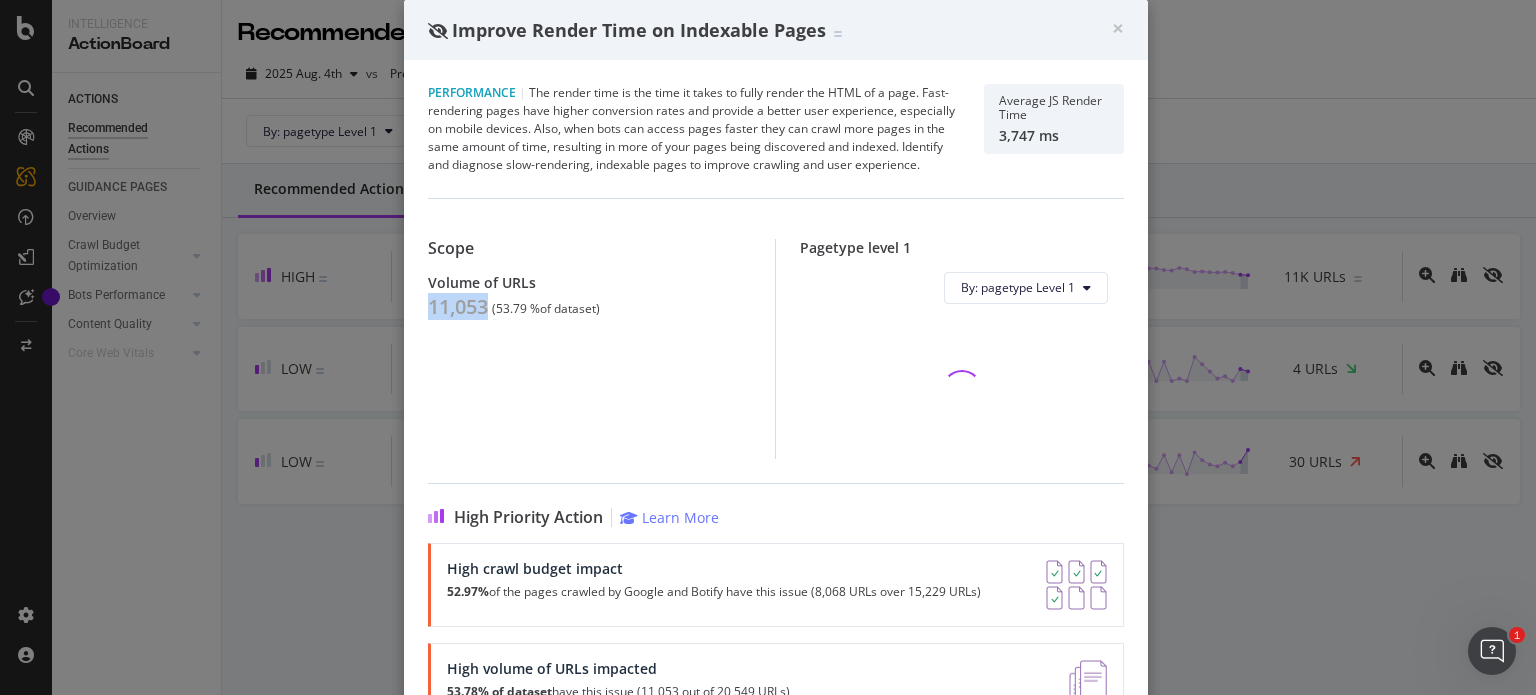 click on "11,053" at bounding box center [458, 307] 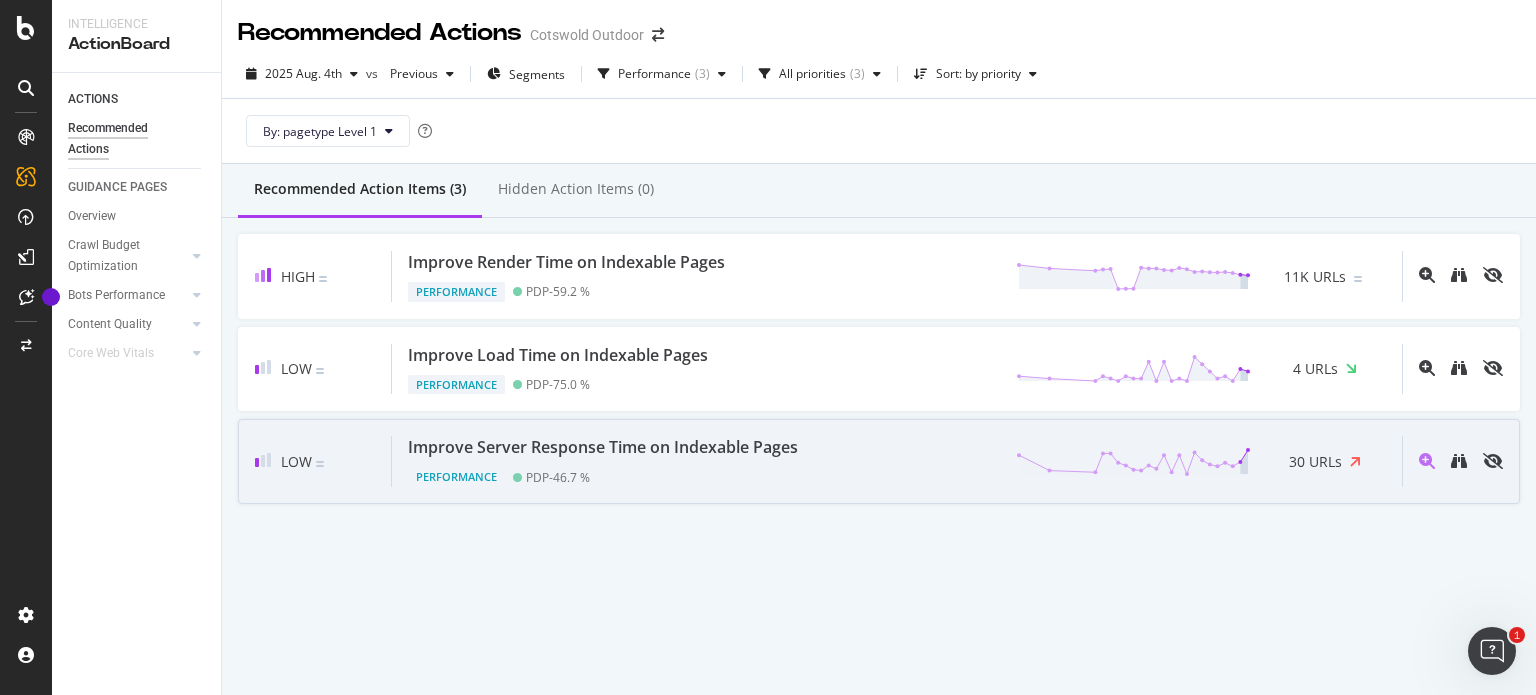 click on "Performance PDP  -  46.7 %" at bounding box center [607, 473] 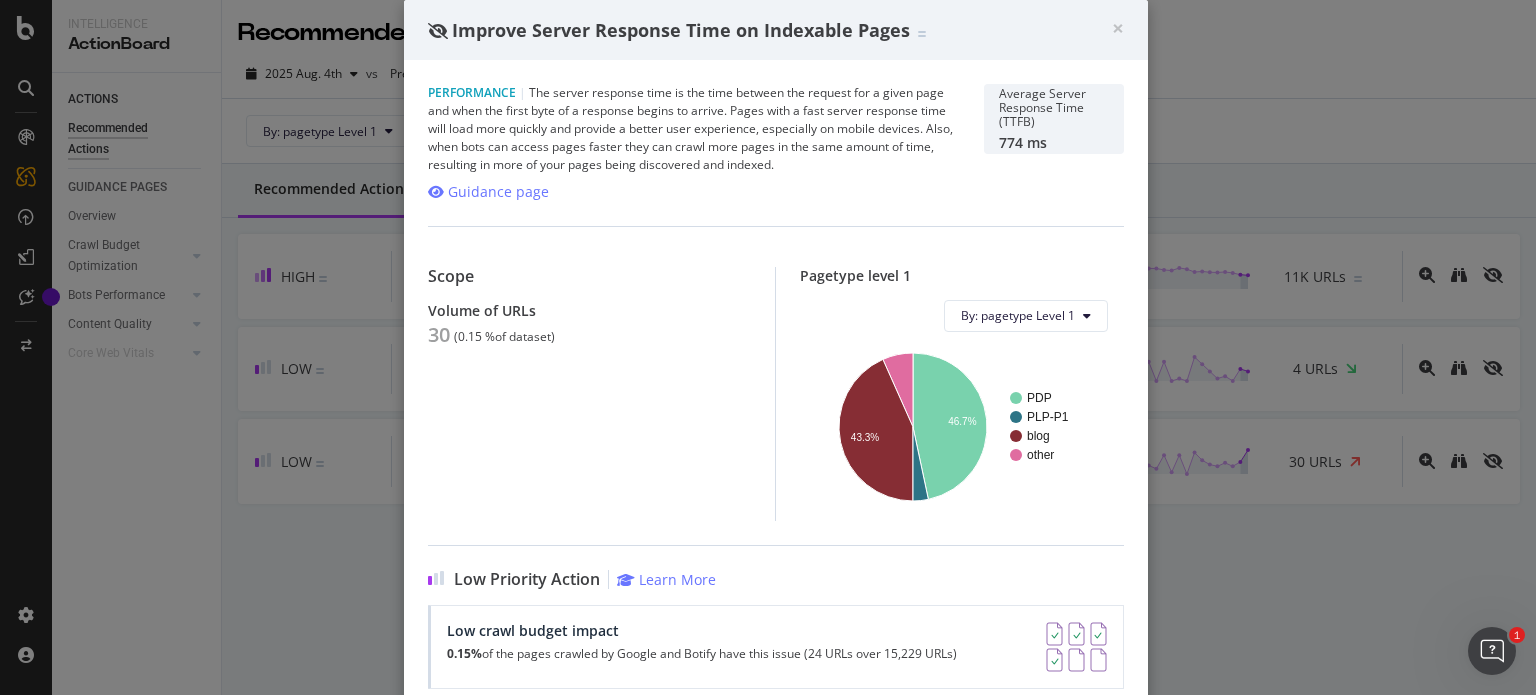 click on "× Close Improve Server Response Time on Indexable Pages" at bounding box center (776, 30) 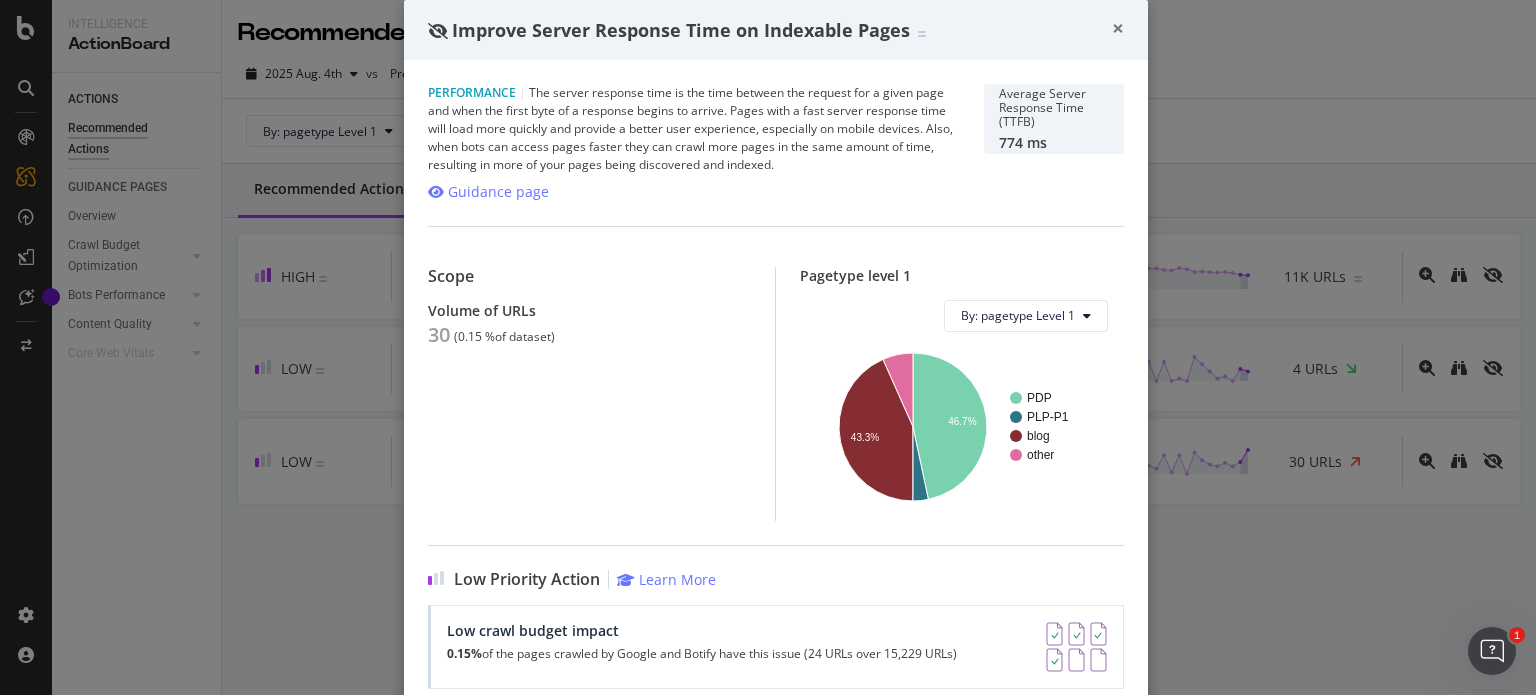 click on "×" at bounding box center (1118, 28) 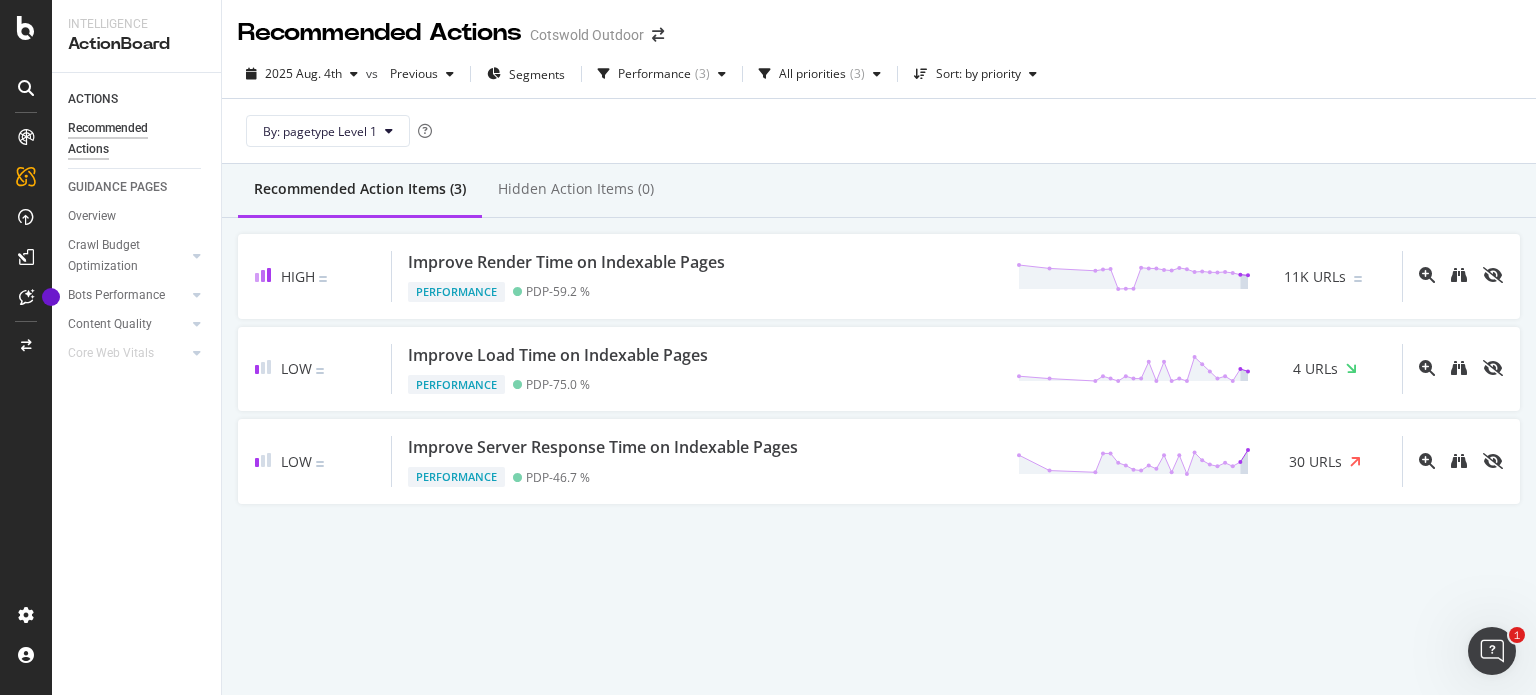 click on "2025 Aug. 4th vs Previous Segments Performance ( 3 ) All priorities ( 3 ) Sort: by priority" at bounding box center (879, 78) 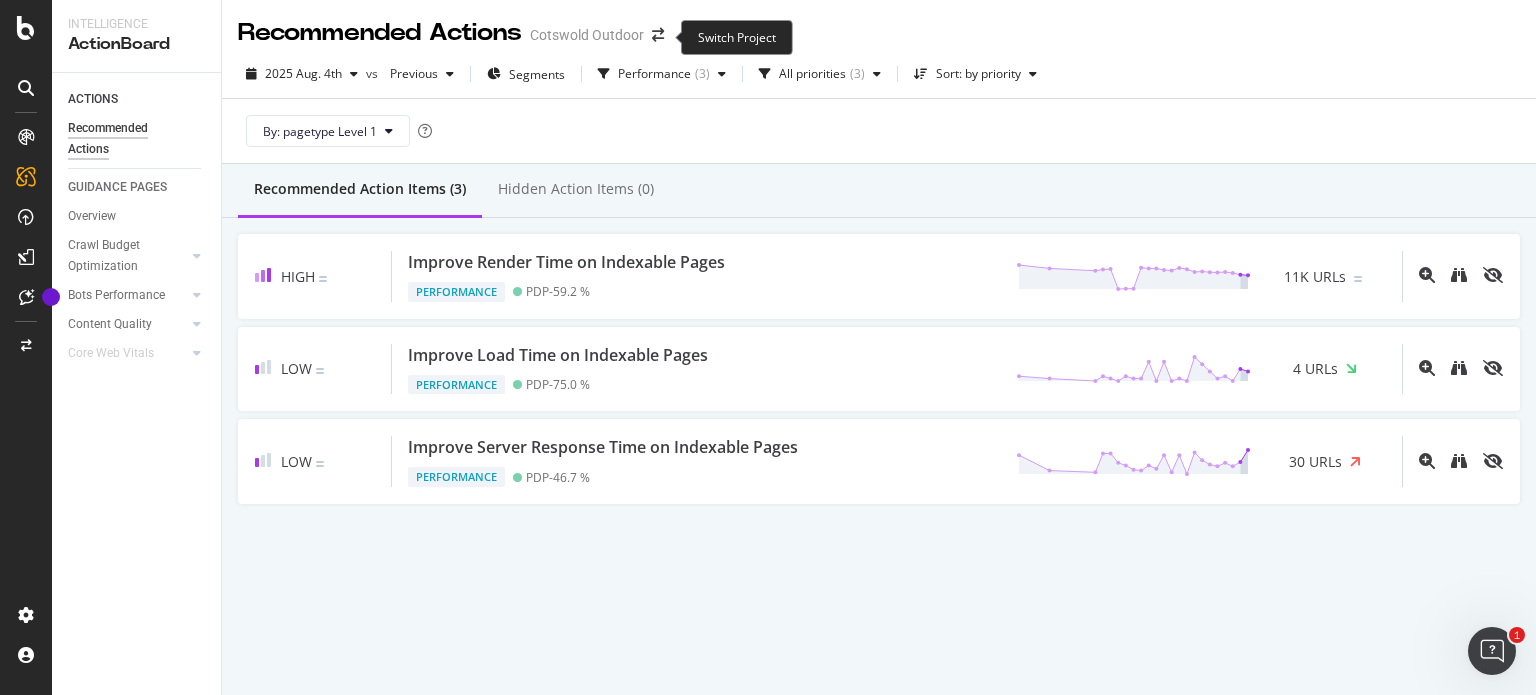 click at bounding box center [658, 35] 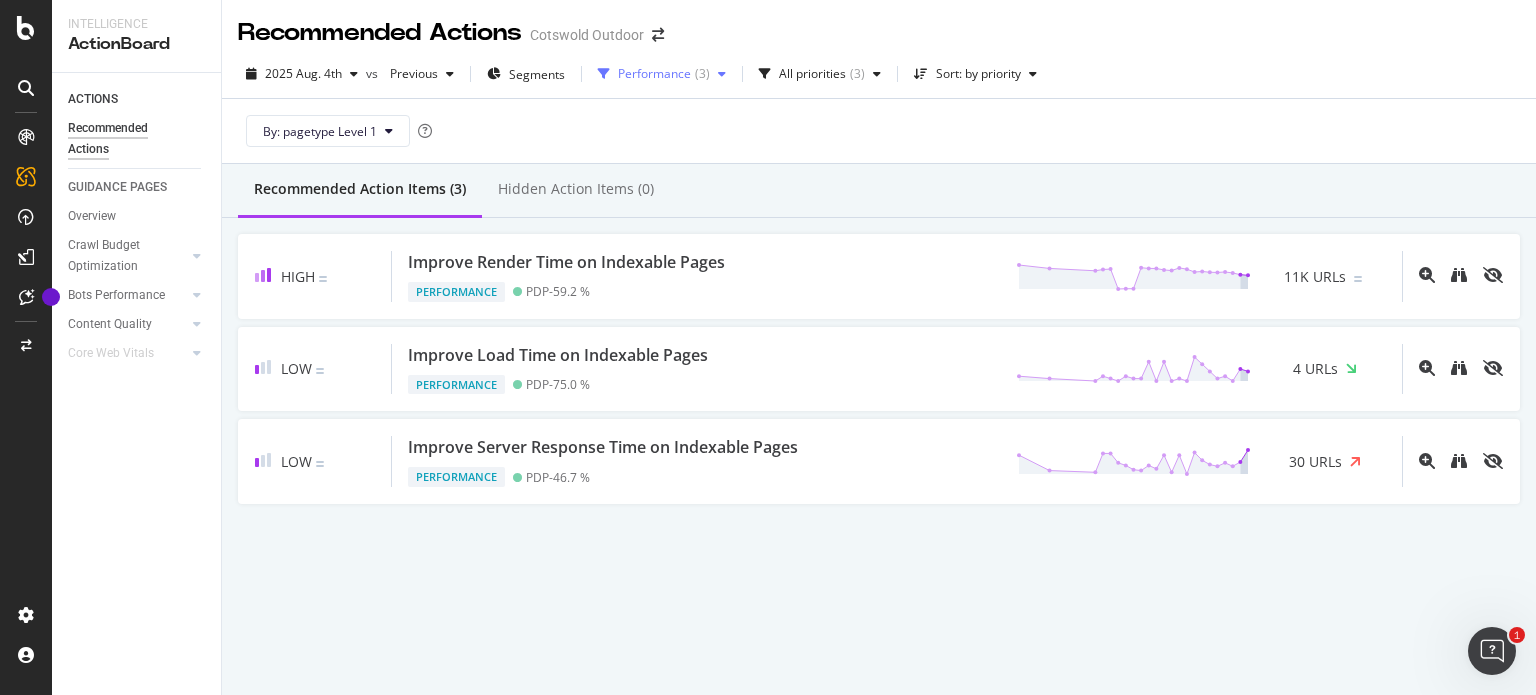 click on "Performance ( 3 )" at bounding box center [662, 74] 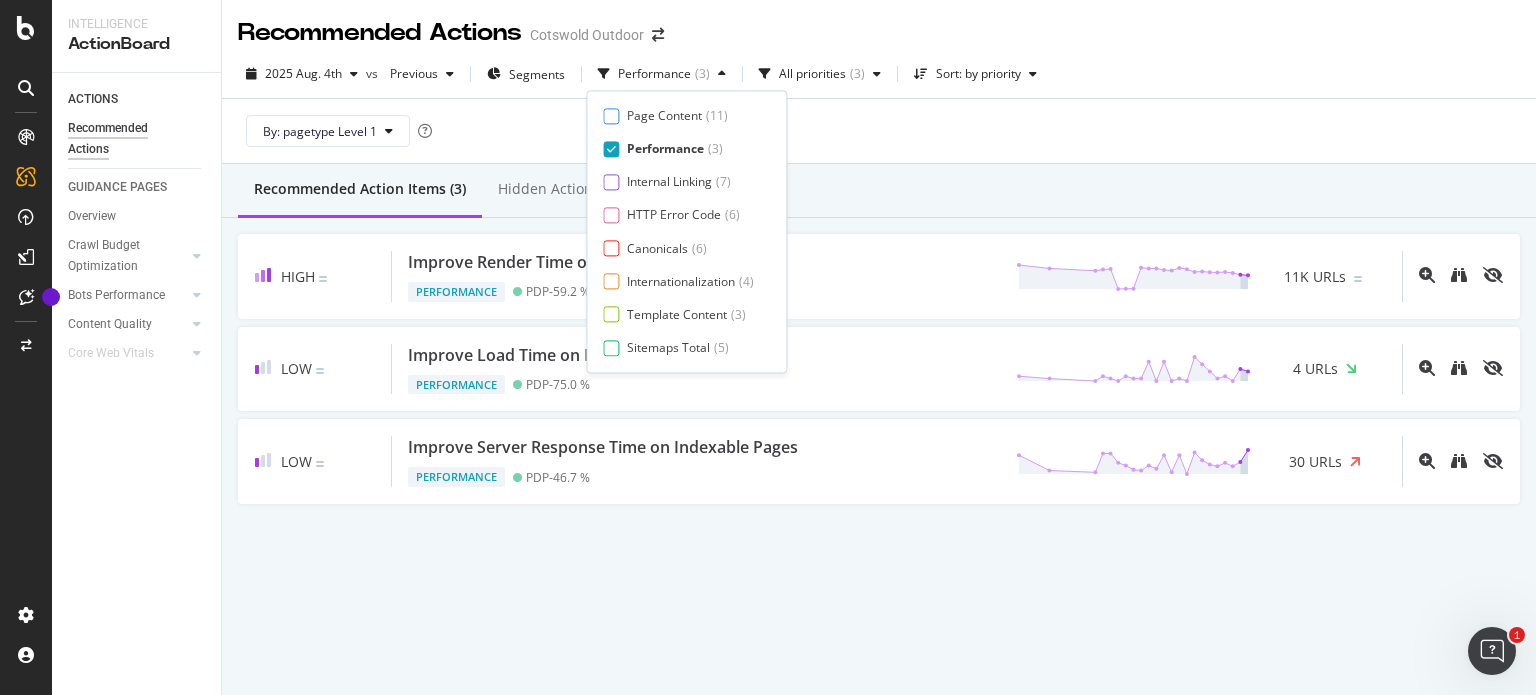 click on "Performance" at bounding box center (665, 149) 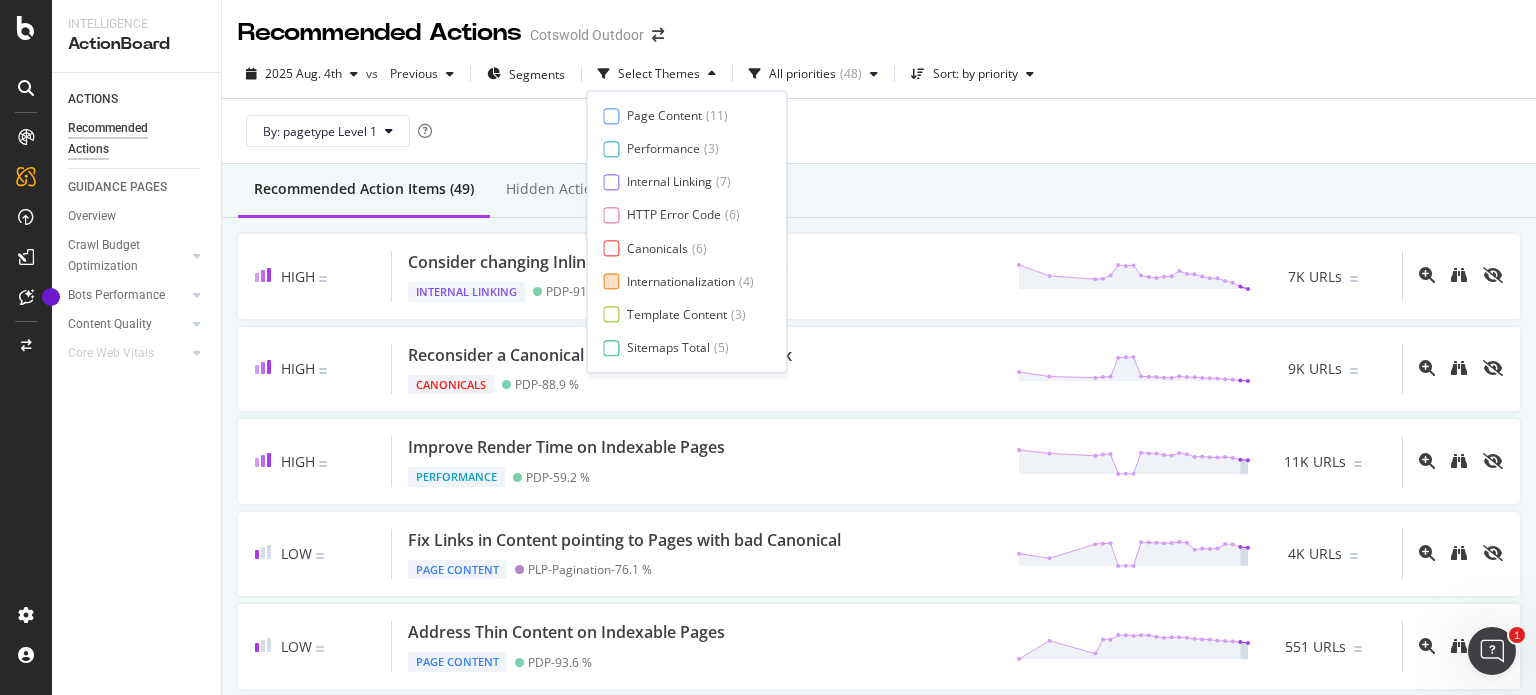 click on "Internationalization" at bounding box center (681, 281) 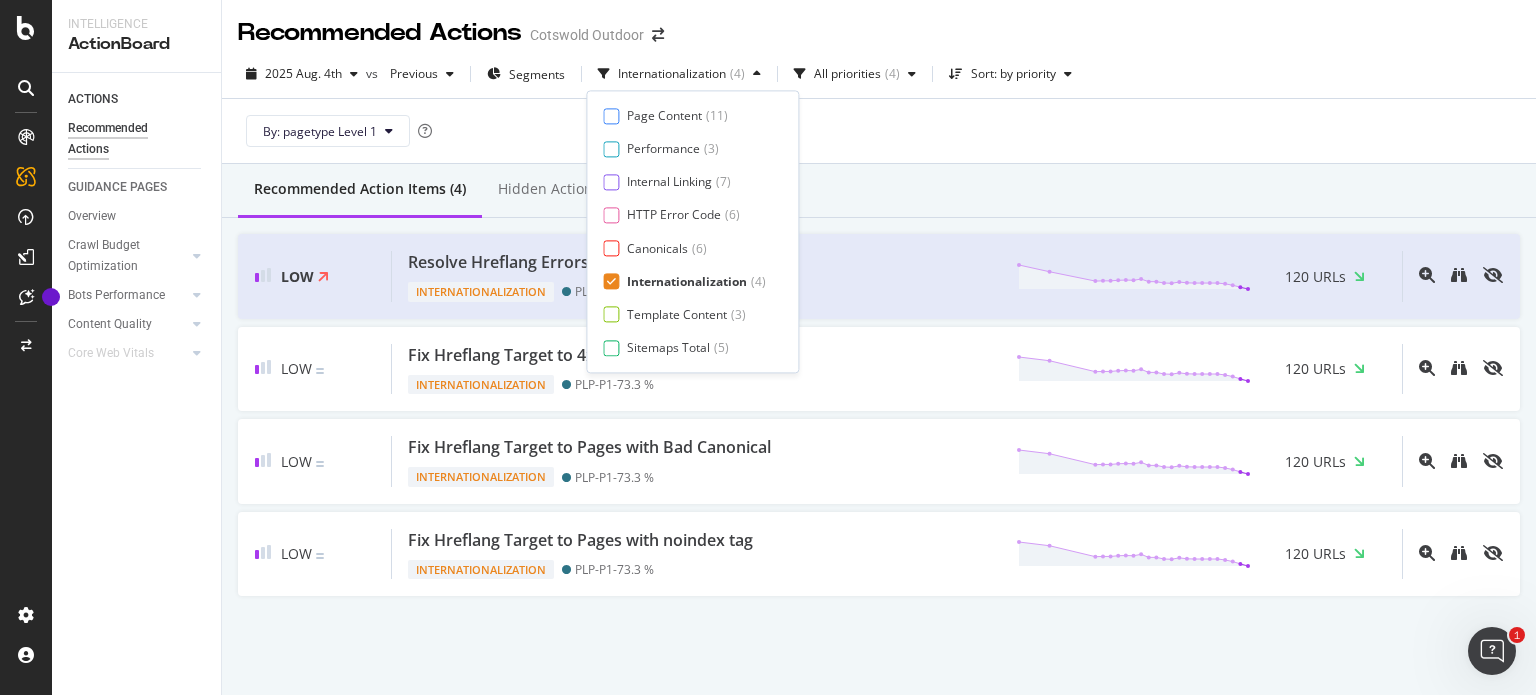 click on "Recommended Action Items (4) Hidden Action Items (0)" at bounding box center [879, 191] 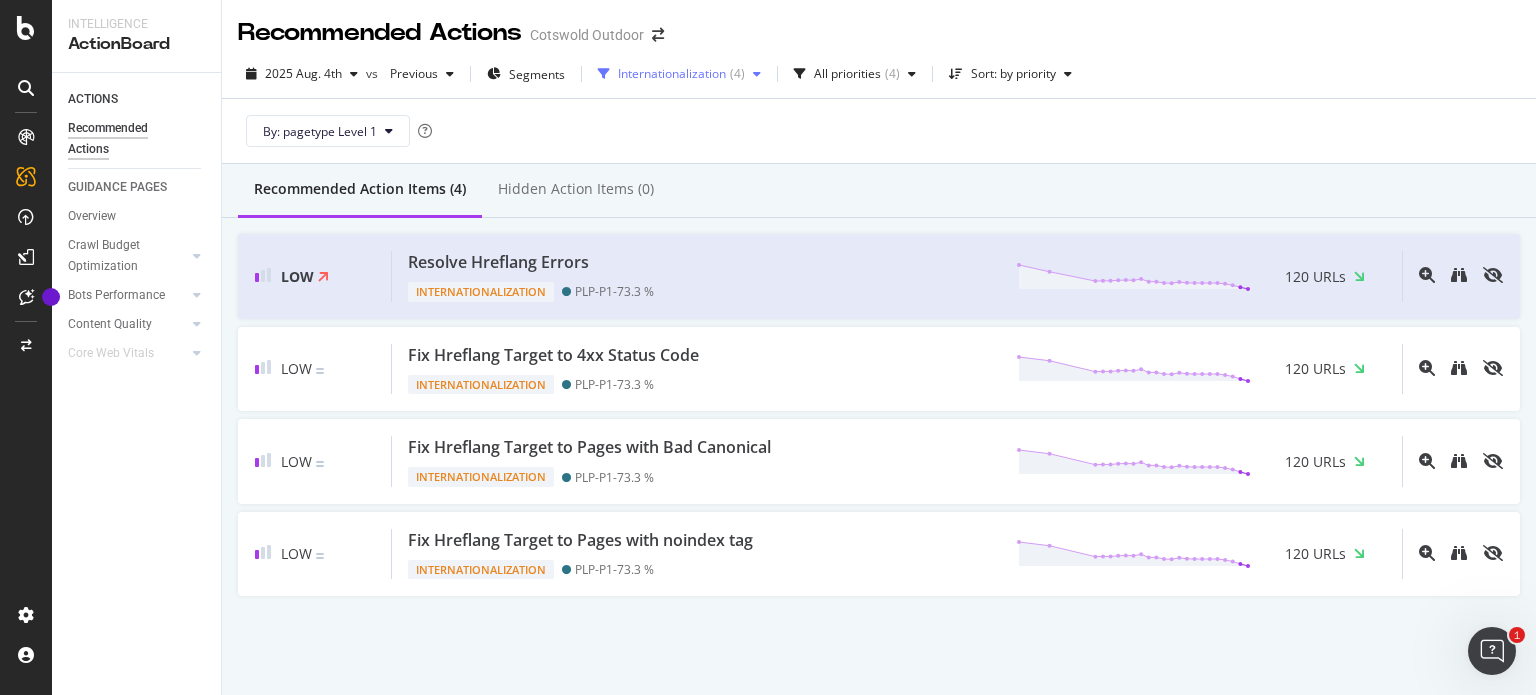 click at bounding box center [604, 74] 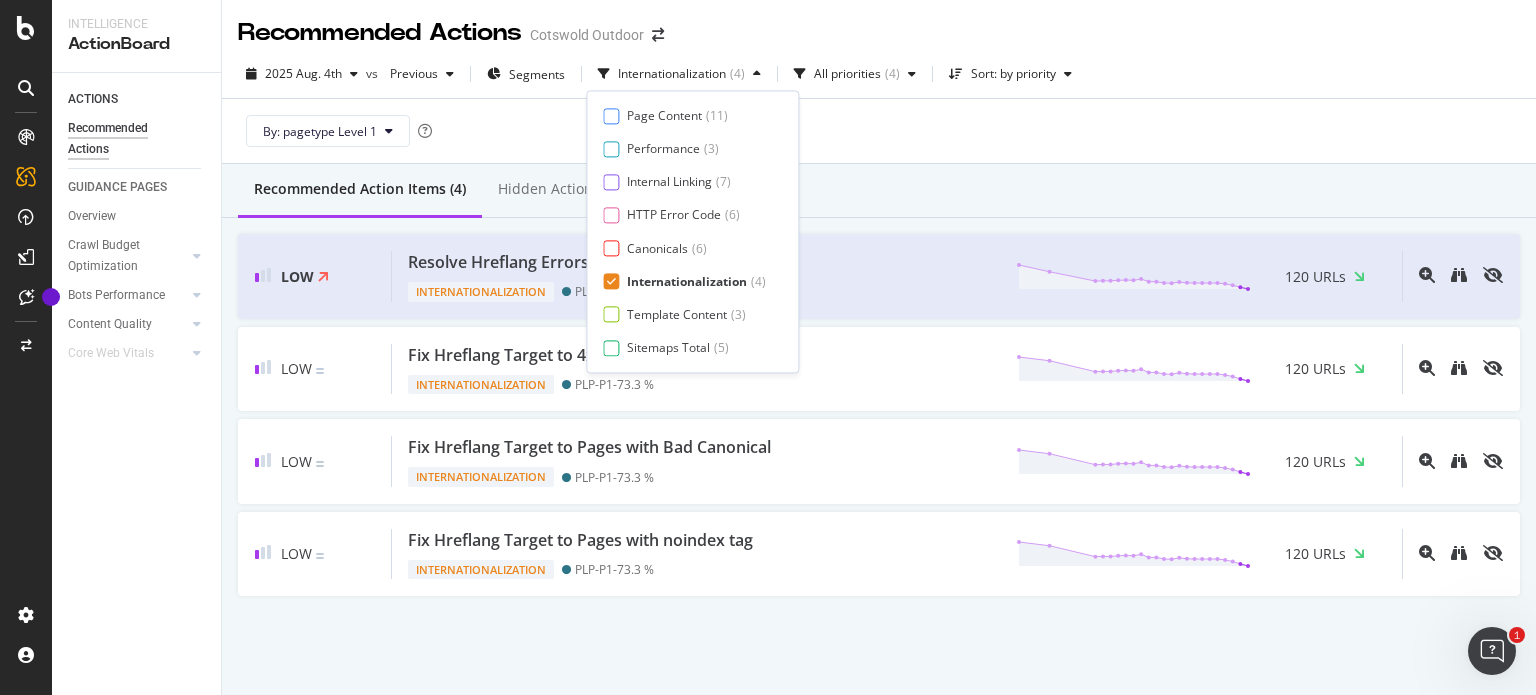 click on "Internationalization" at bounding box center [687, 281] 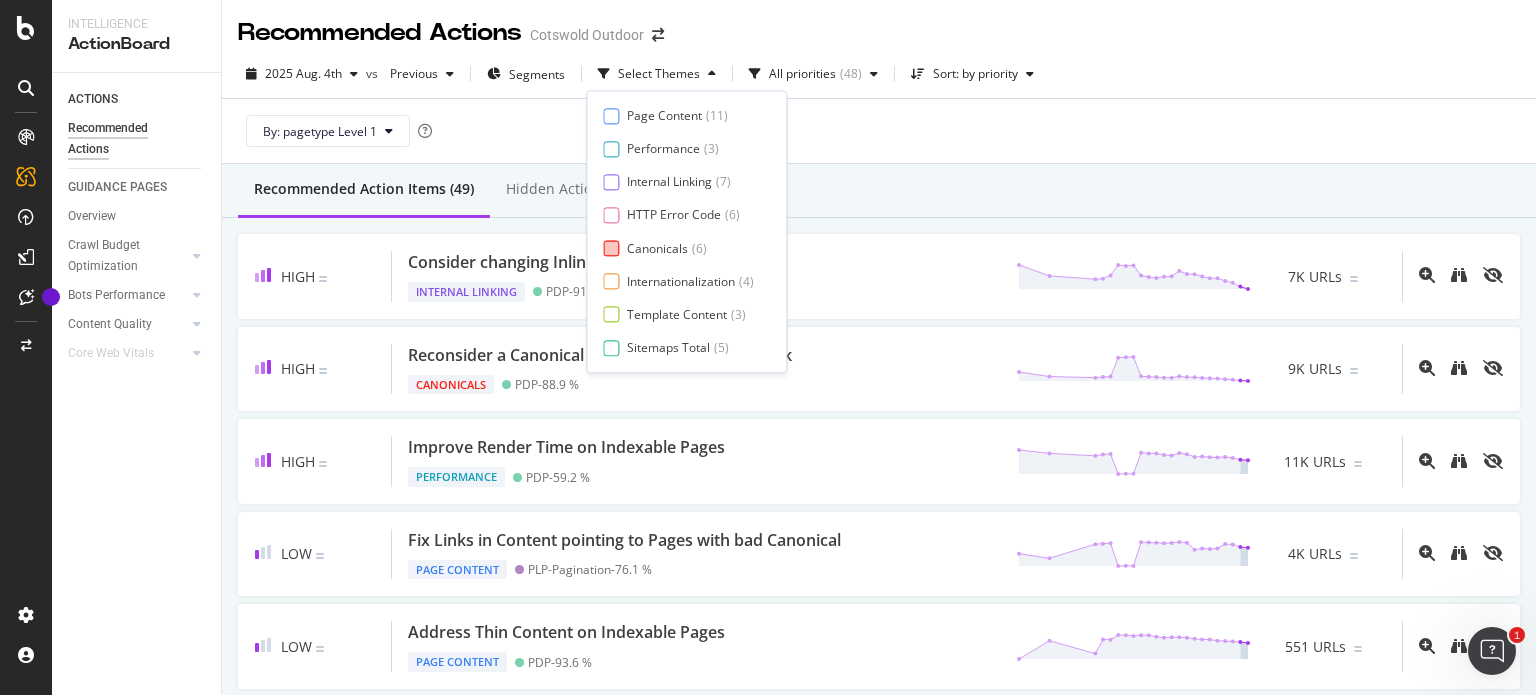 click on "Canonicals" at bounding box center [657, 248] 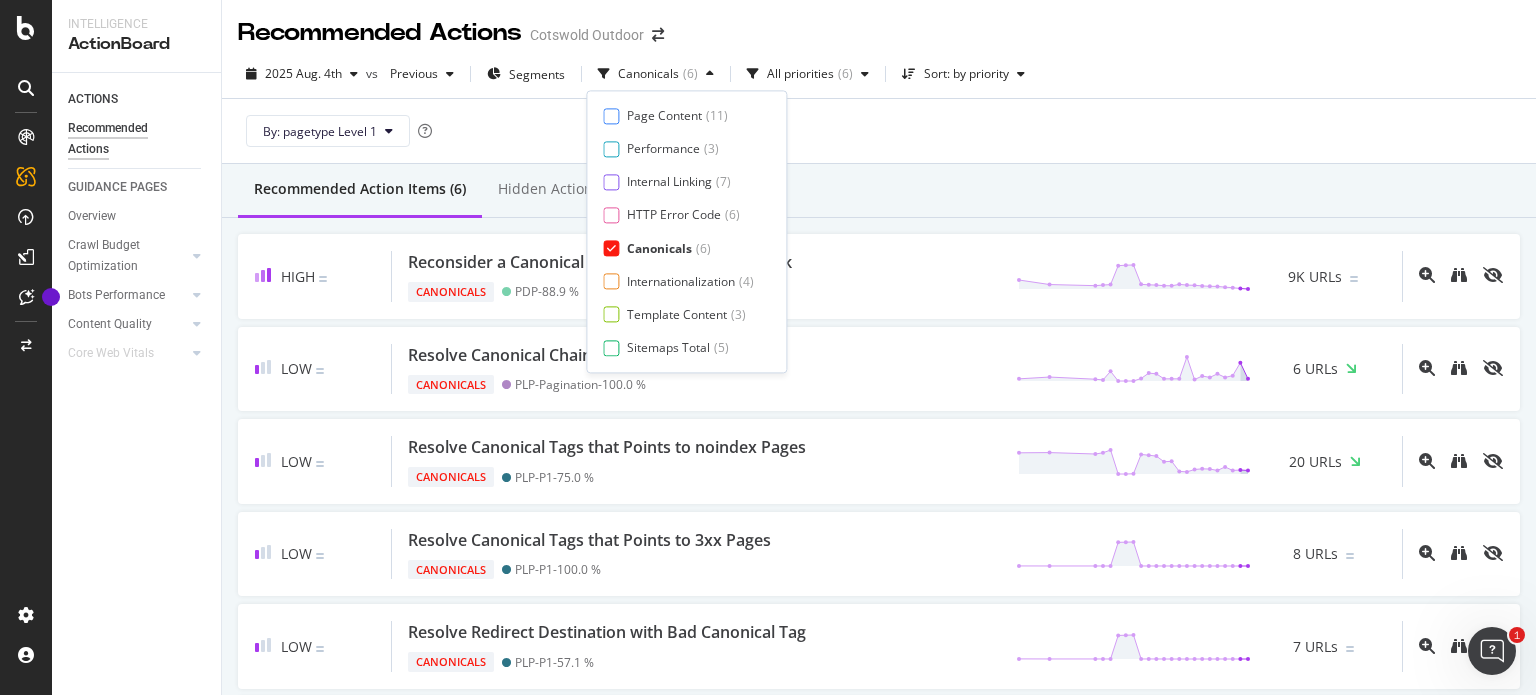 click on "By: pagetype Level 1" at bounding box center (879, 131) 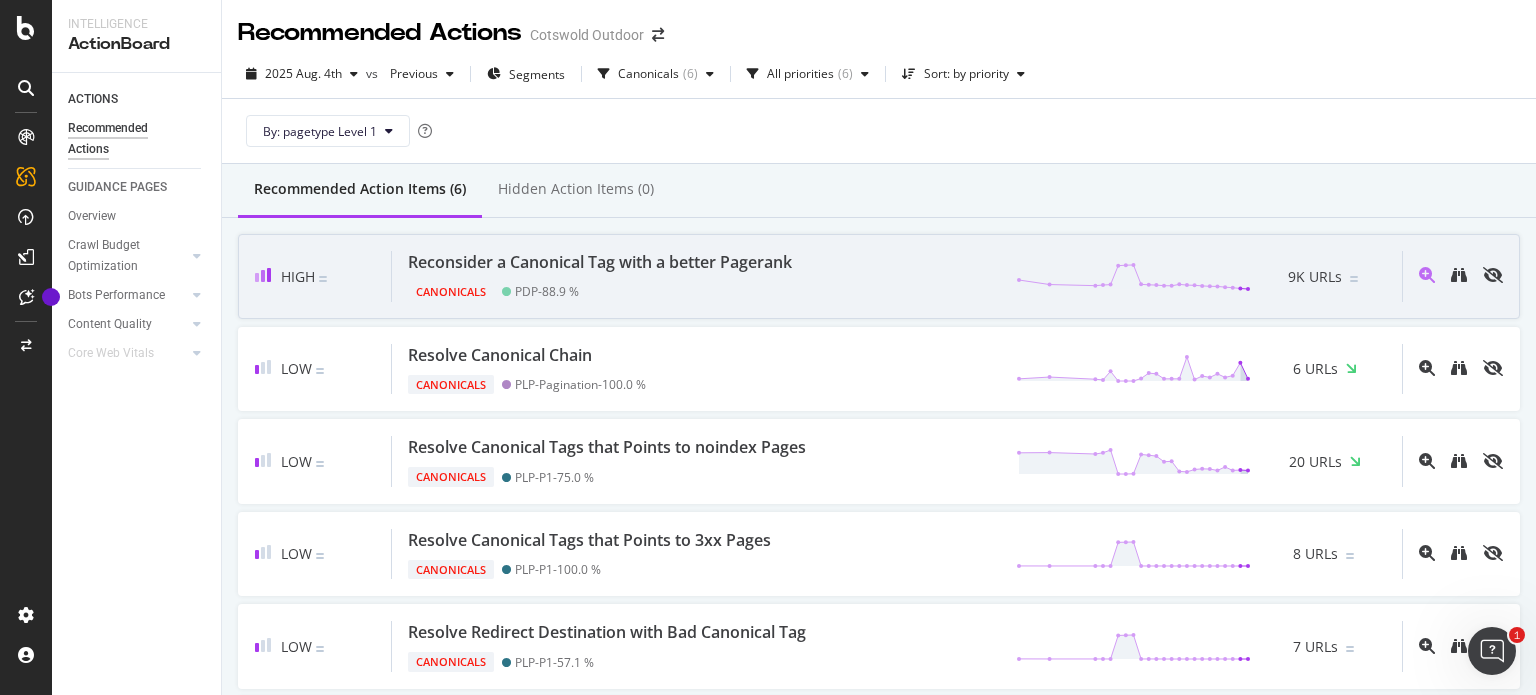 scroll, scrollTop: 55, scrollLeft: 0, axis: vertical 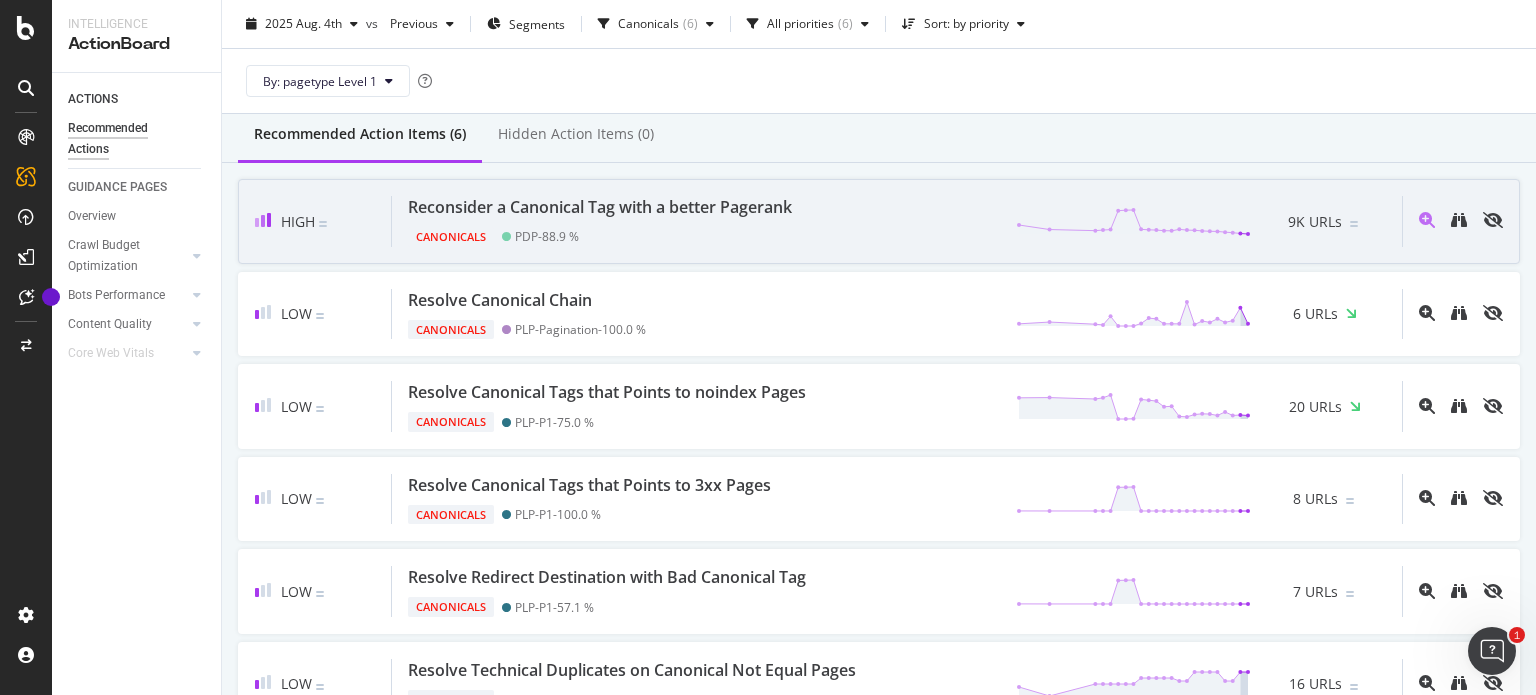 click on "Canonicals PDP  -  88.9 %" at bounding box center [604, 233] 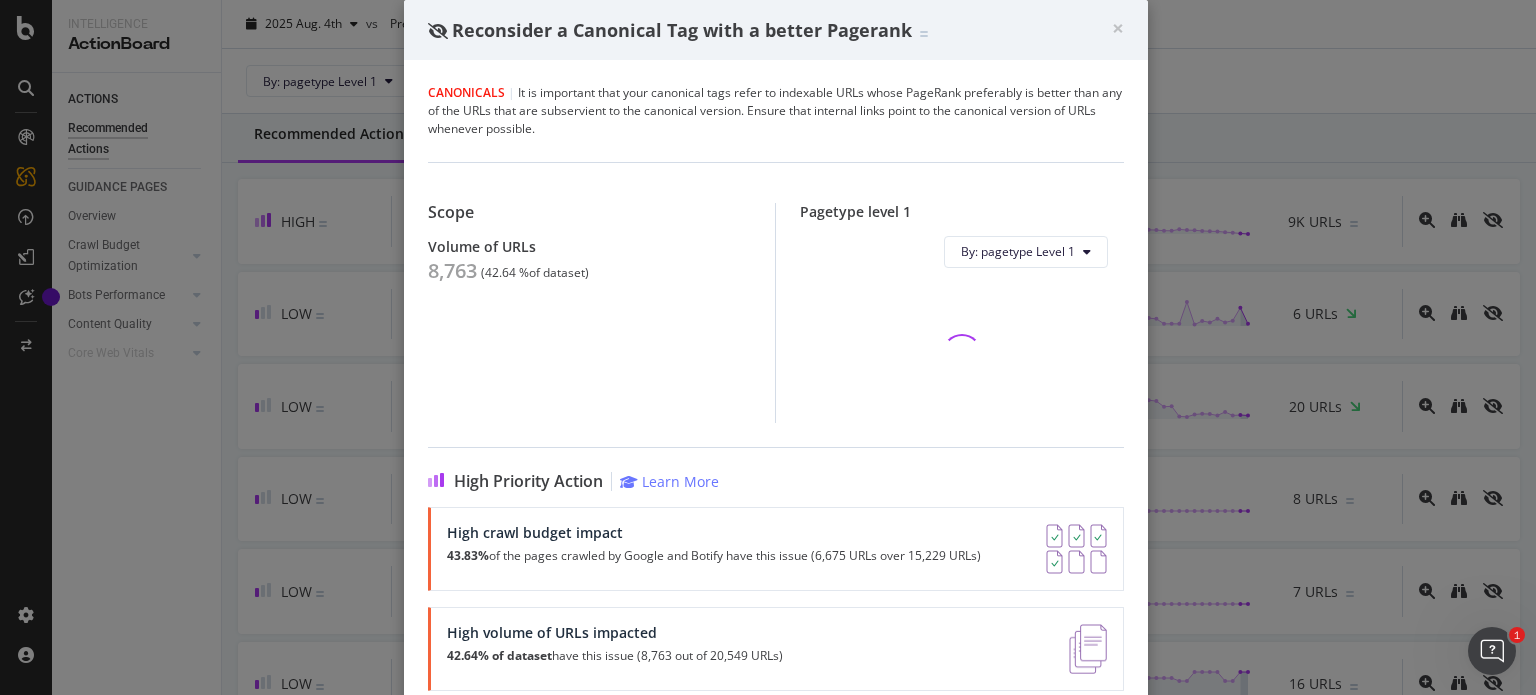 click on "8,763" at bounding box center [452, 271] 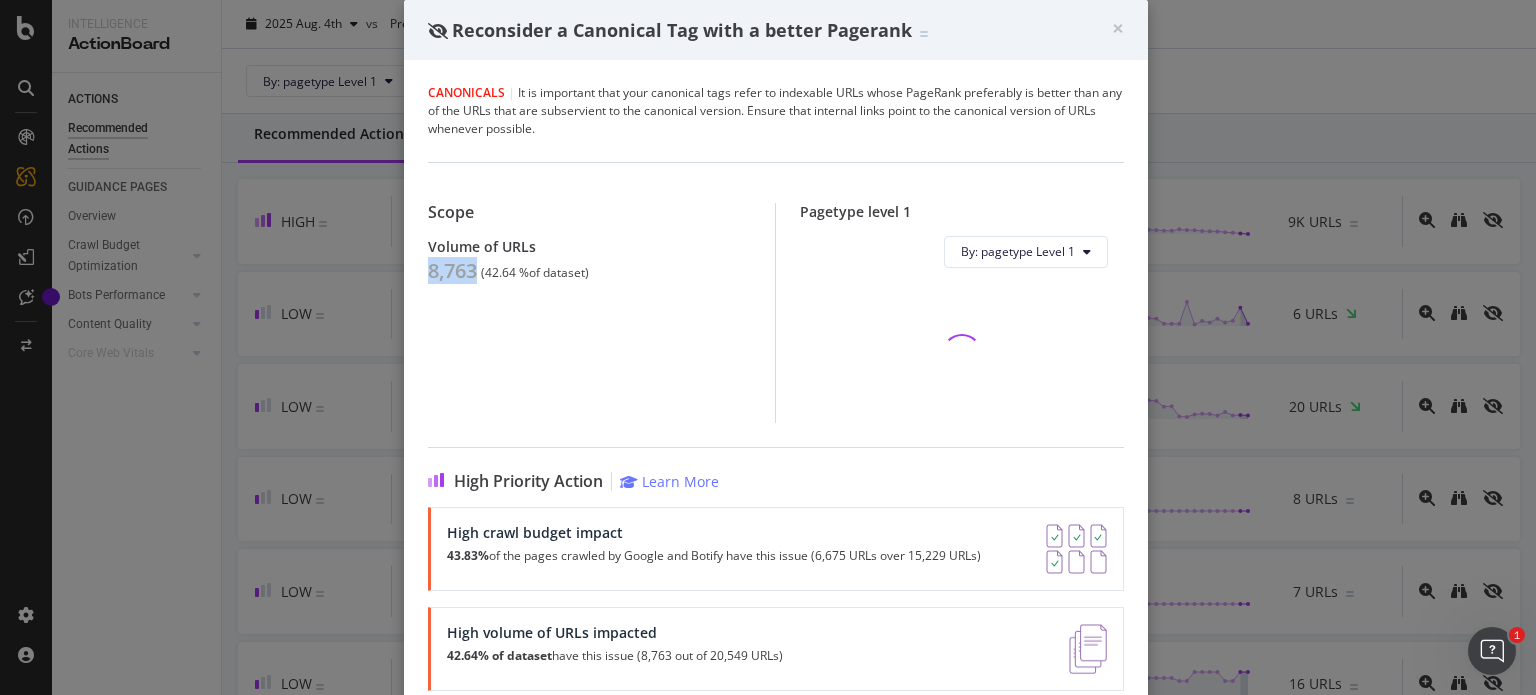 click on "8,763" at bounding box center [452, 271] 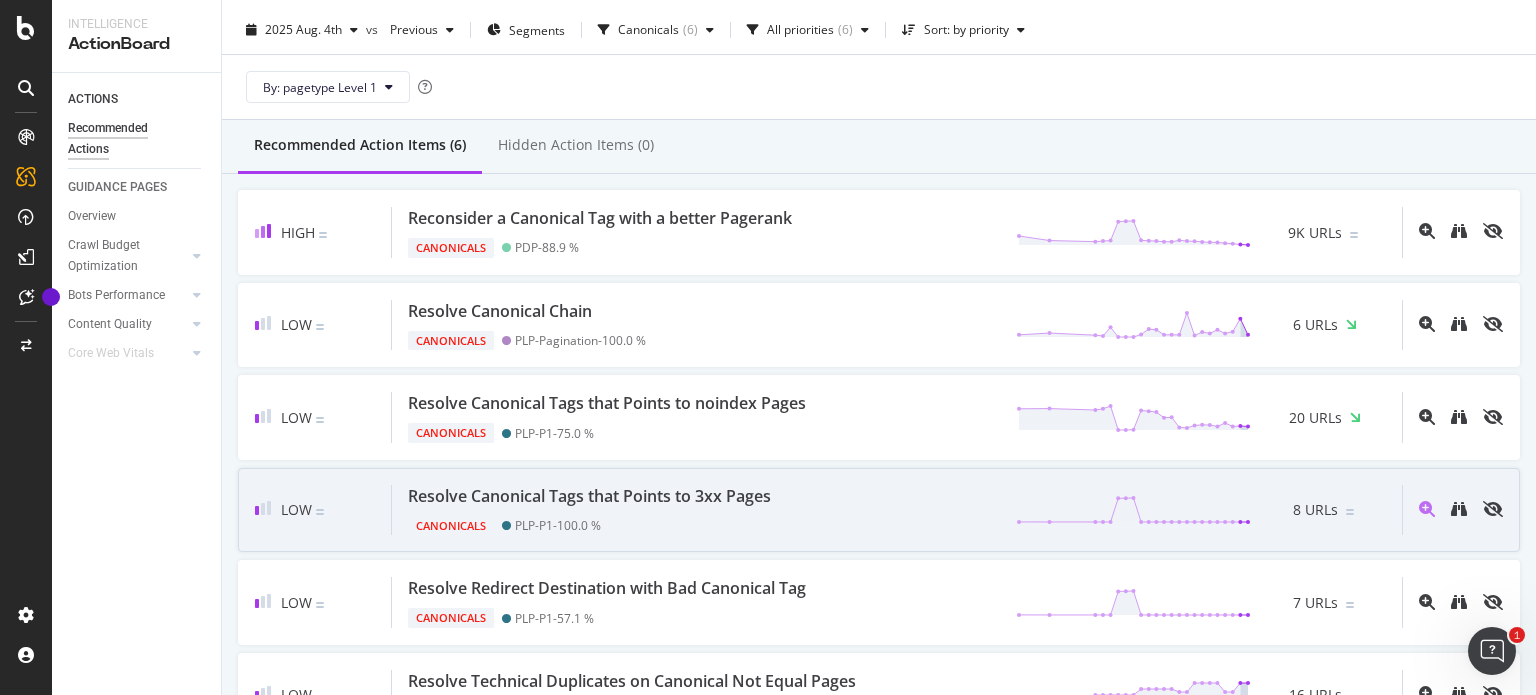 scroll, scrollTop: 136, scrollLeft: 0, axis: vertical 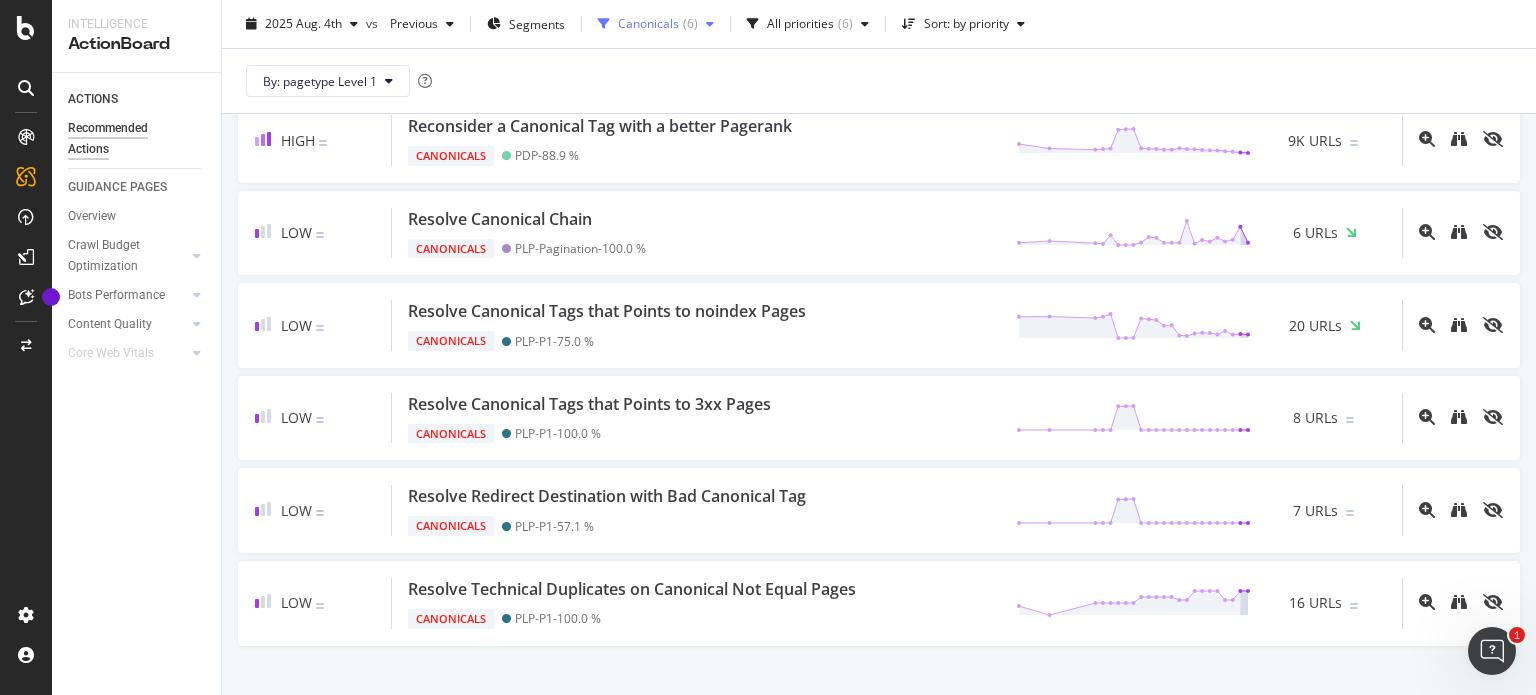 click on "Canonicals ( 6 )" at bounding box center (656, 24) 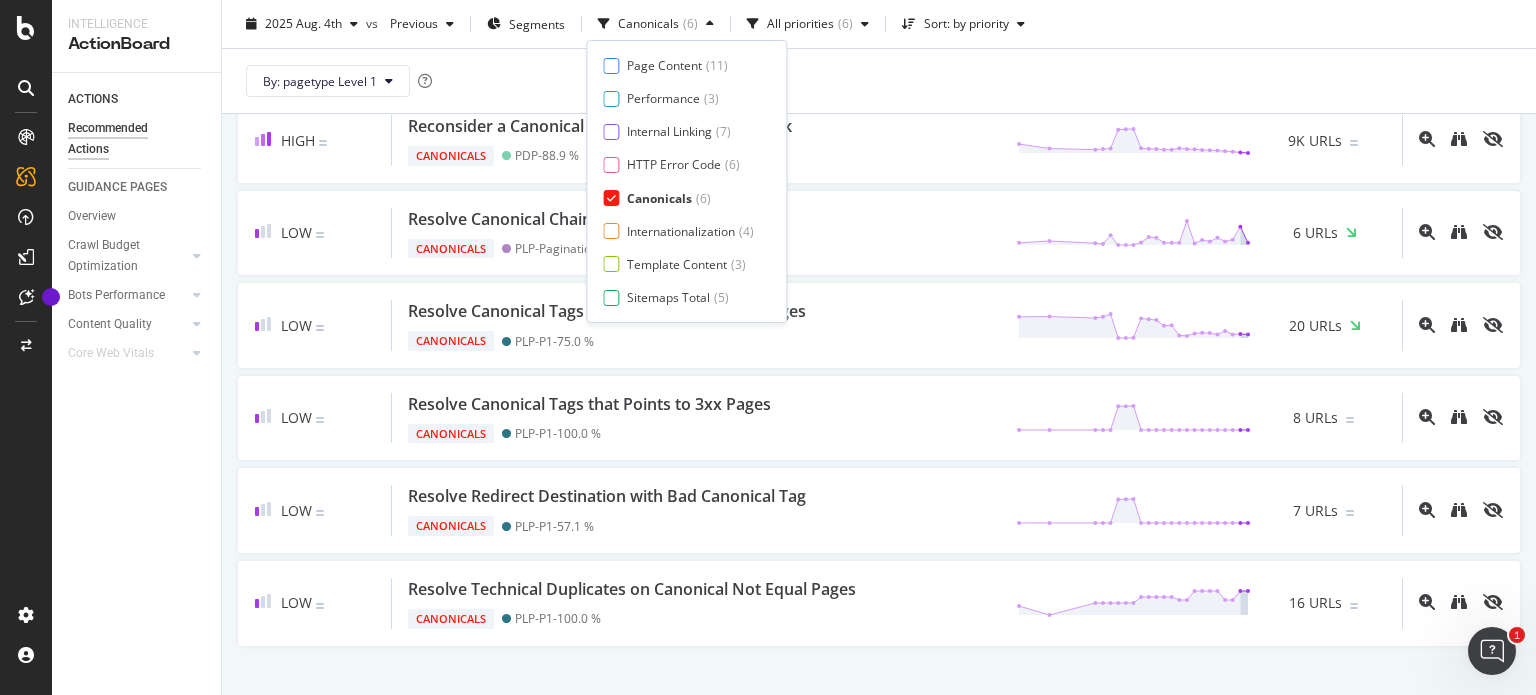 click on "Canonicals" at bounding box center (659, 198) 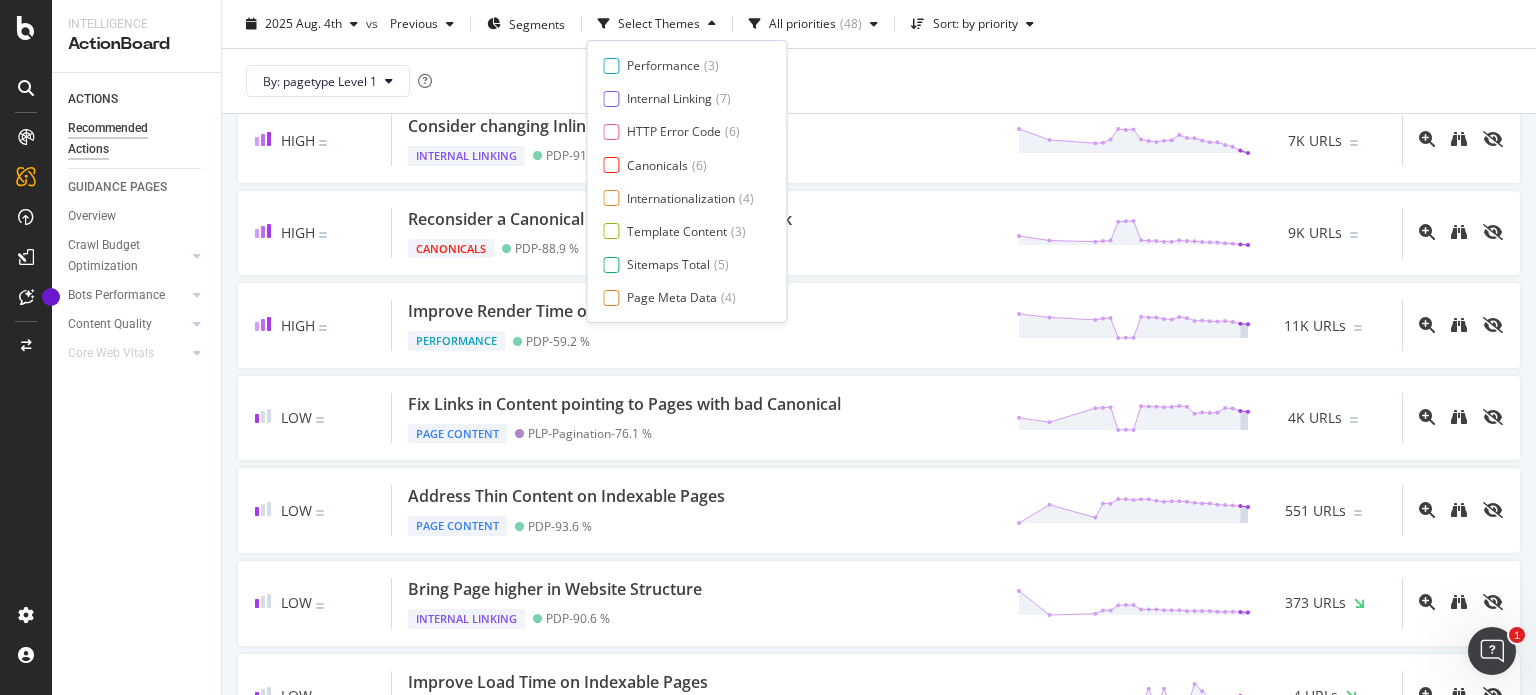 scroll, scrollTop: 33, scrollLeft: 0, axis: vertical 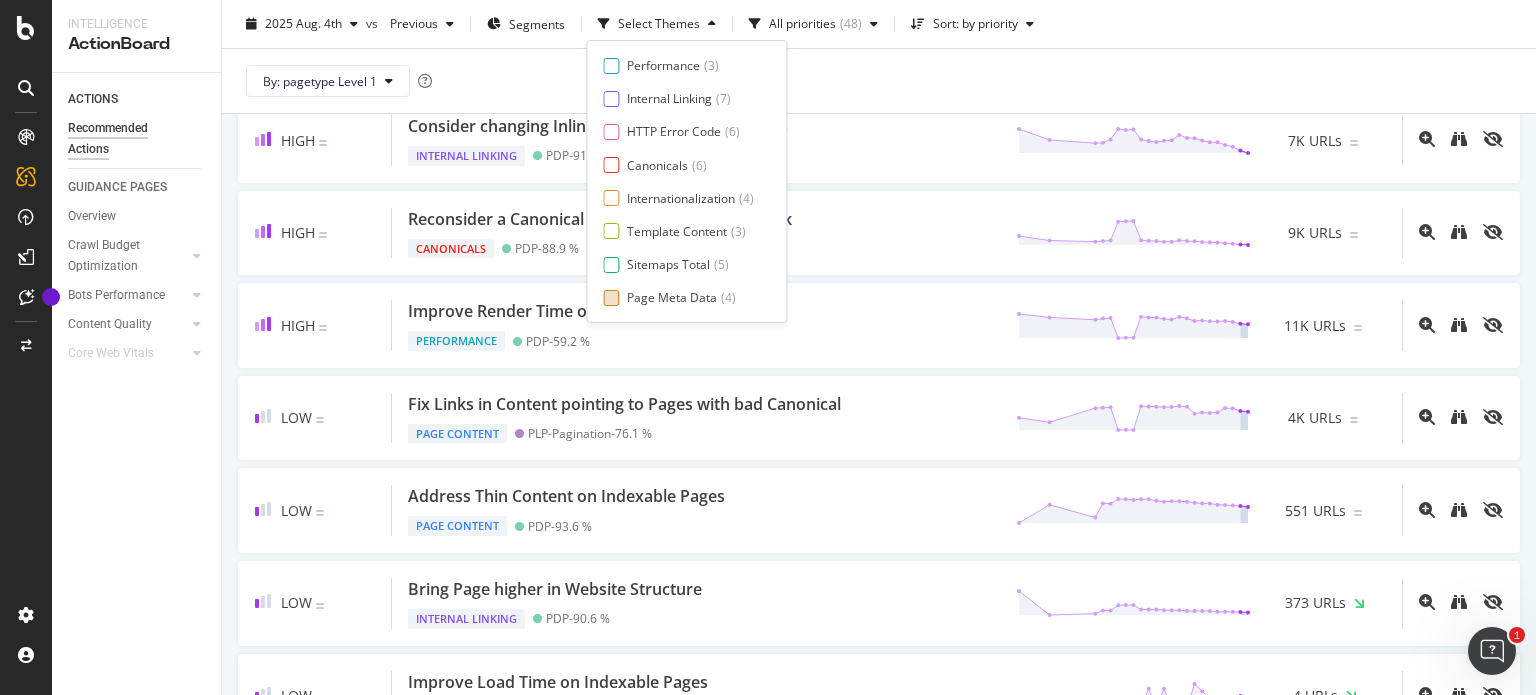 click on "Page Meta Data" at bounding box center (672, 297) 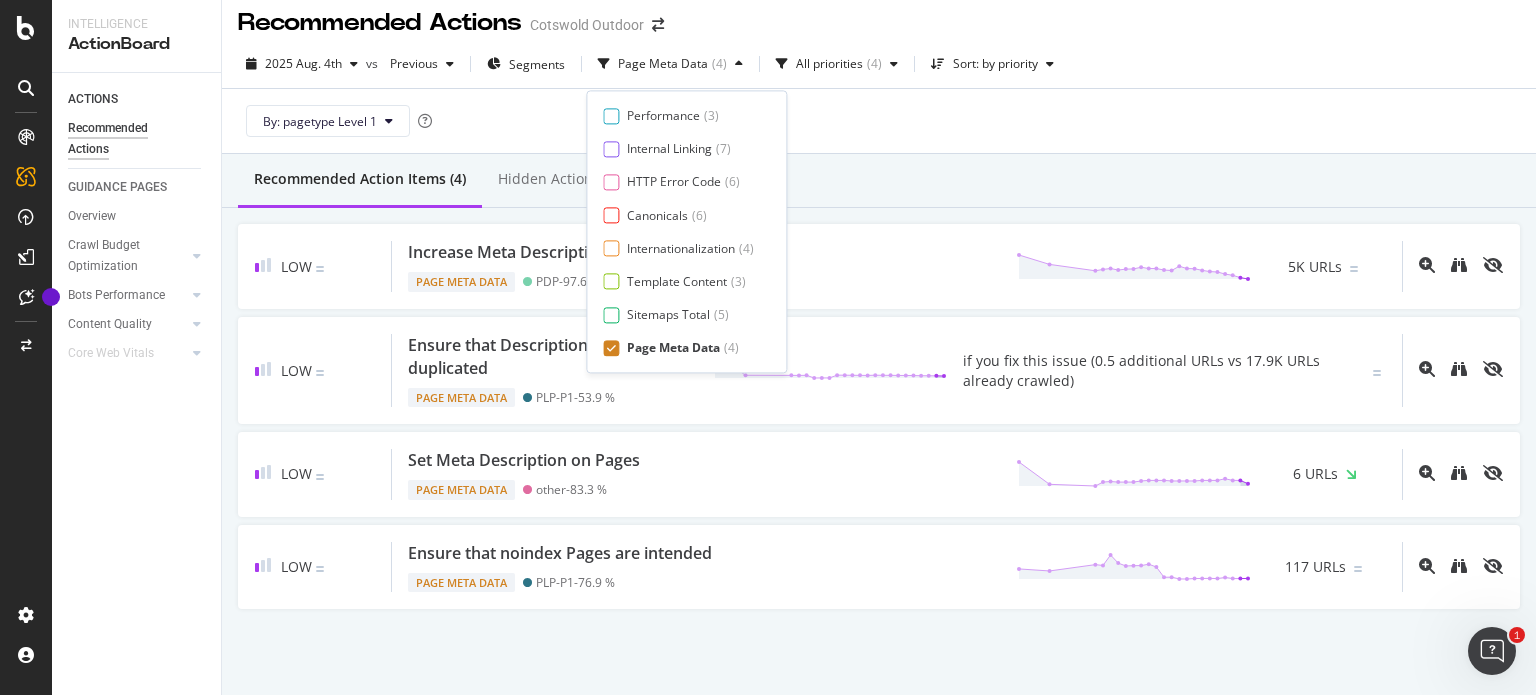 scroll, scrollTop: 0, scrollLeft: 0, axis: both 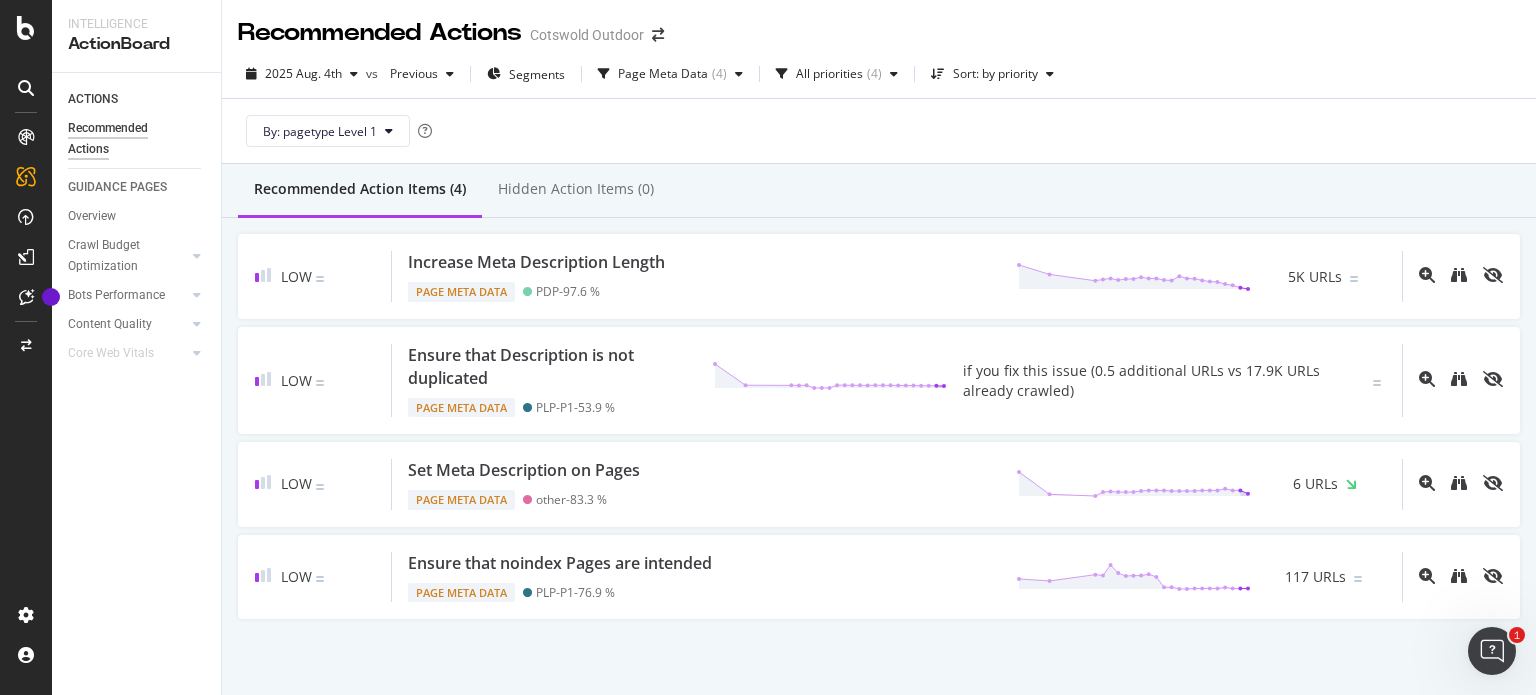click on "Recommended Action Items (4) Hidden Action Items (0)" at bounding box center [879, 191] 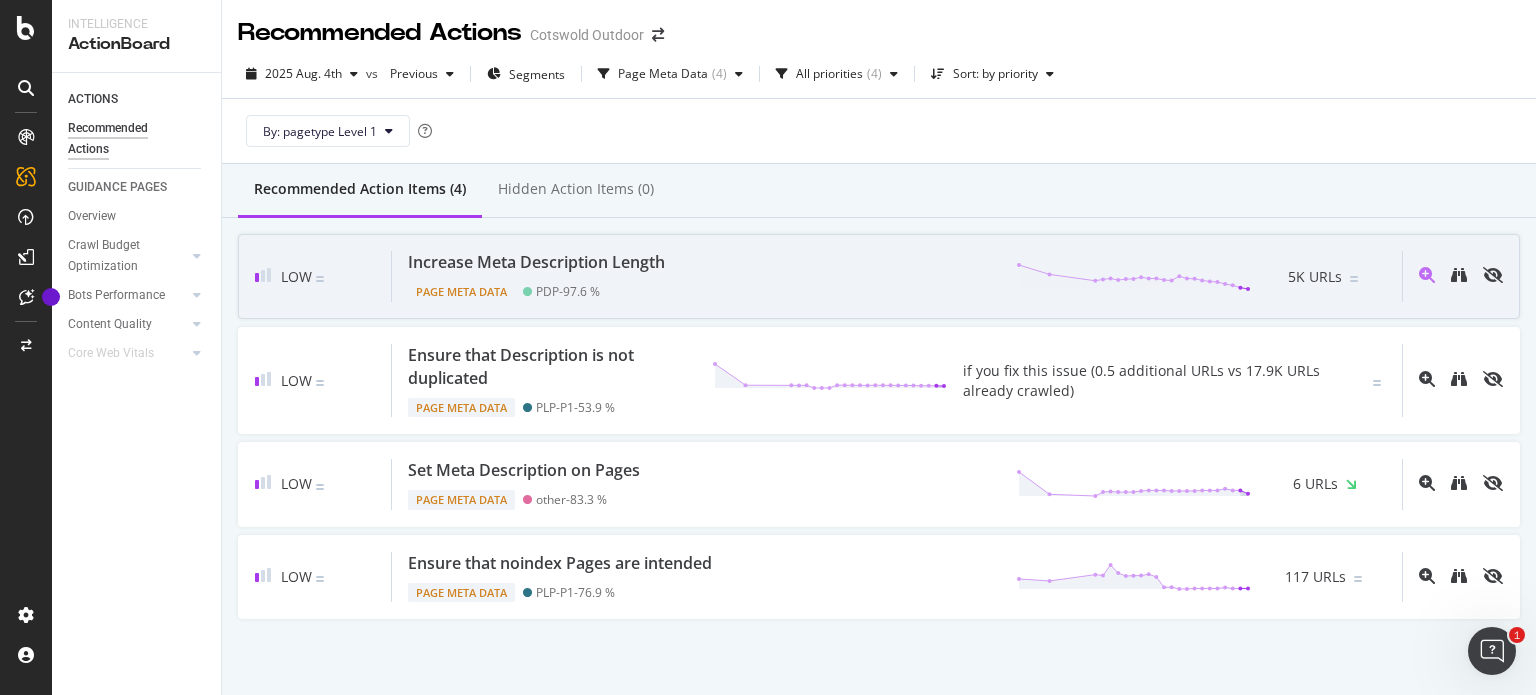 click on "Increase Meta Description Length Page Meta Data PDP - 97.6 % 5K URLs" at bounding box center (897, 276) 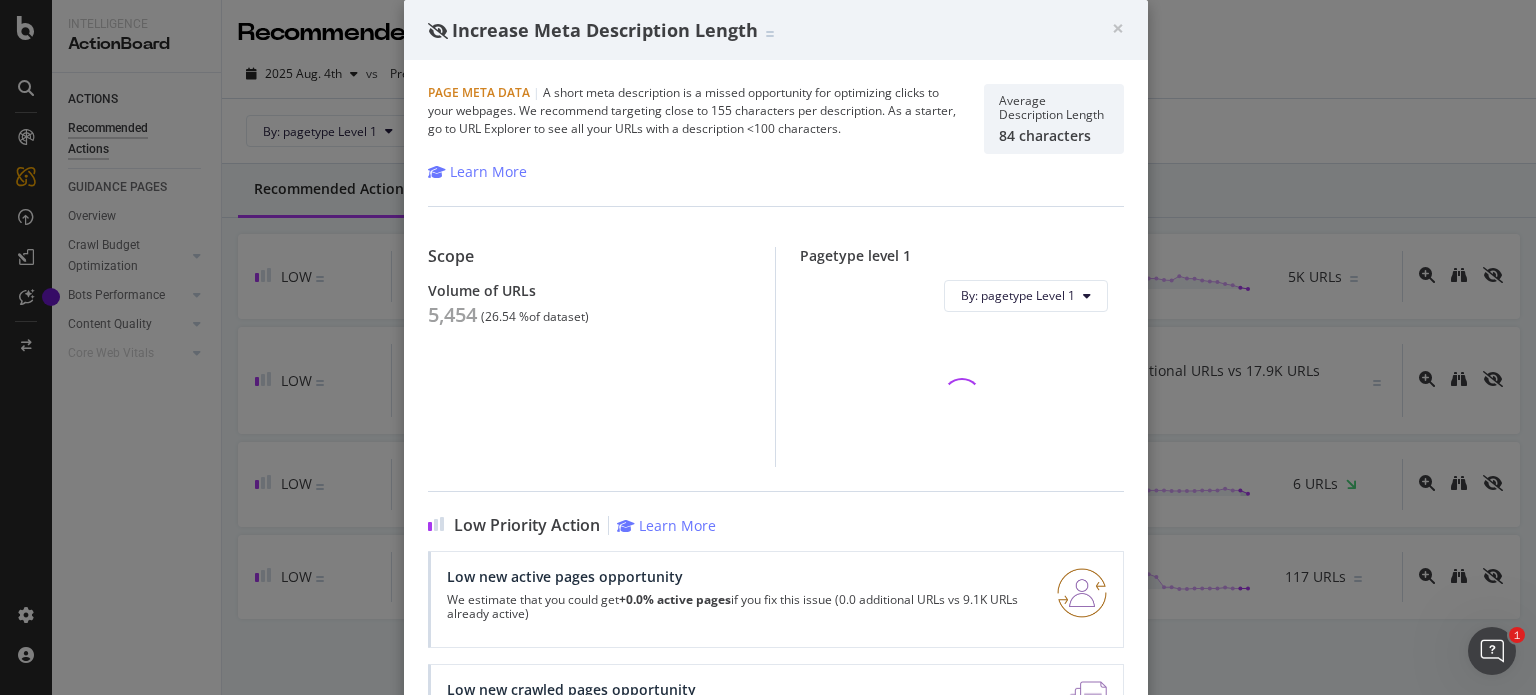 click on "5,454" at bounding box center [452, 315] 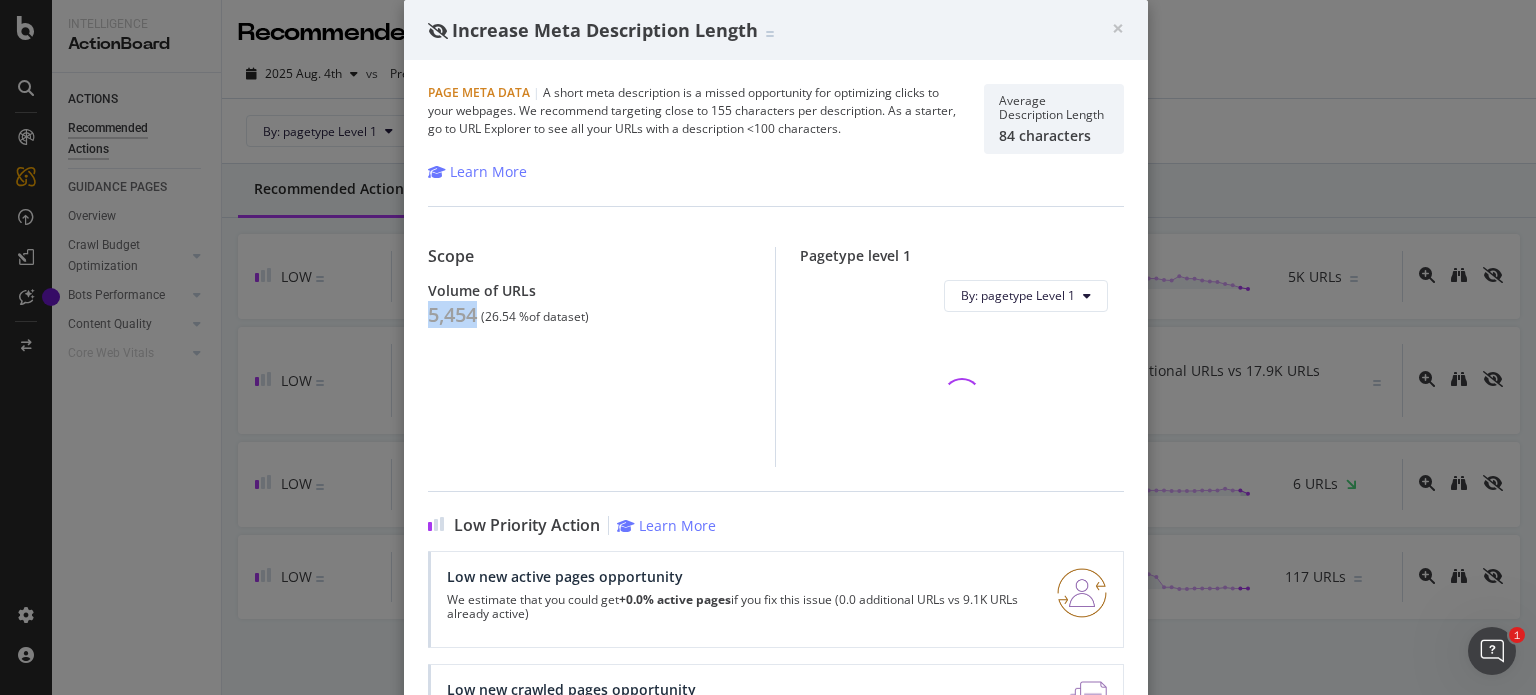 click on "5,454" at bounding box center (452, 315) 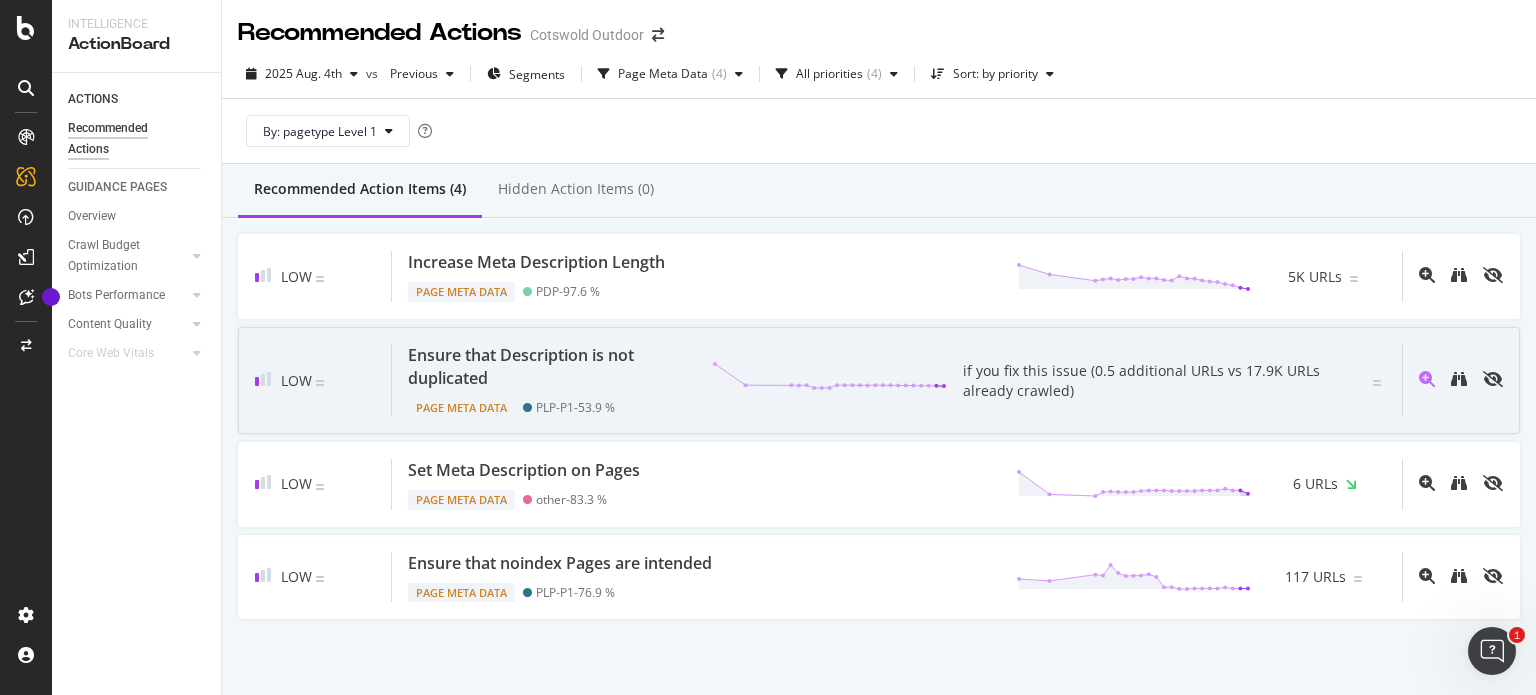 click on "Page Meta Data PLP-P1  -  53.9 %" at bounding box center [552, 404] 